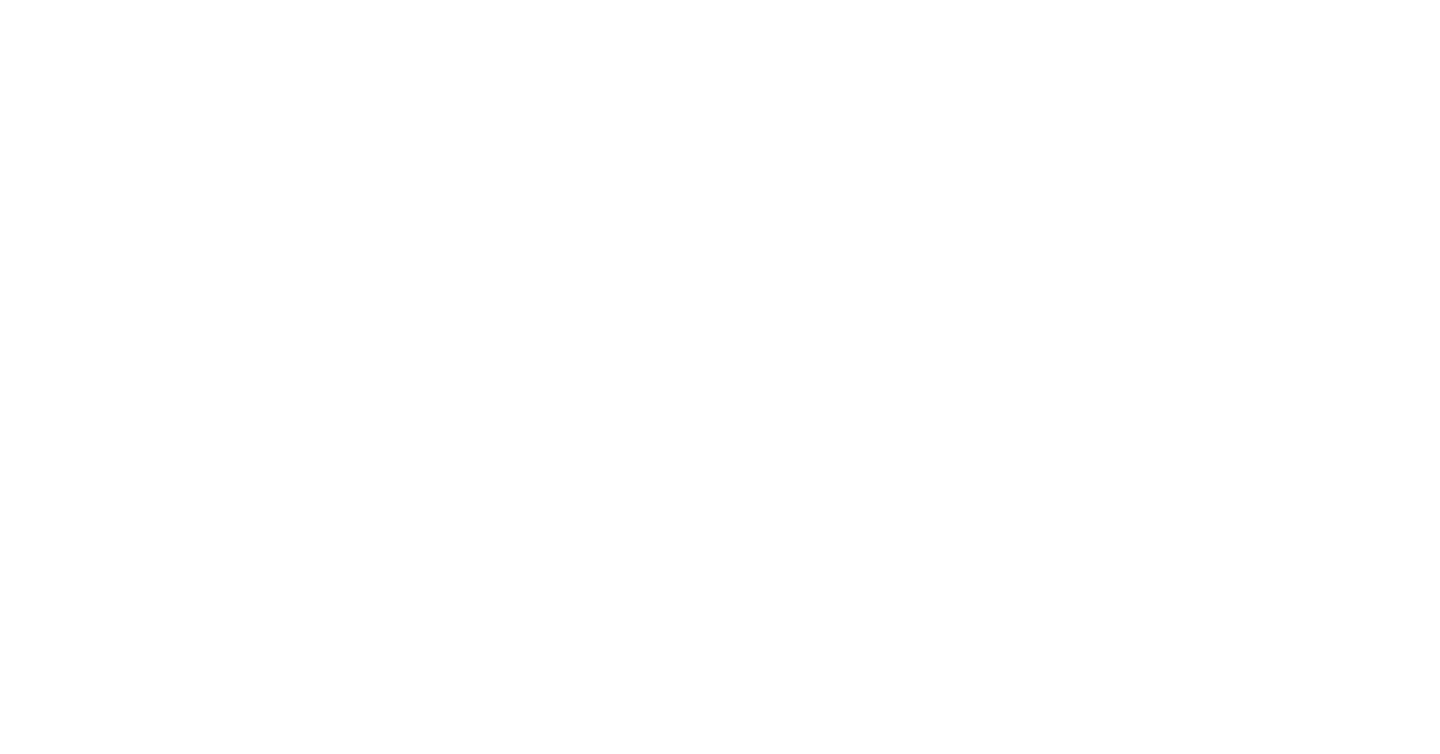 scroll, scrollTop: 0, scrollLeft: 0, axis: both 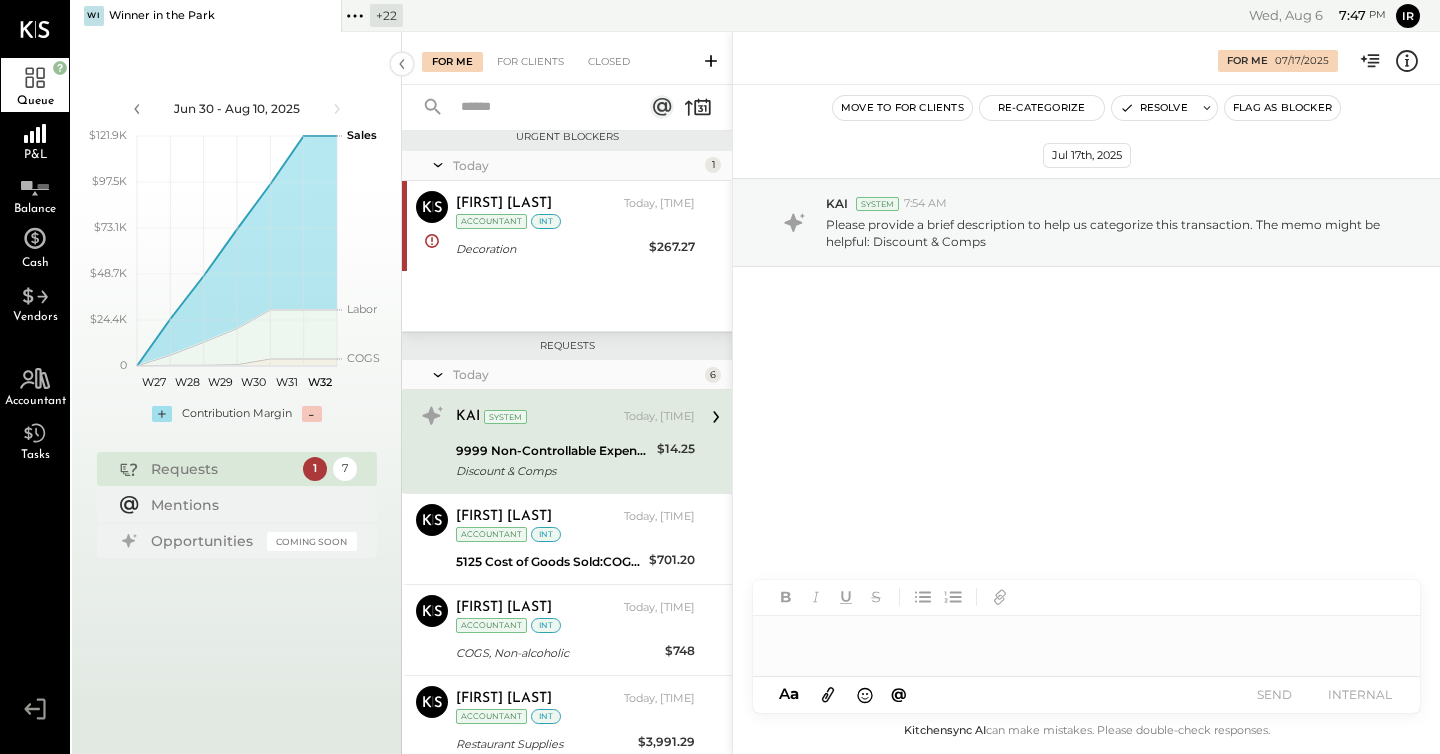 click 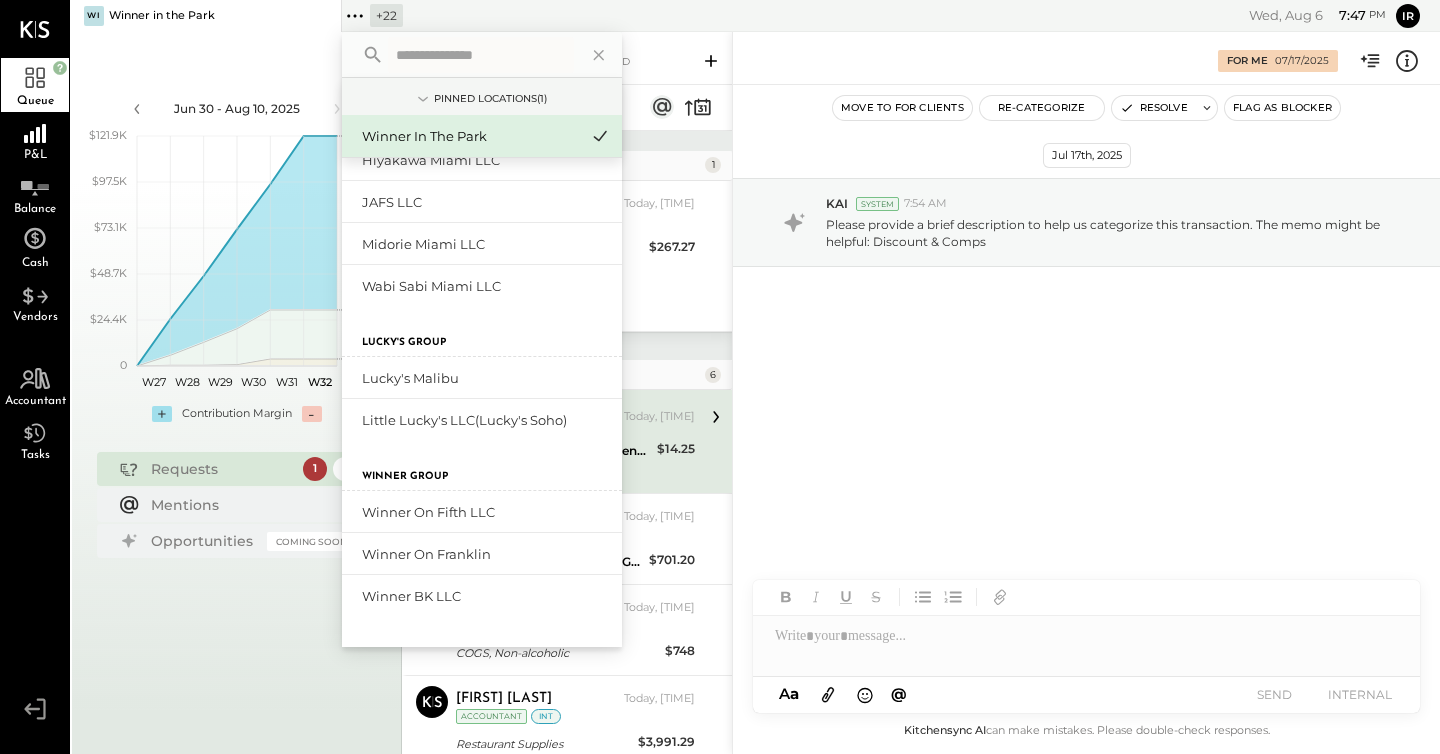 scroll, scrollTop: 0, scrollLeft: 0, axis: both 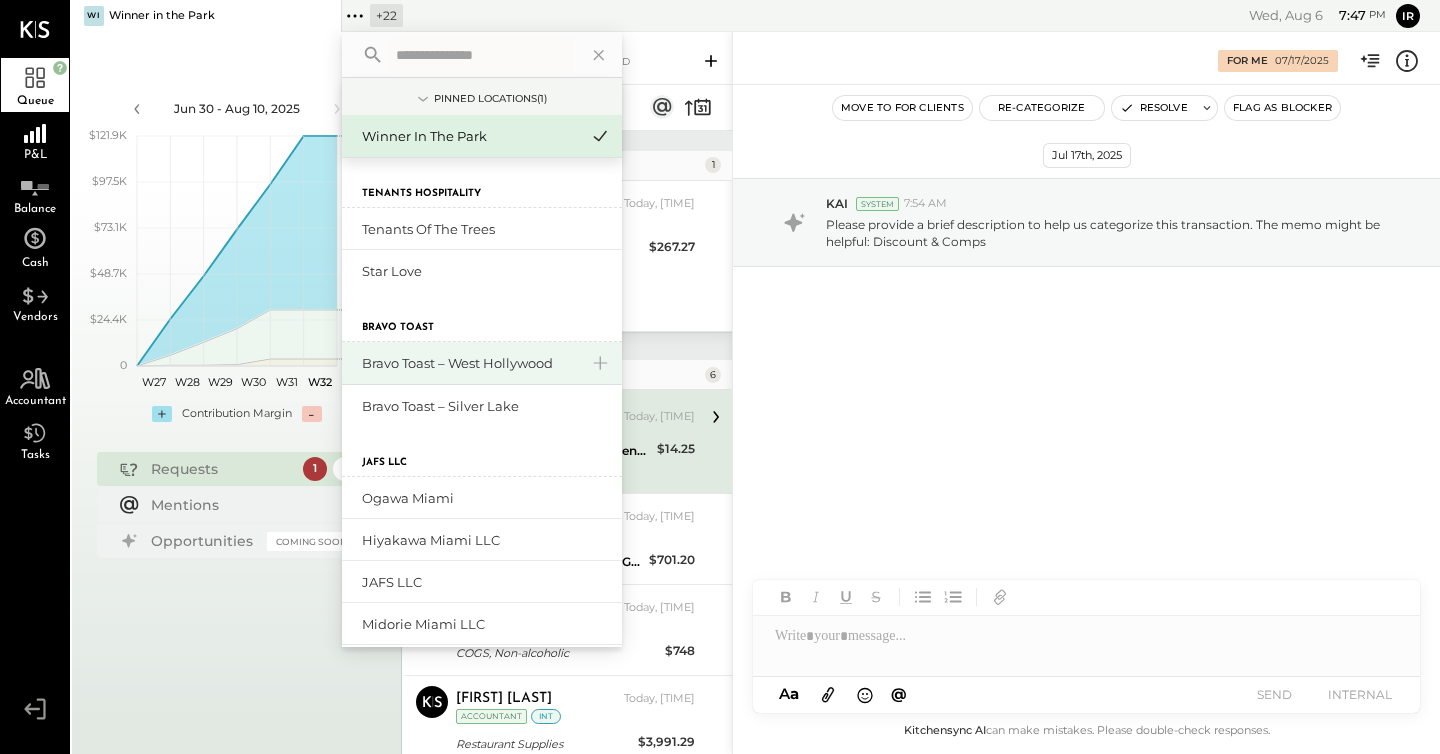 click on "Bravo Toast – West Hollywood" at bounding box center [470, 363] 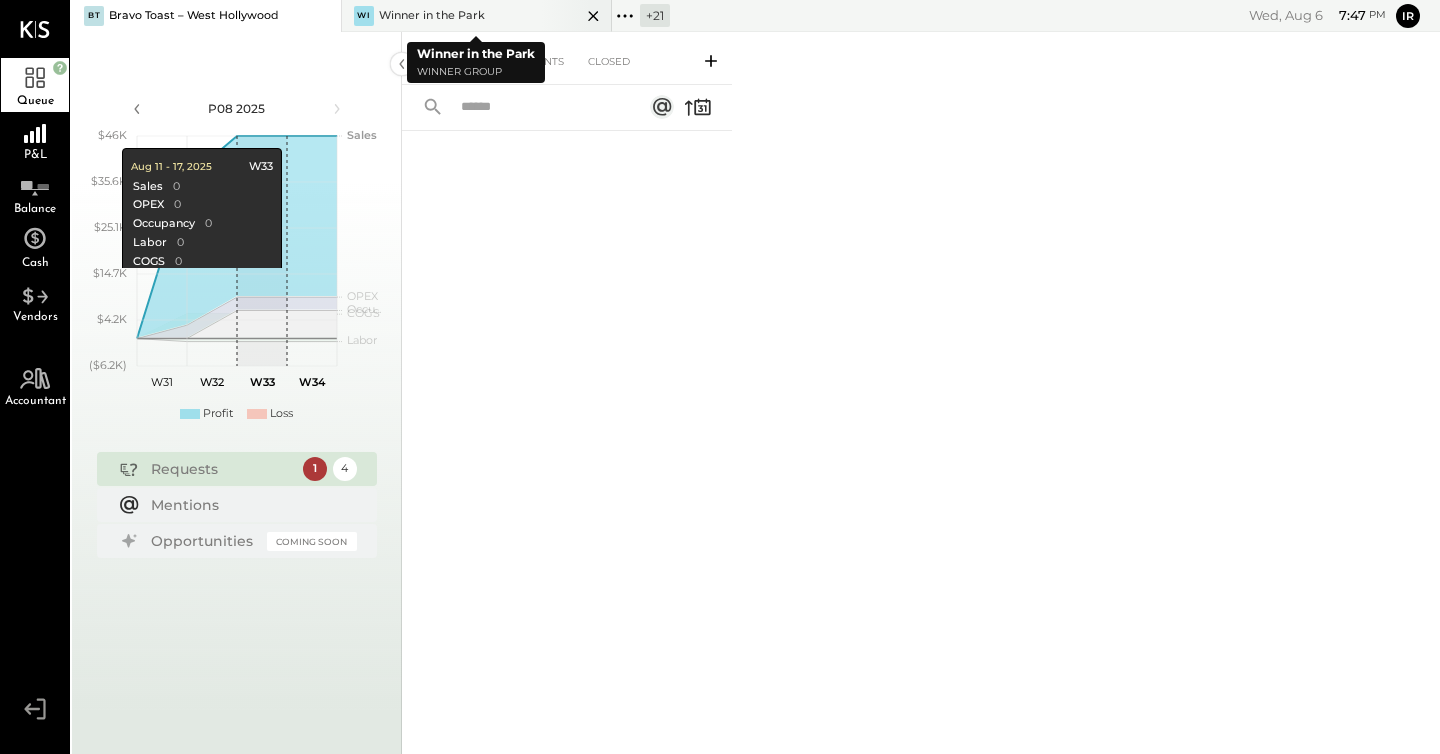 click 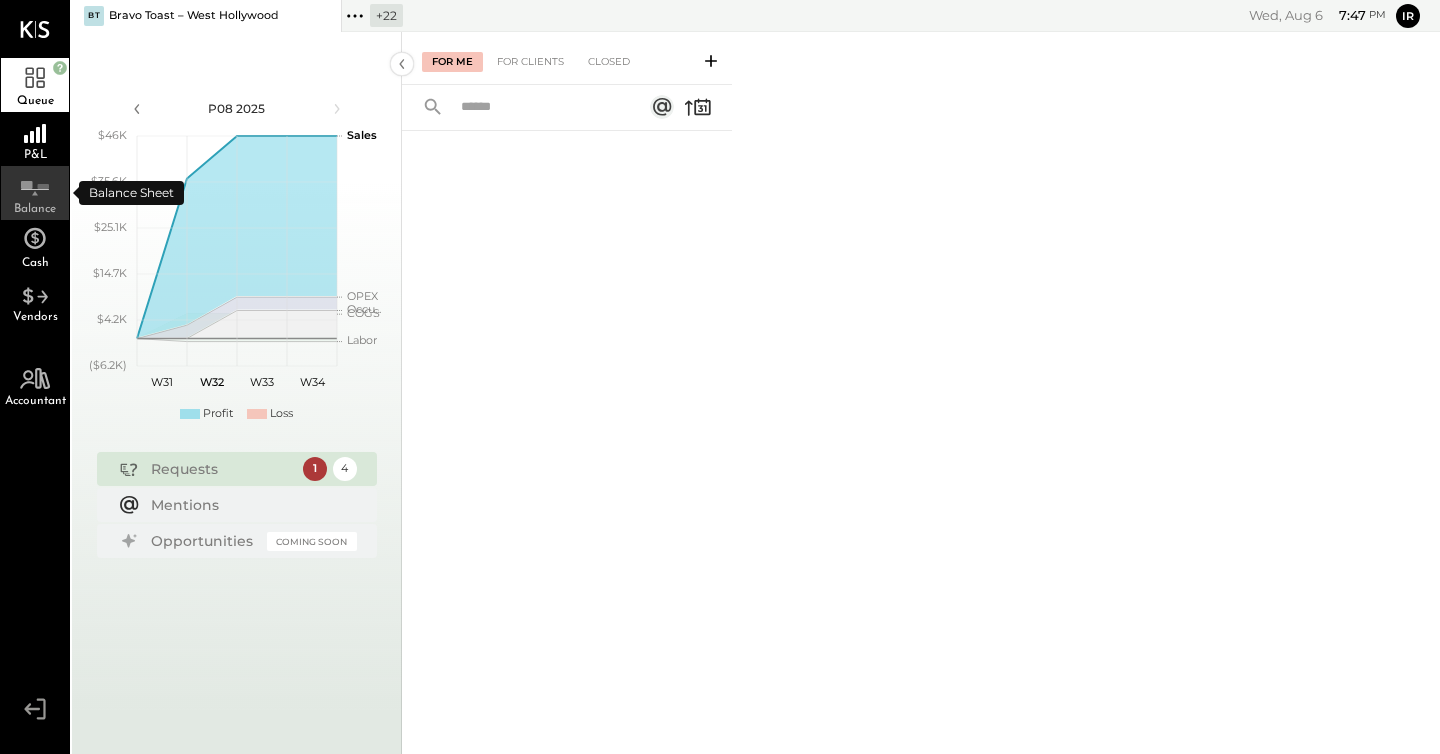 click on "Balance" at bounding box center (35, 209) 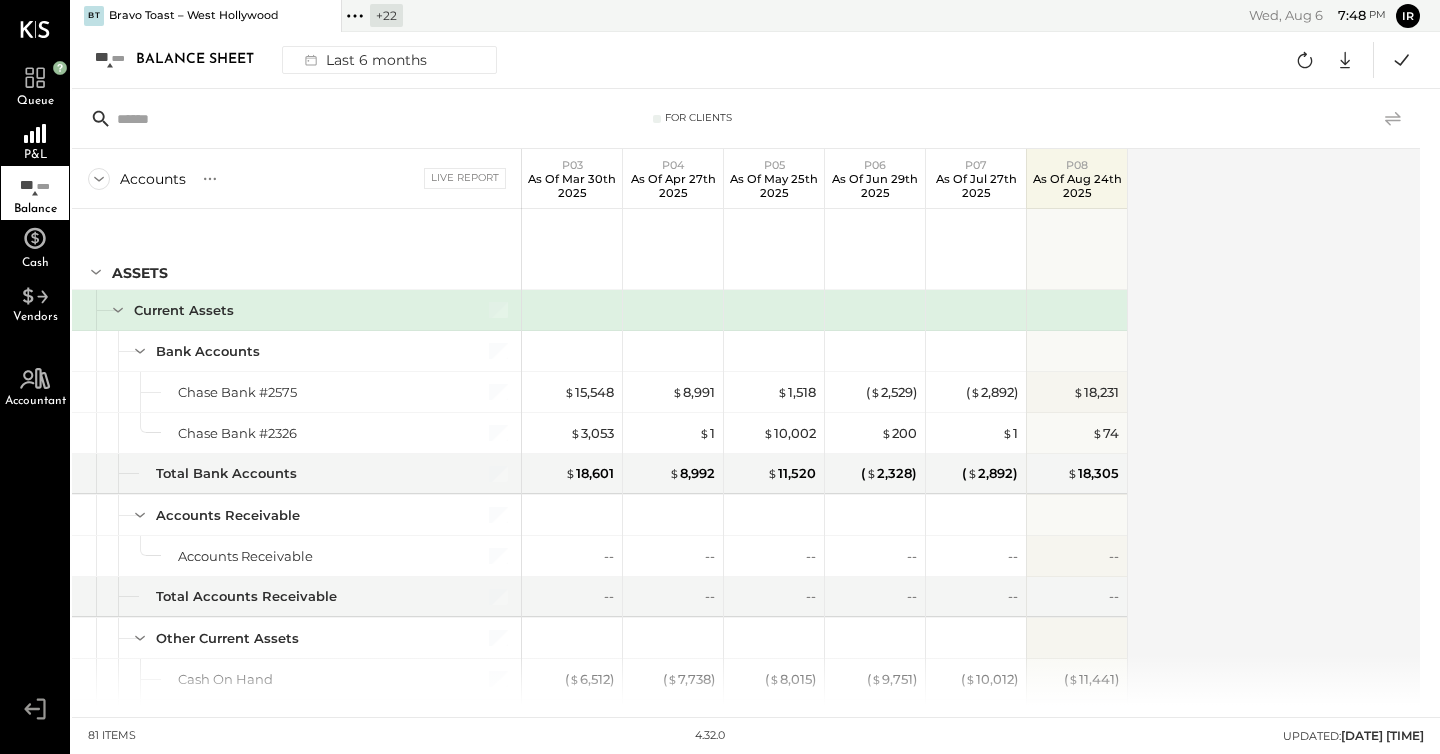 click 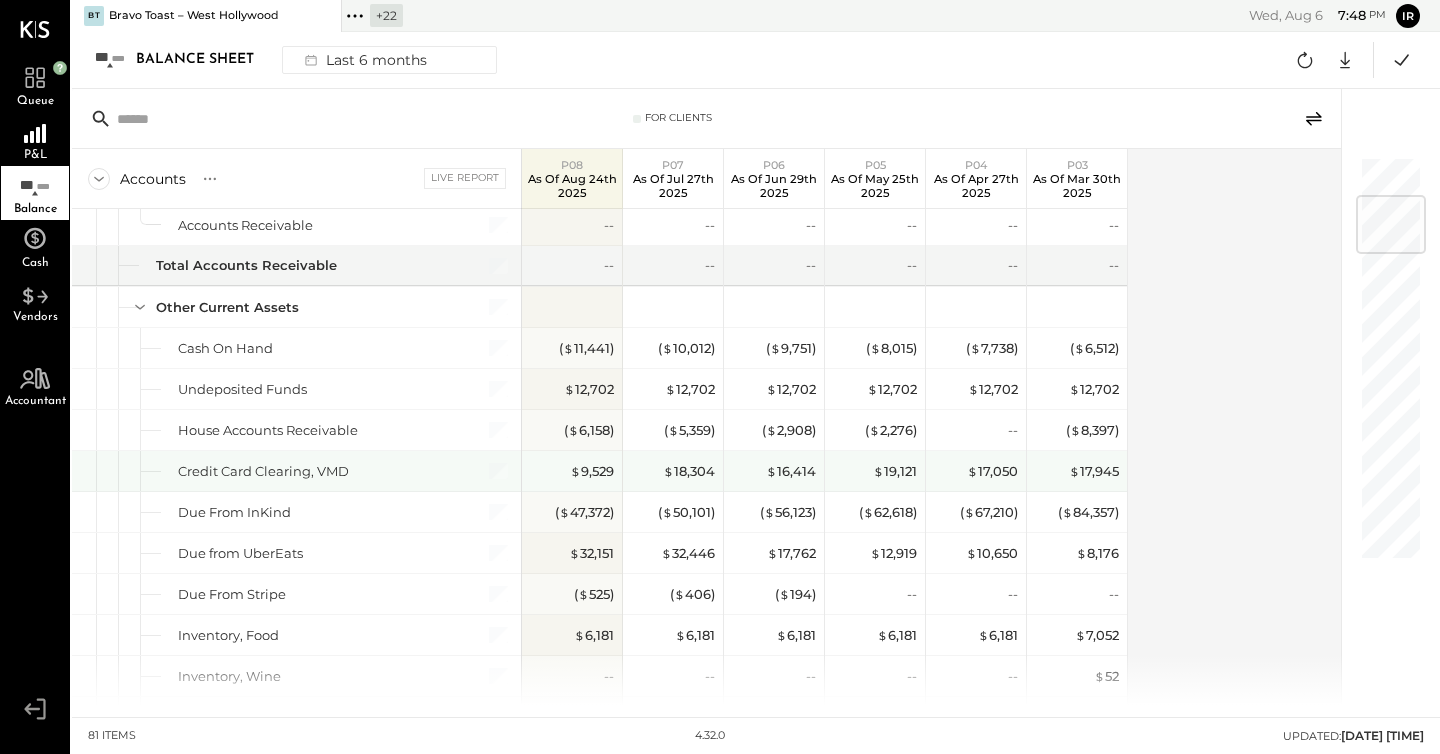 scroll, scrollTop: 336, scrollLeft: 0, axis: vertical 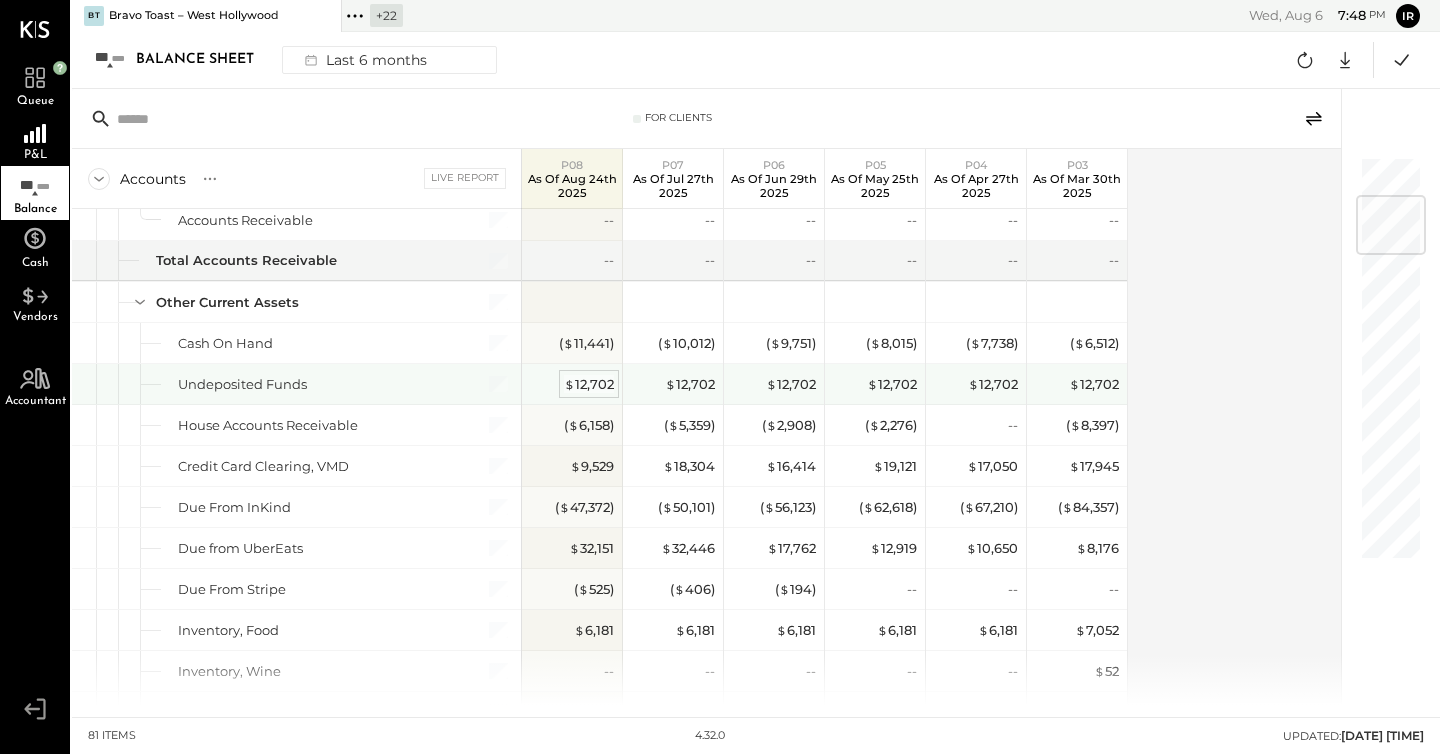 click on "$ [AMOUNT]" at bounding box center (589, 384) 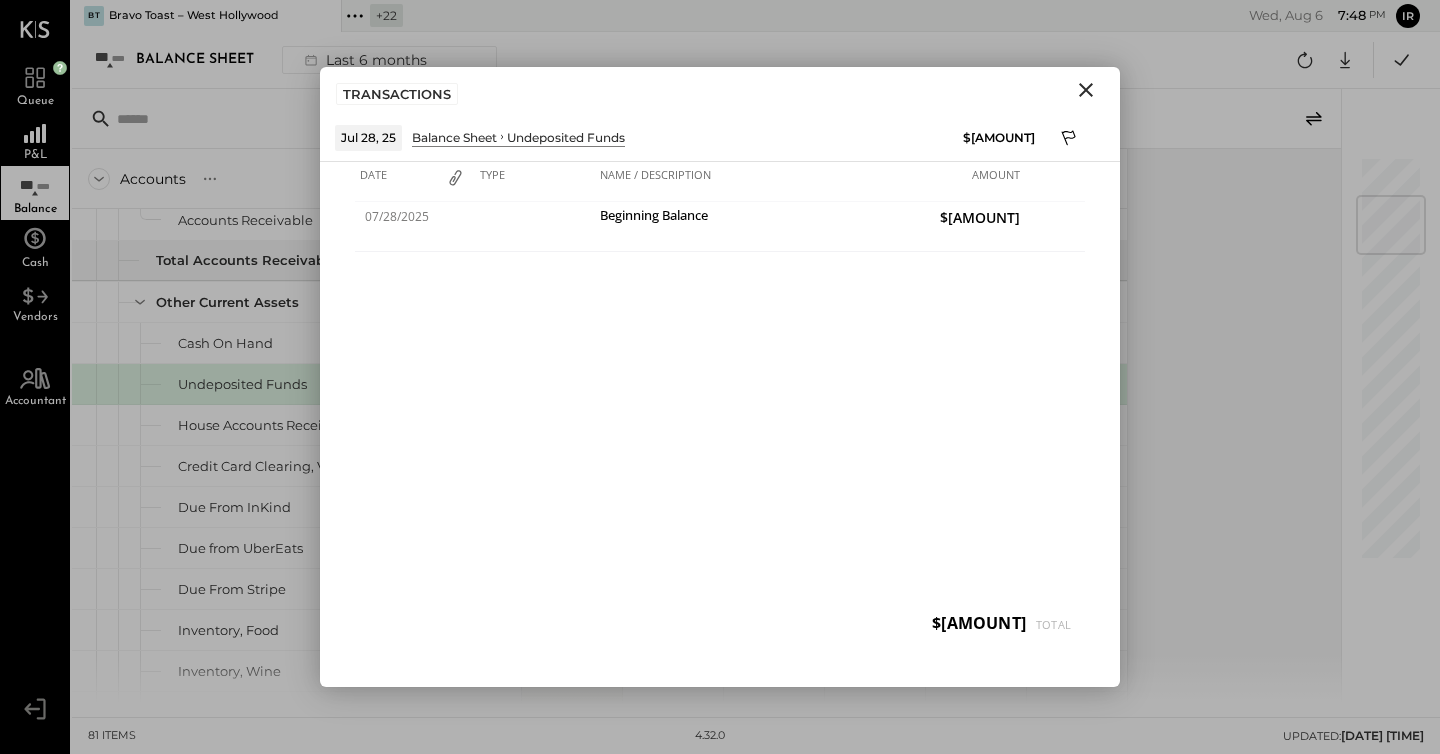 click 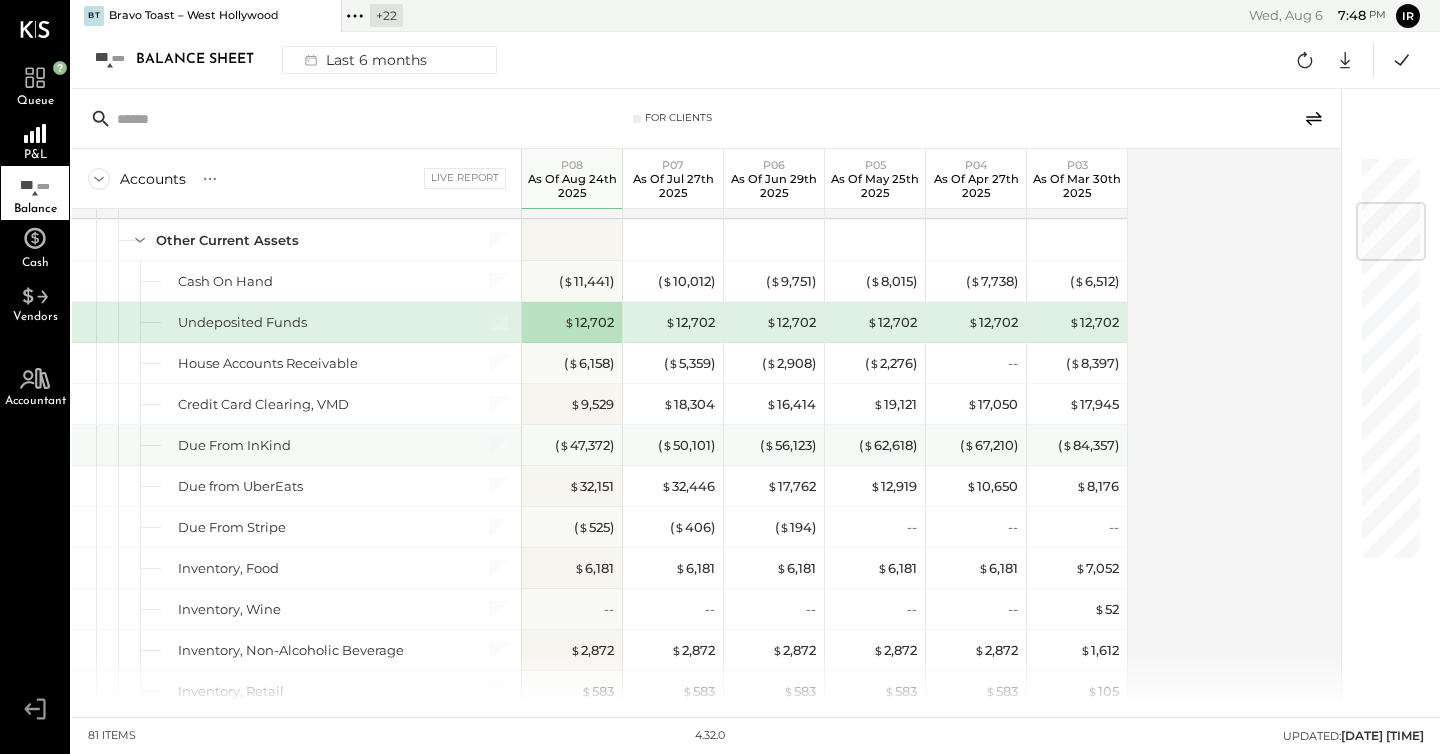 scroll, scrollTop: 401, scrollLeft: 0, axis: vertical 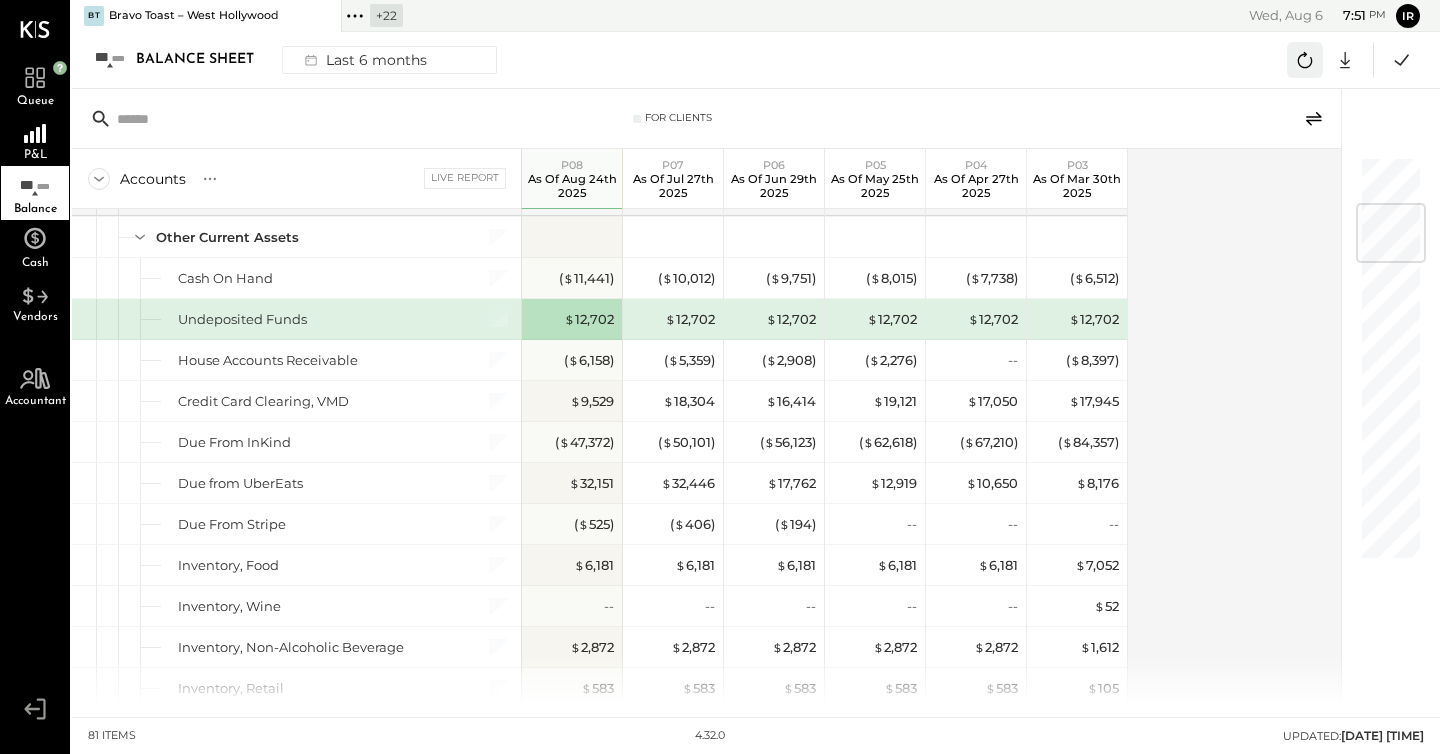 click 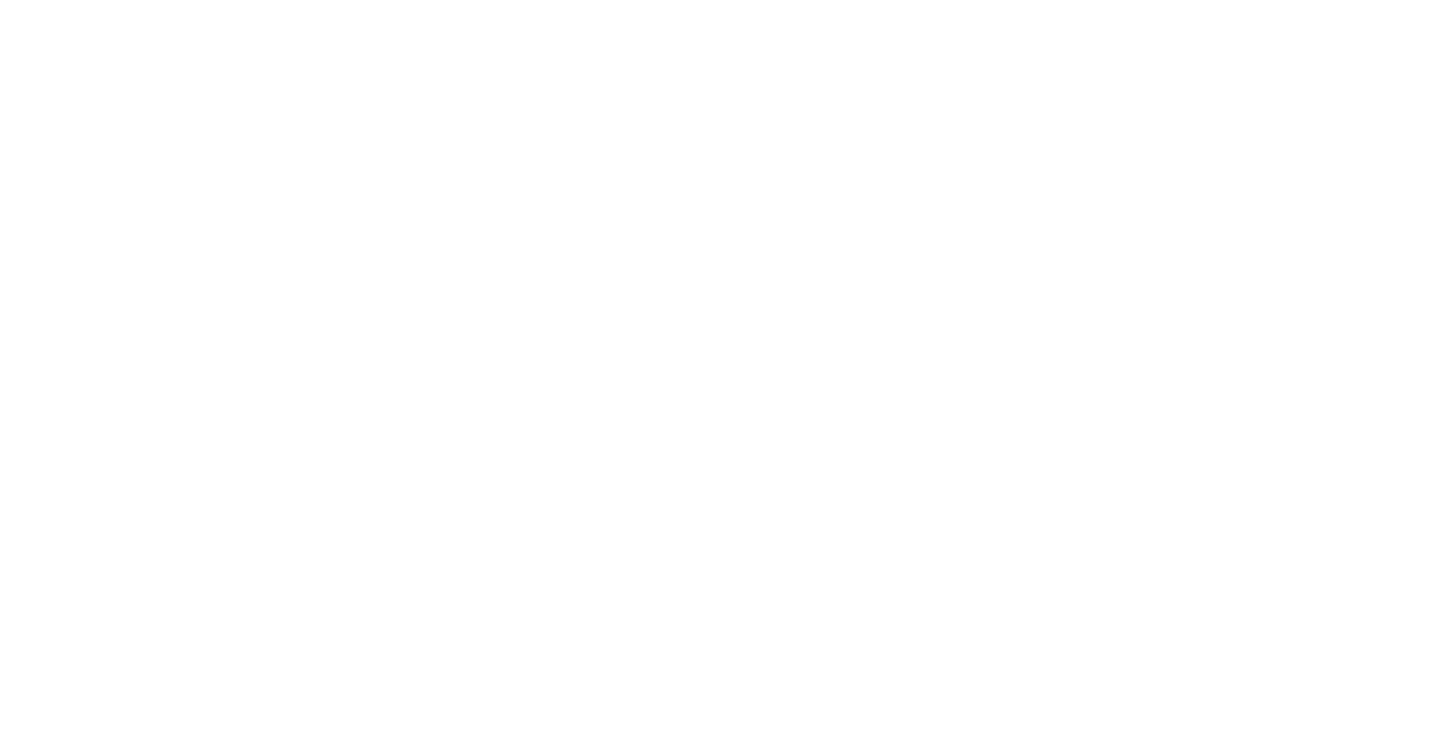scroll, scrollTop: 0, scrollLeft: 0, axis: both 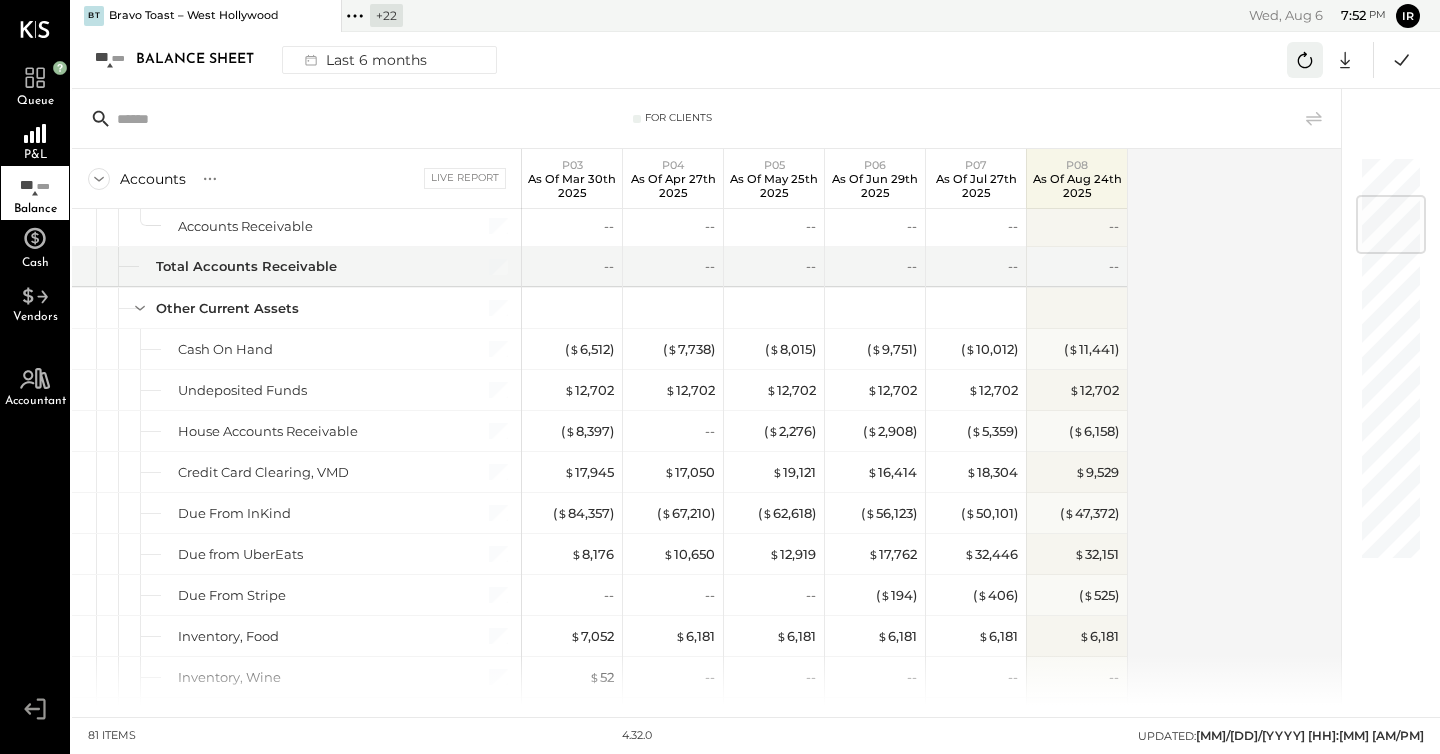 click 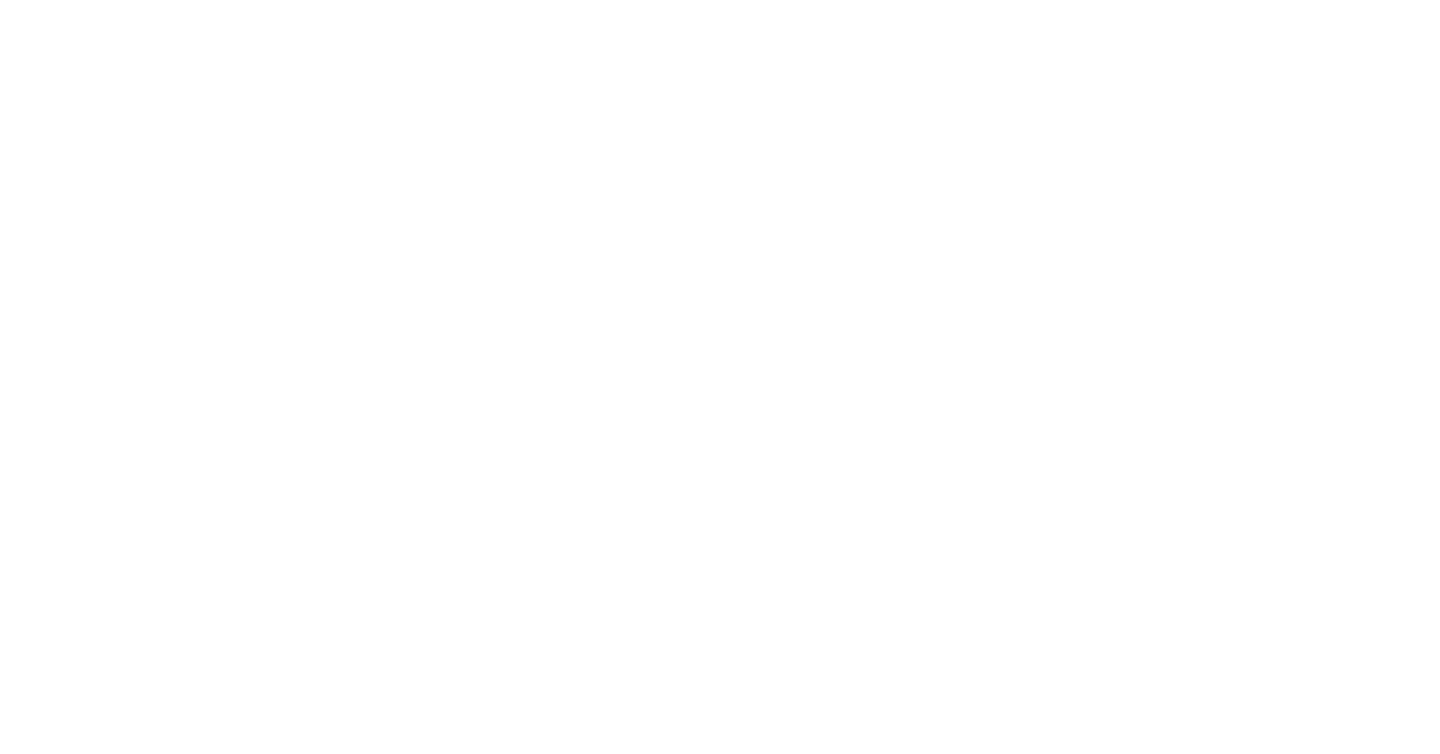 scroll, scrollTop: 0, scrollLeft: 0, axis: both 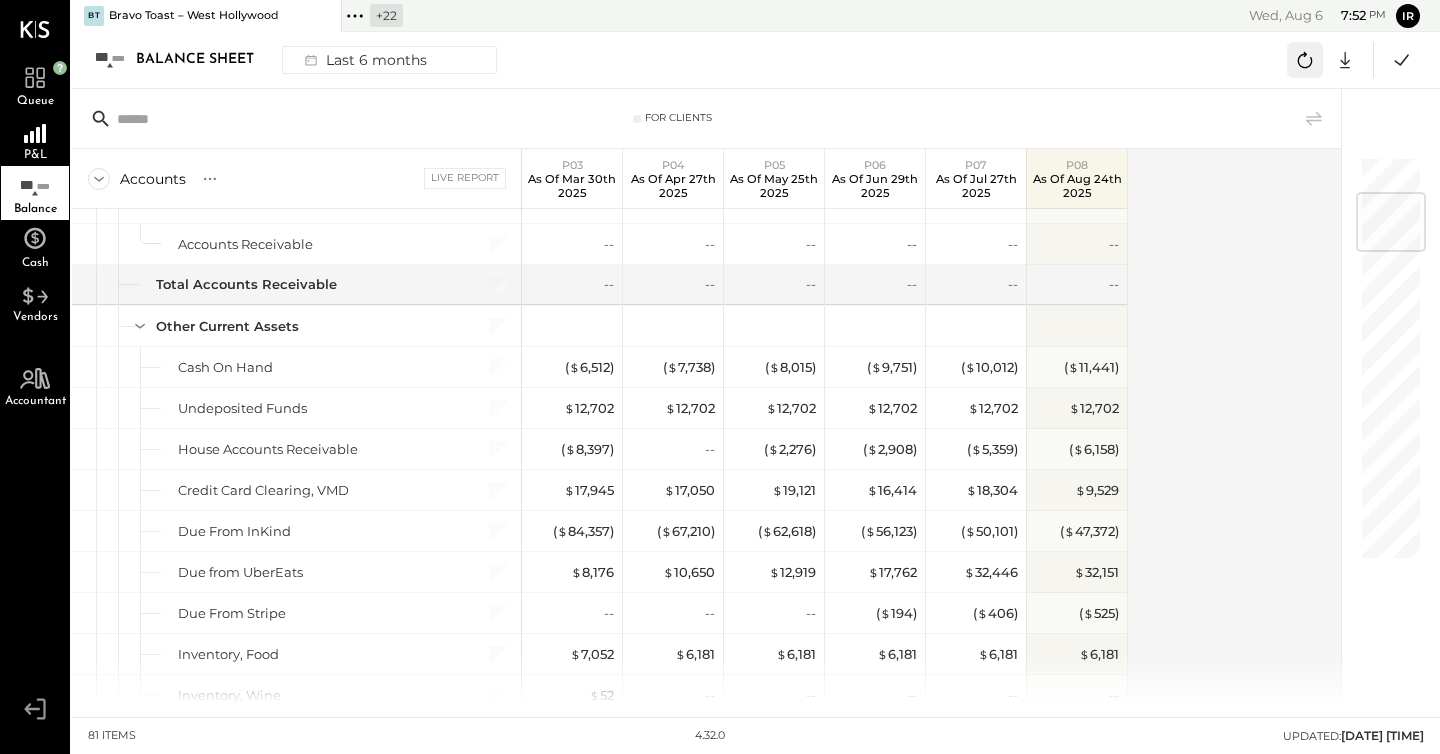 click 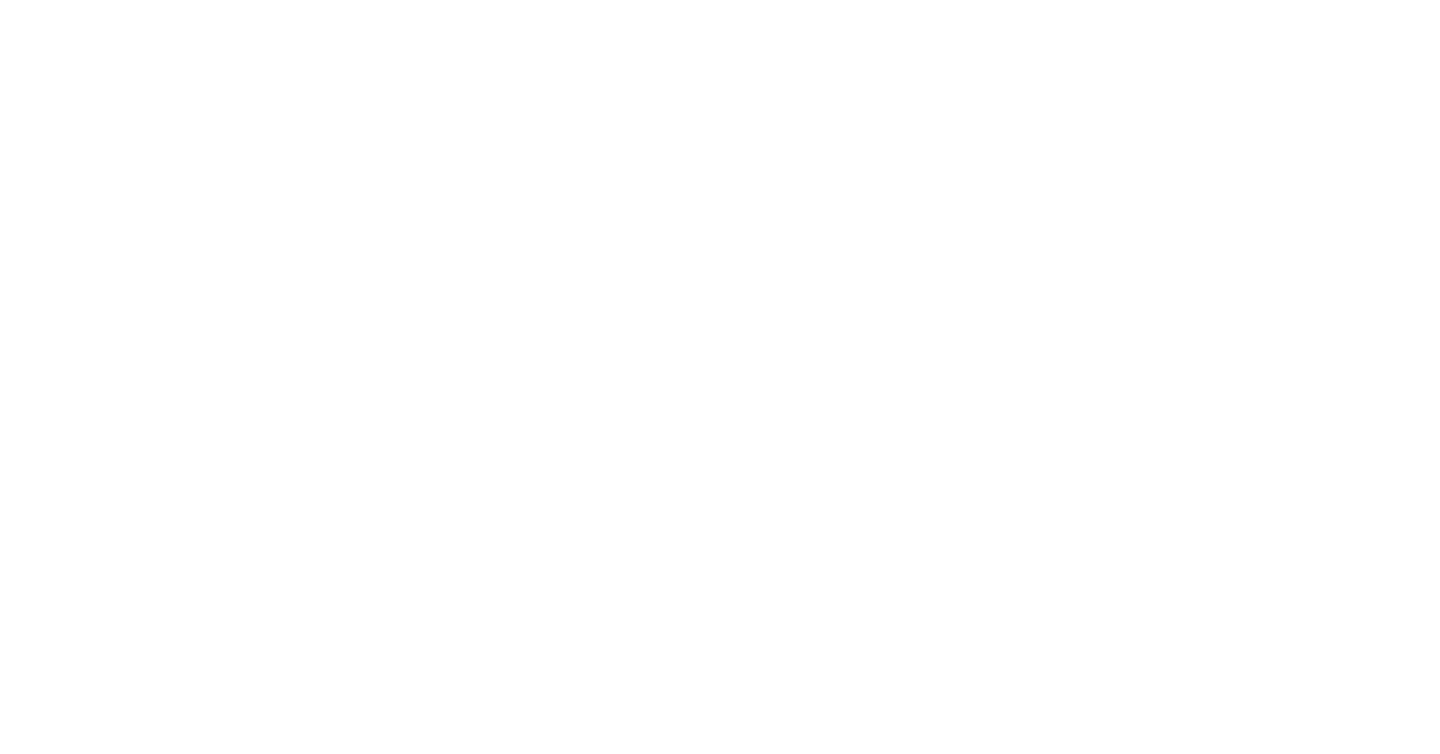 scroll, scrollTop: 0, scrollLeft: 0, axis: both 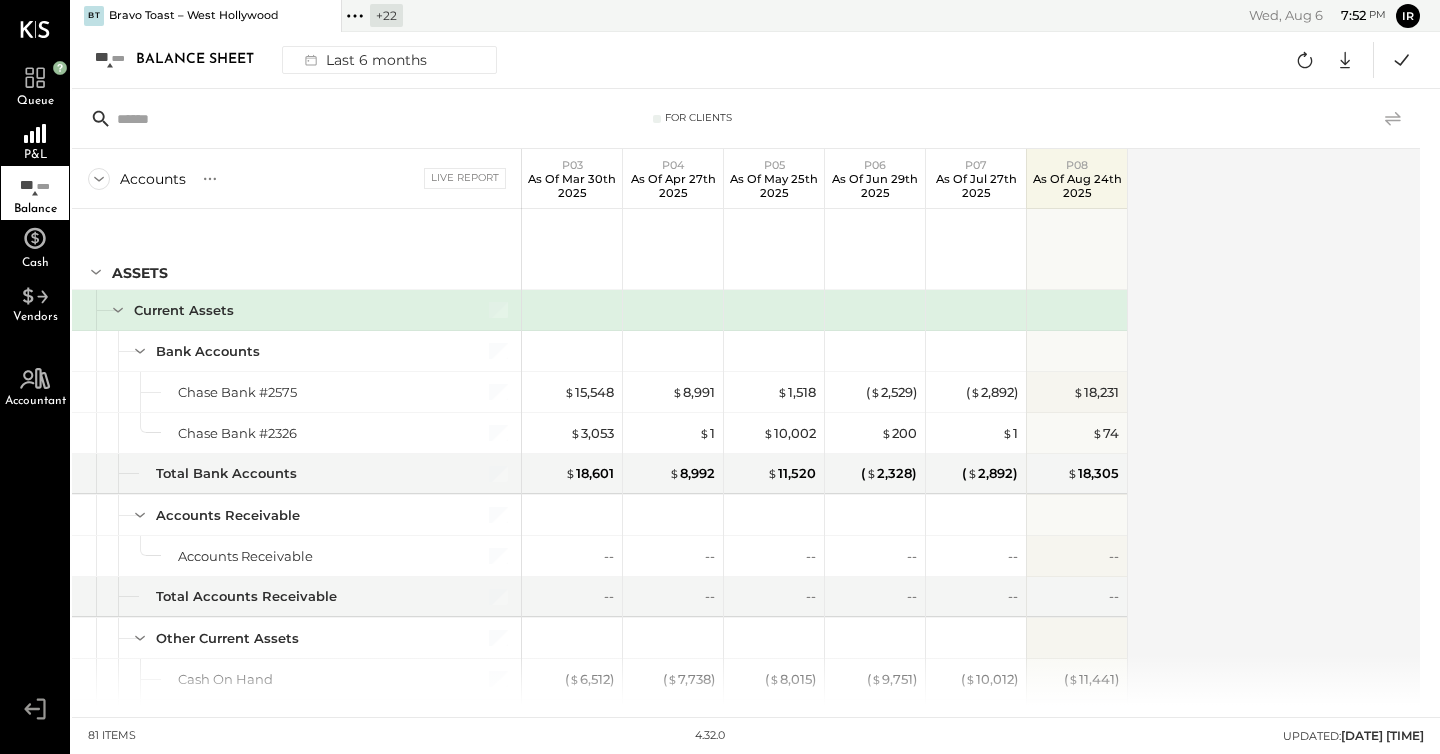 click 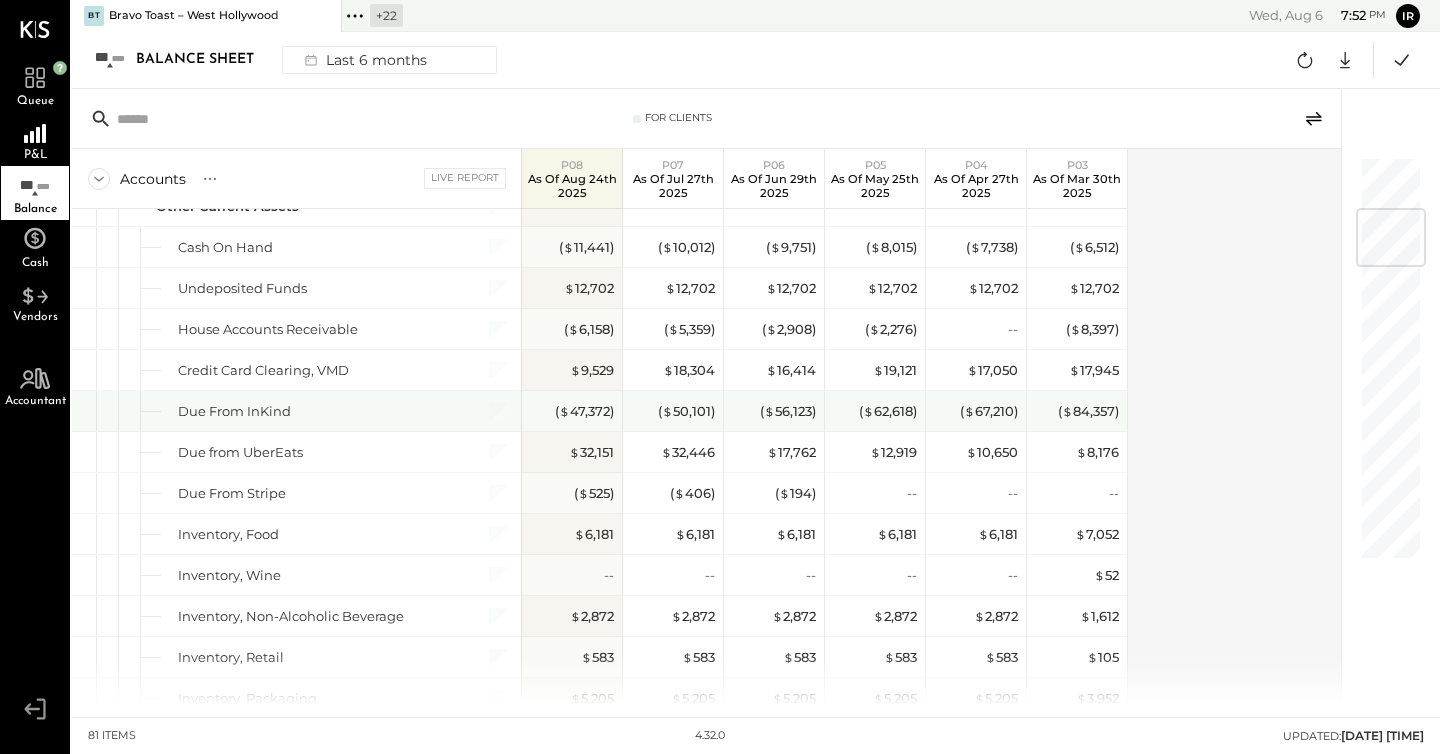 scroll, scrollTop: 439, scrollLeft: 0, axis: vertical 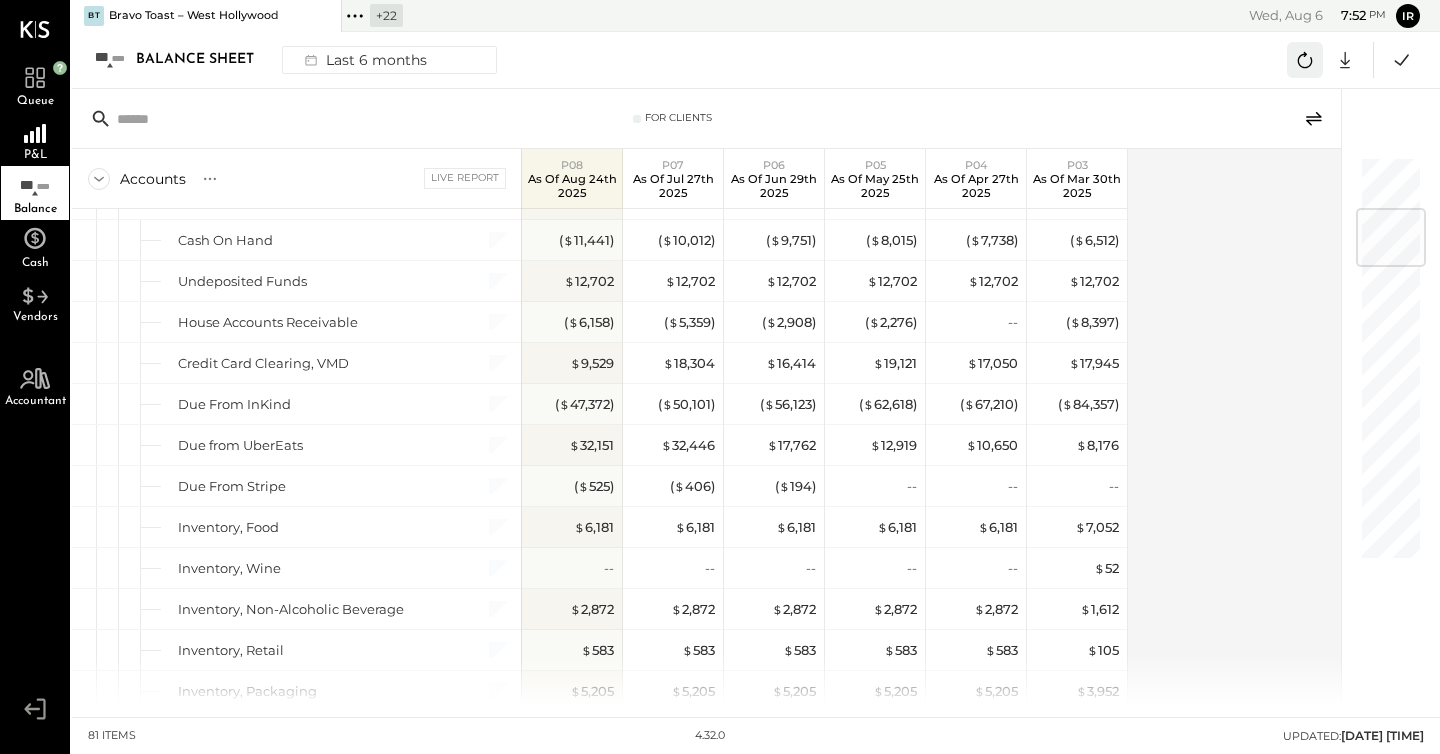 click 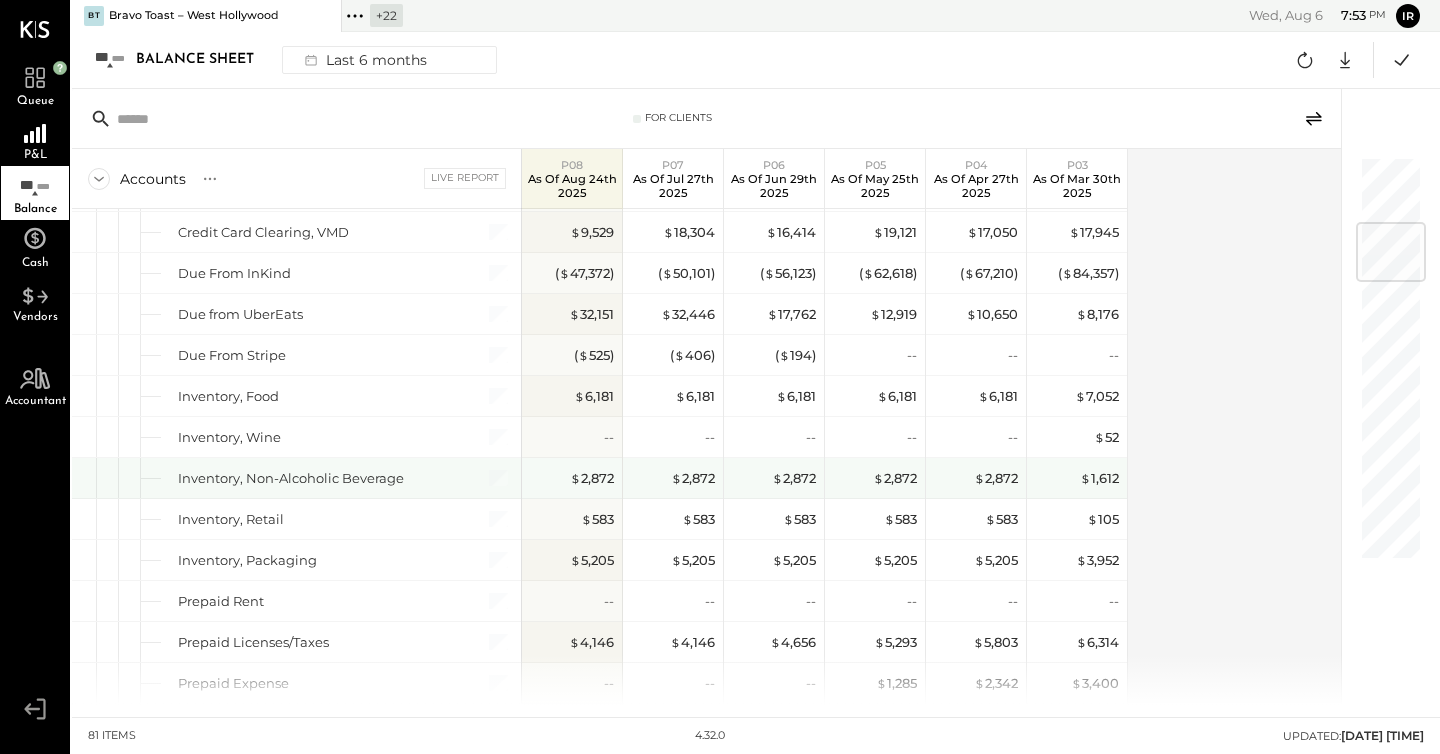 scroll, scrollTop: 573, scrollLeft: 0, axis: vertical 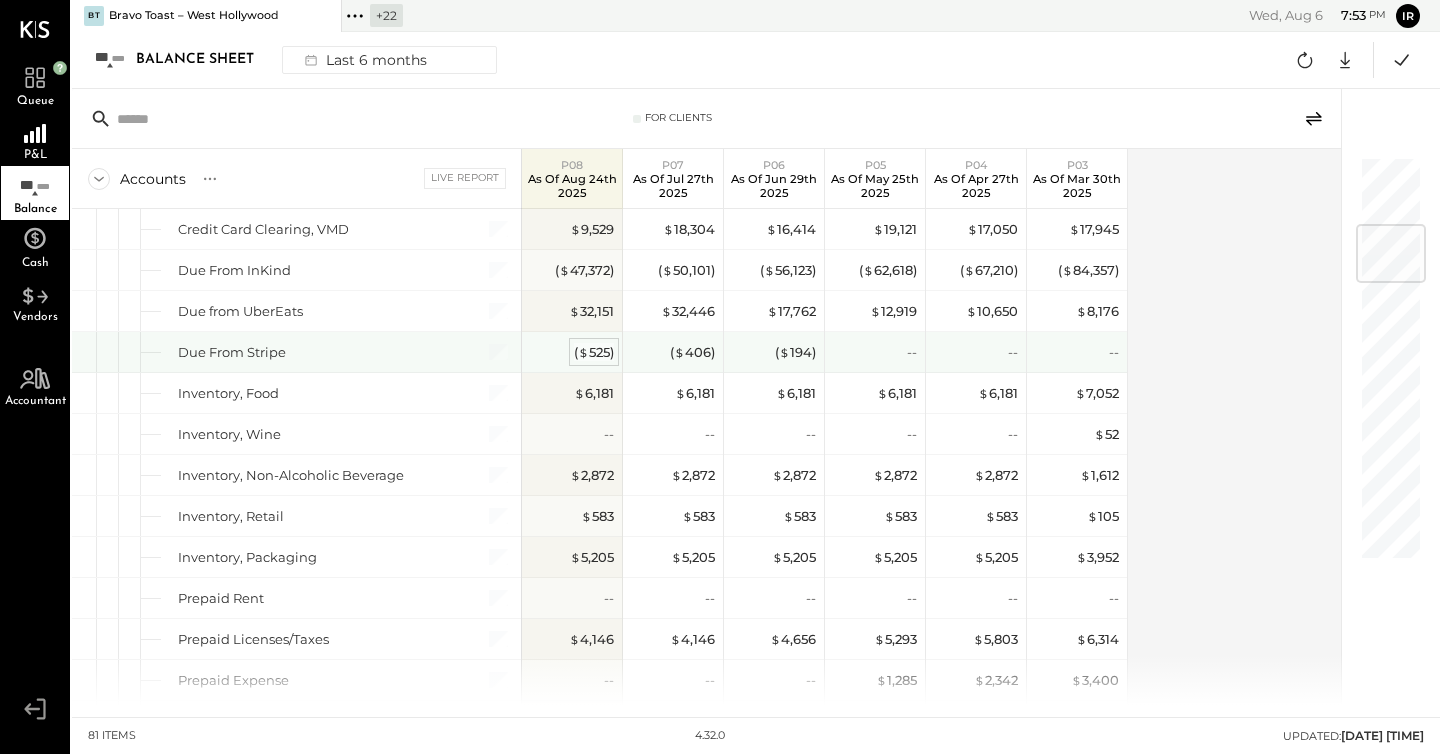 click on "( $ 525 )" at bounding box center (594, 352) 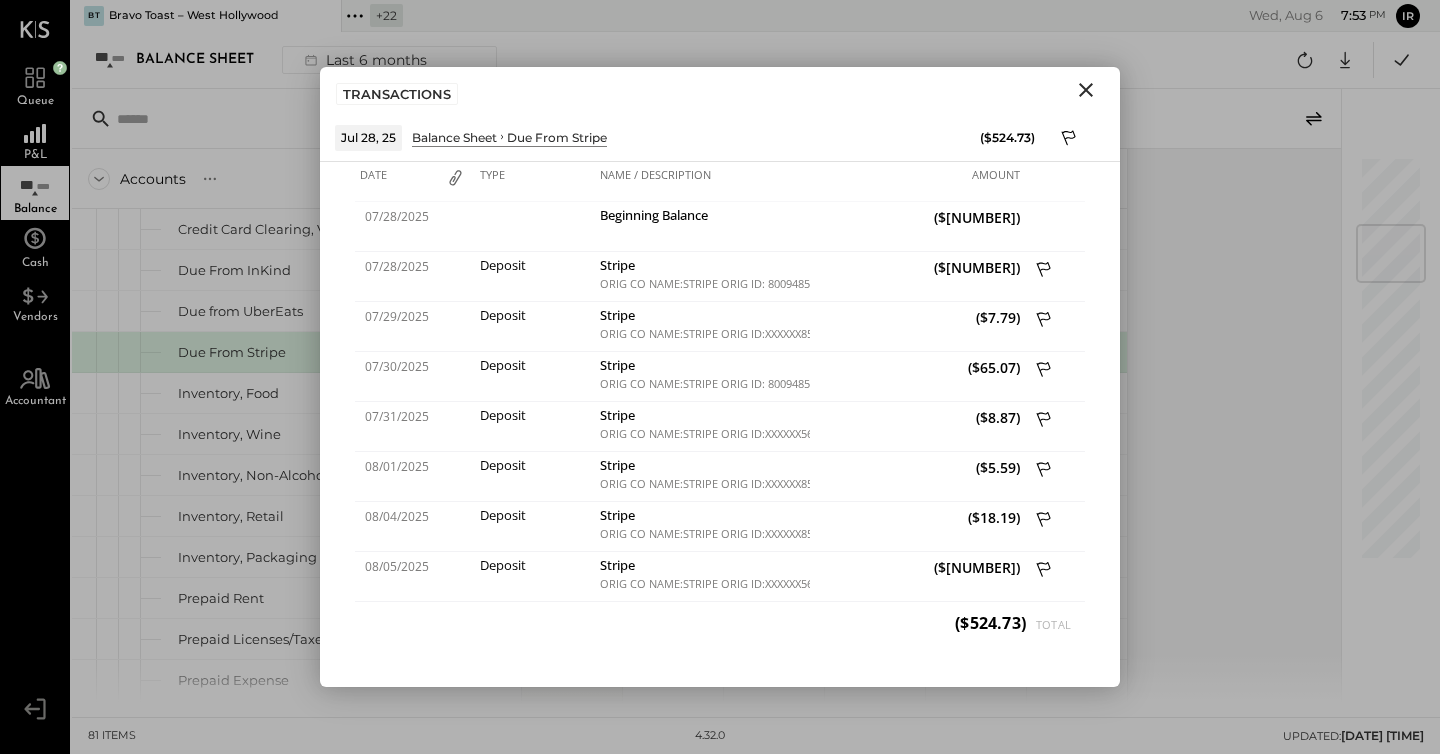 click 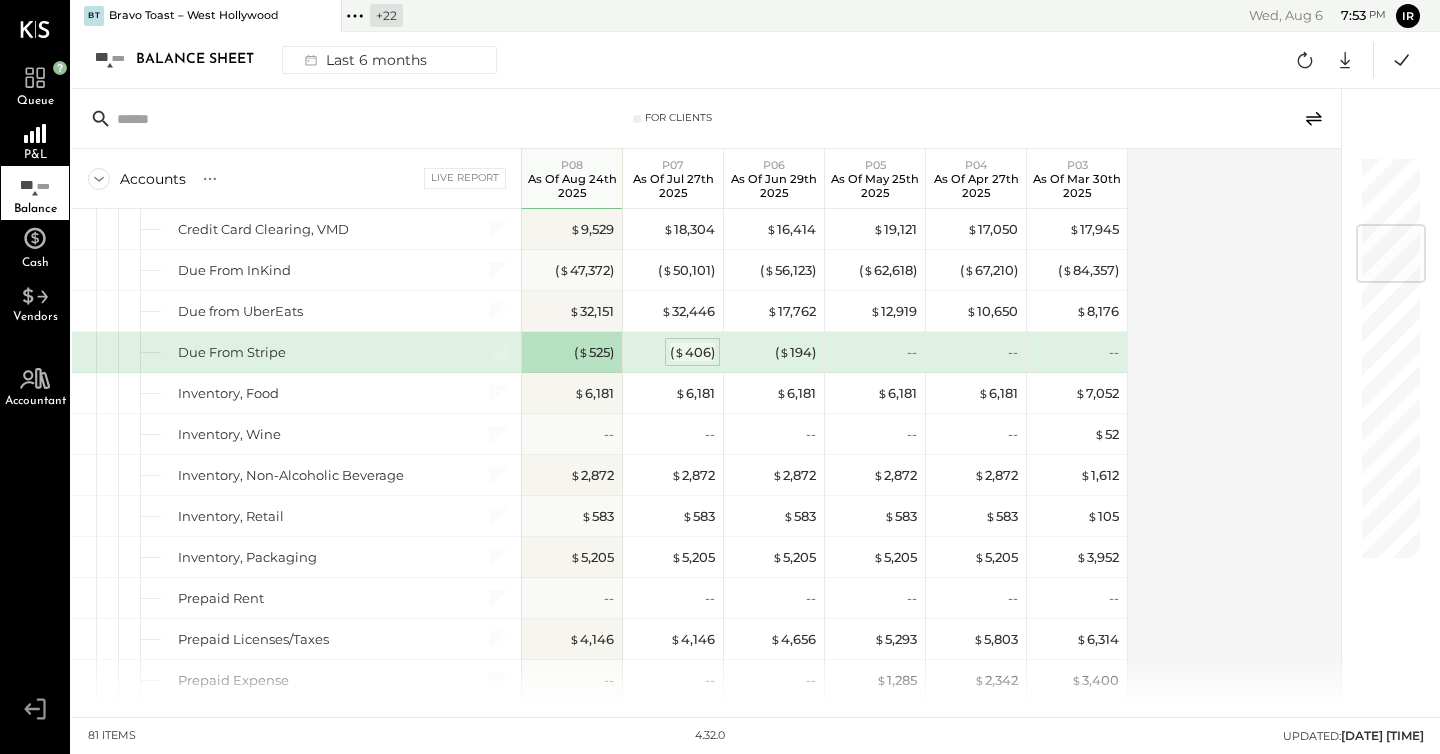 click on "( $ 406 )" at bounding box center [692, 352] 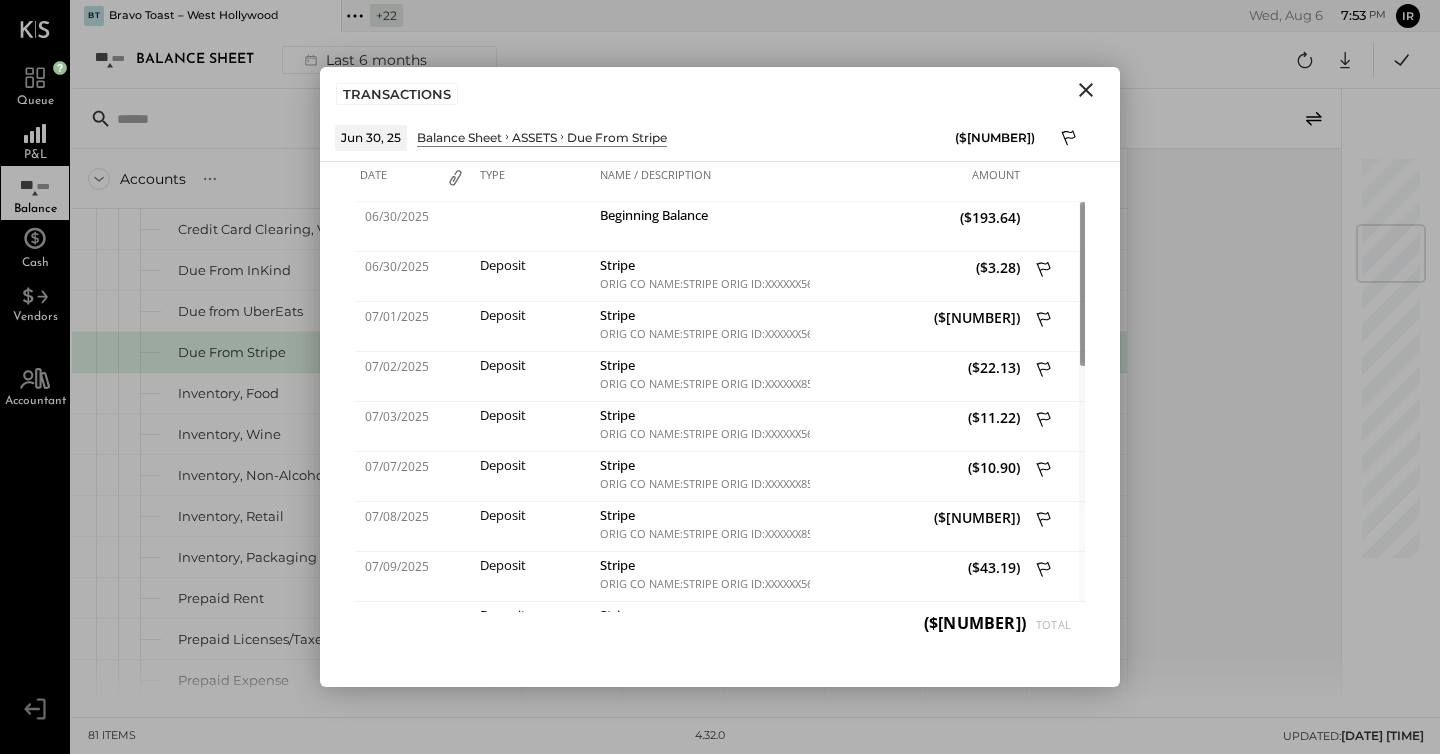 click 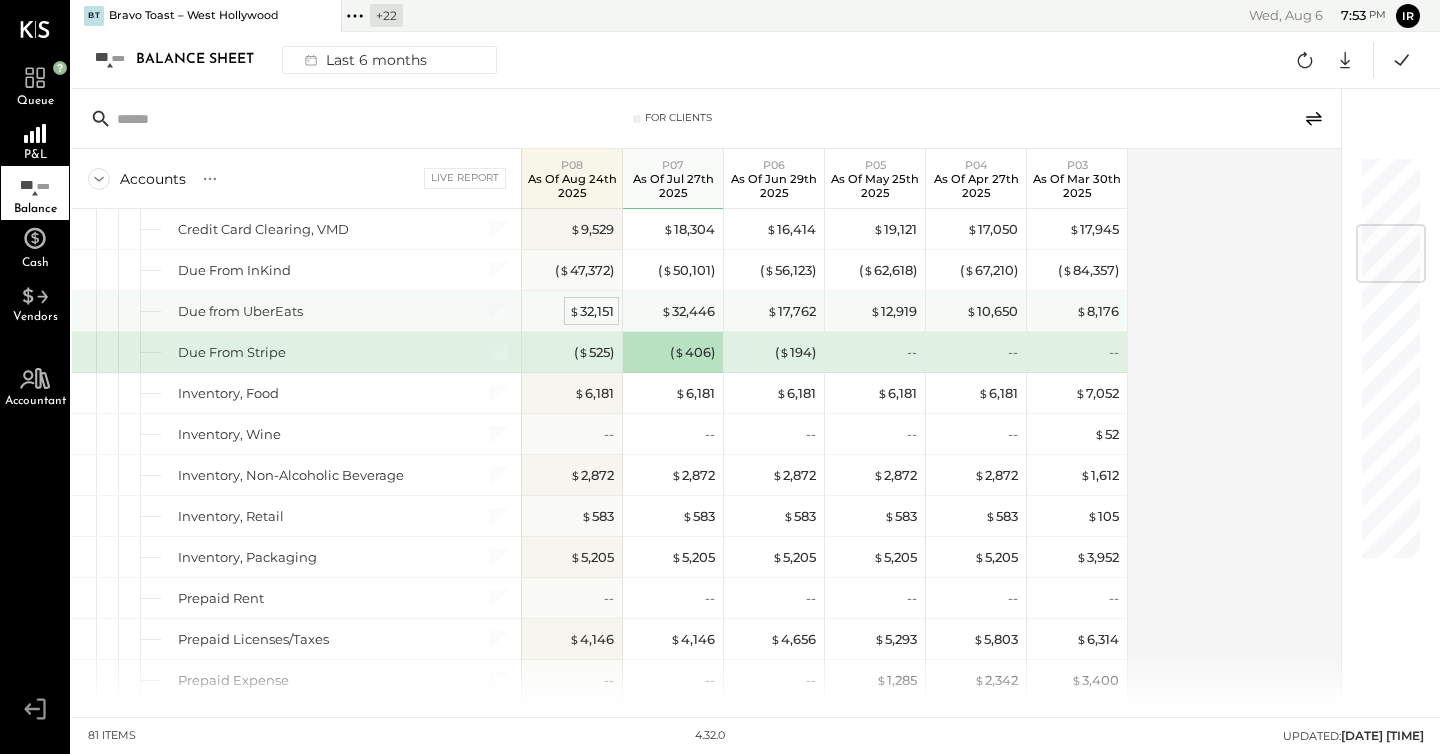 click on "$ 32,151" at bounding box center [591, 311] 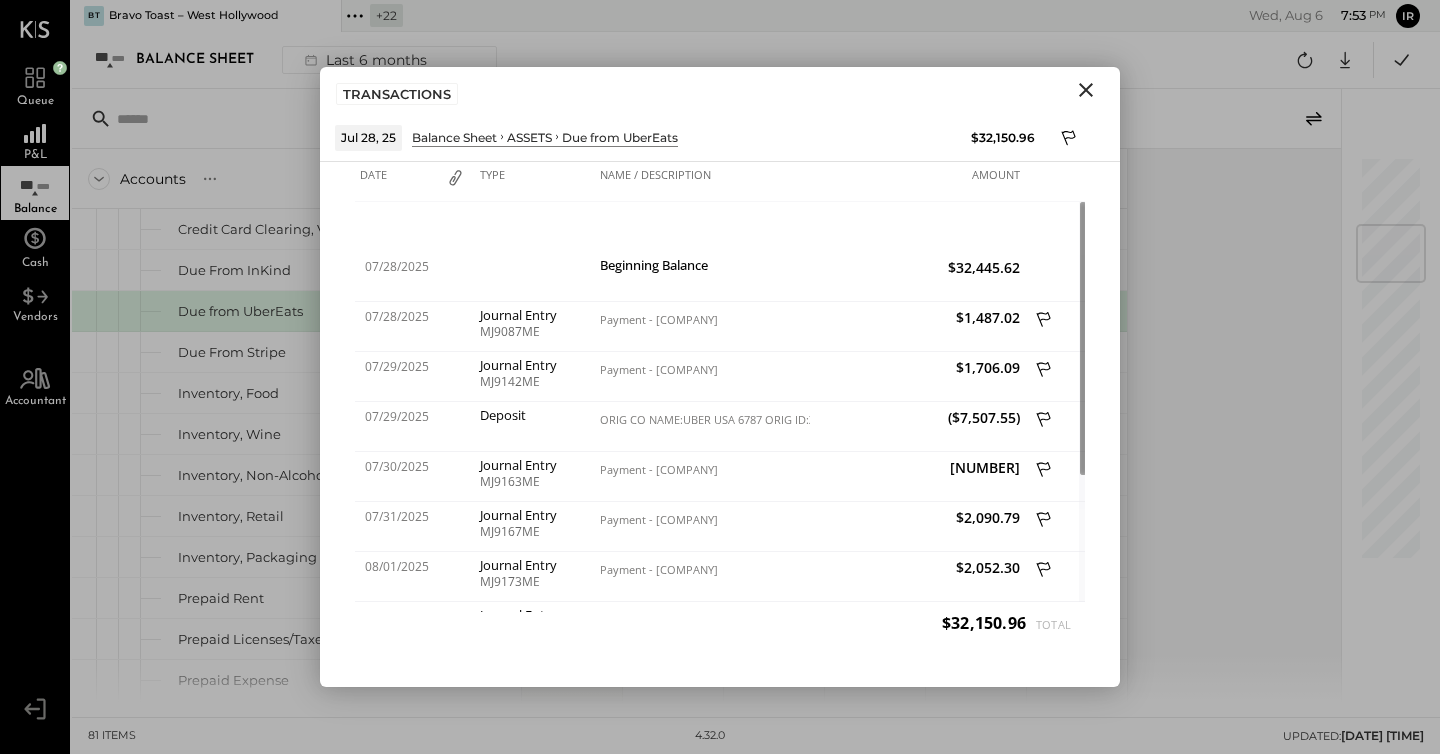 click 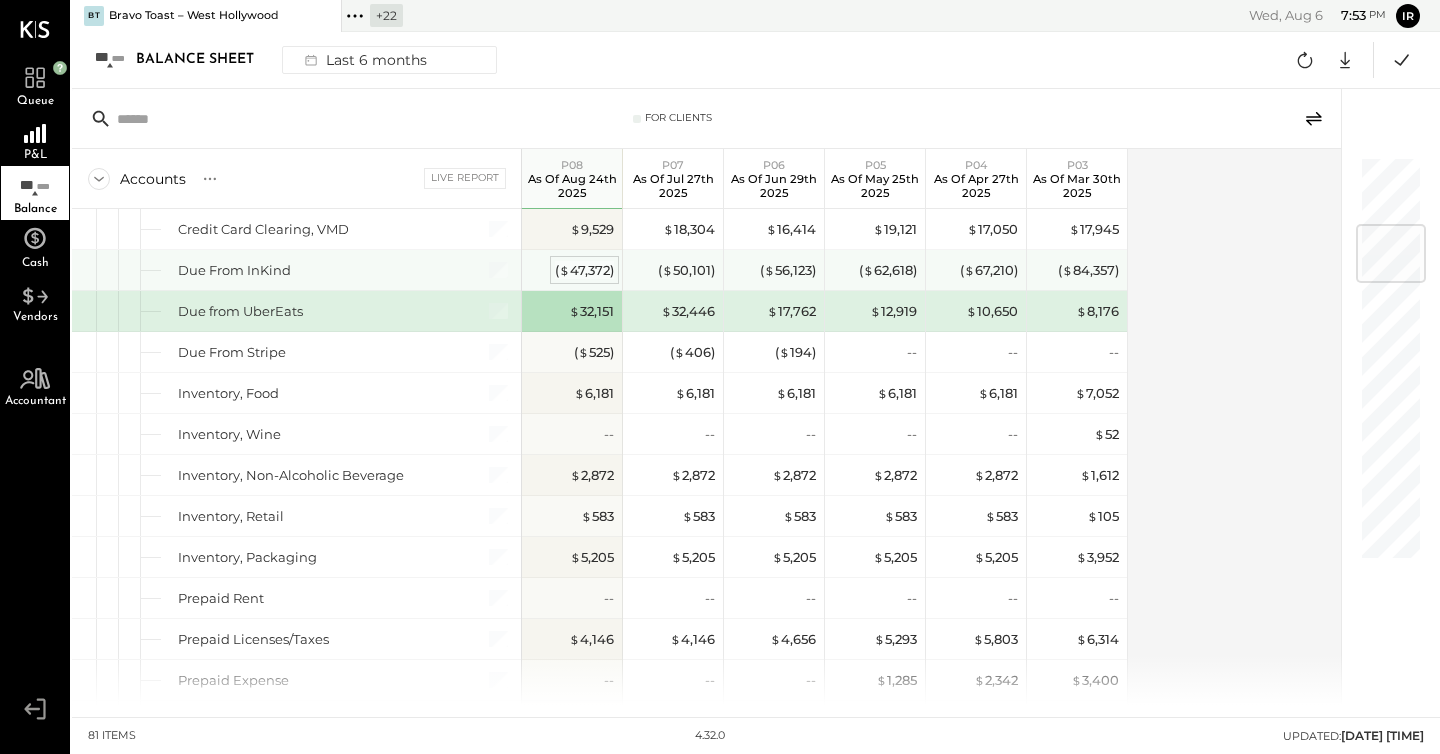 click on "( $ 47,372 )" at bounding box center (584, 270) 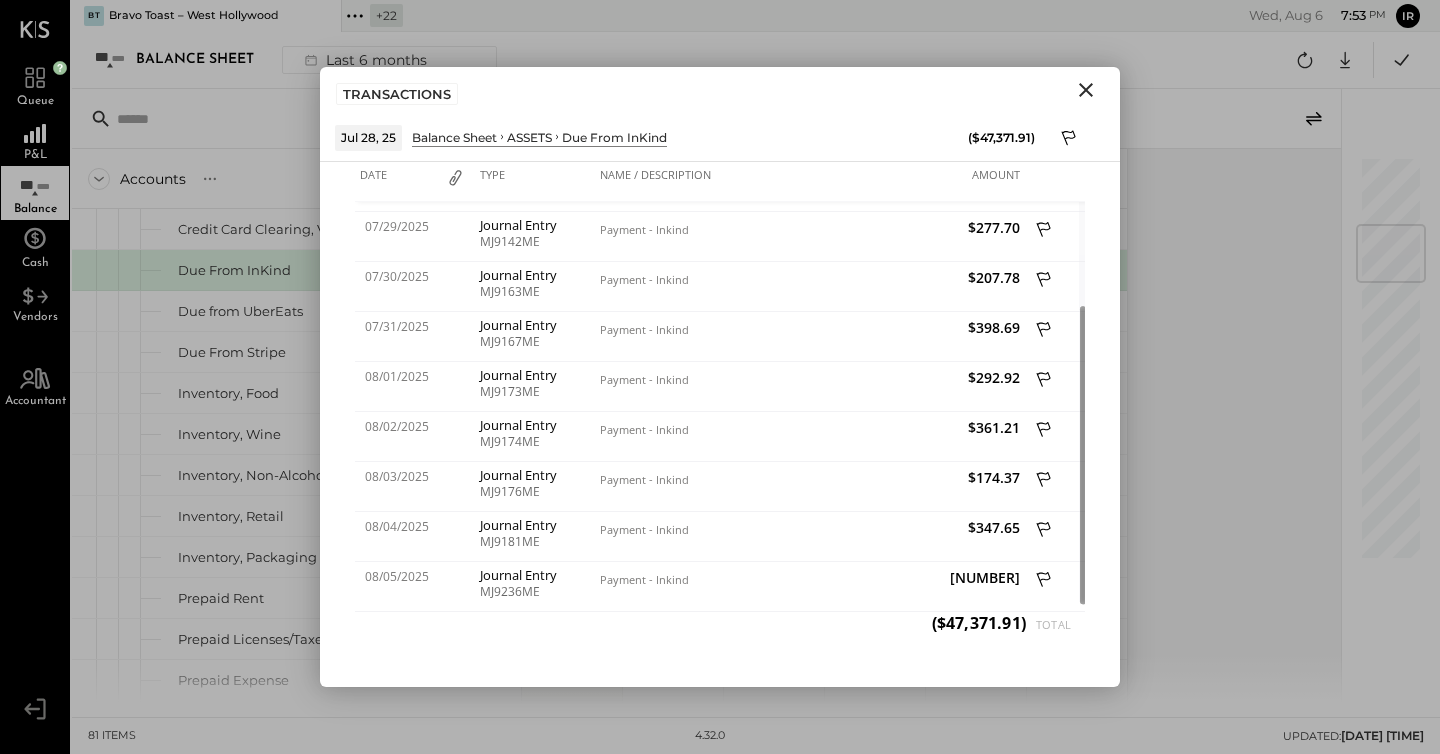 click 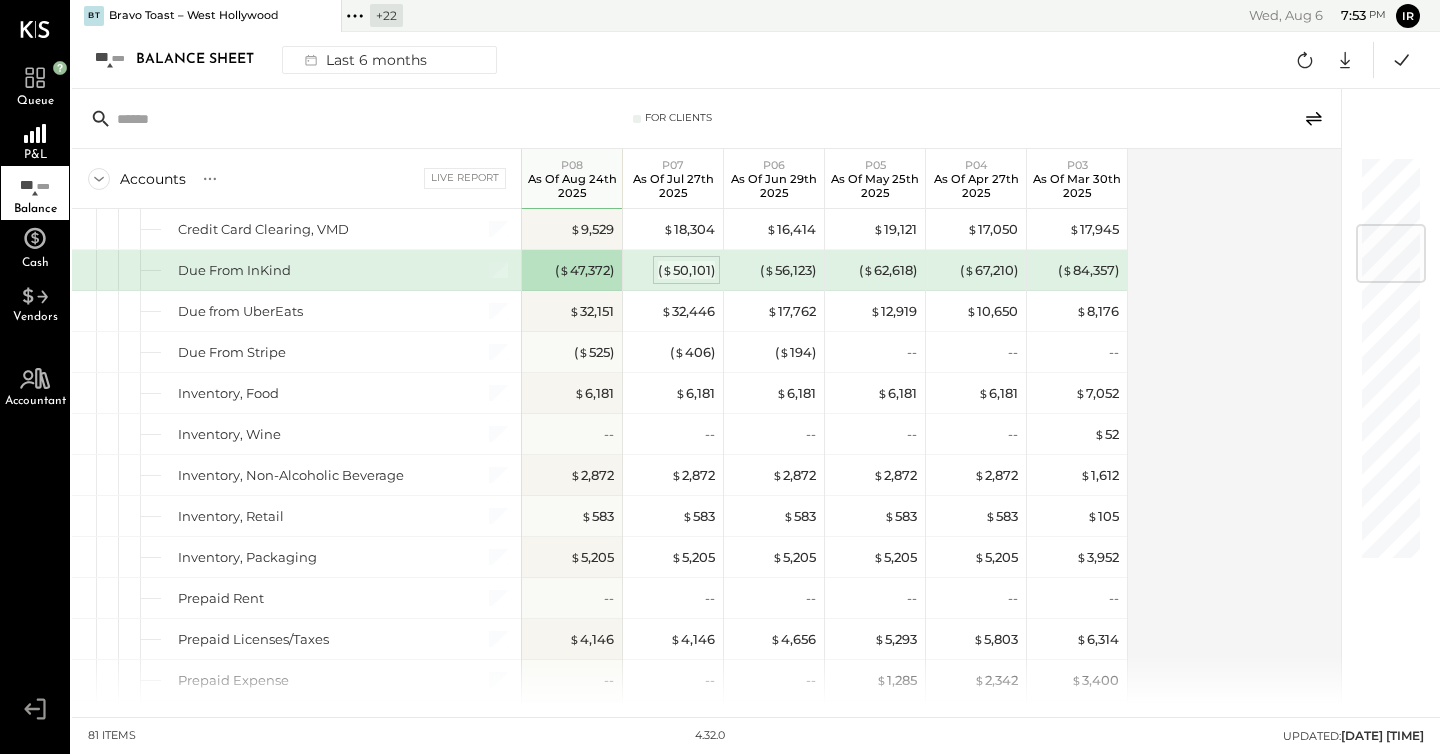click on "( $ 50,101 )" at bounding box center (686, 270) 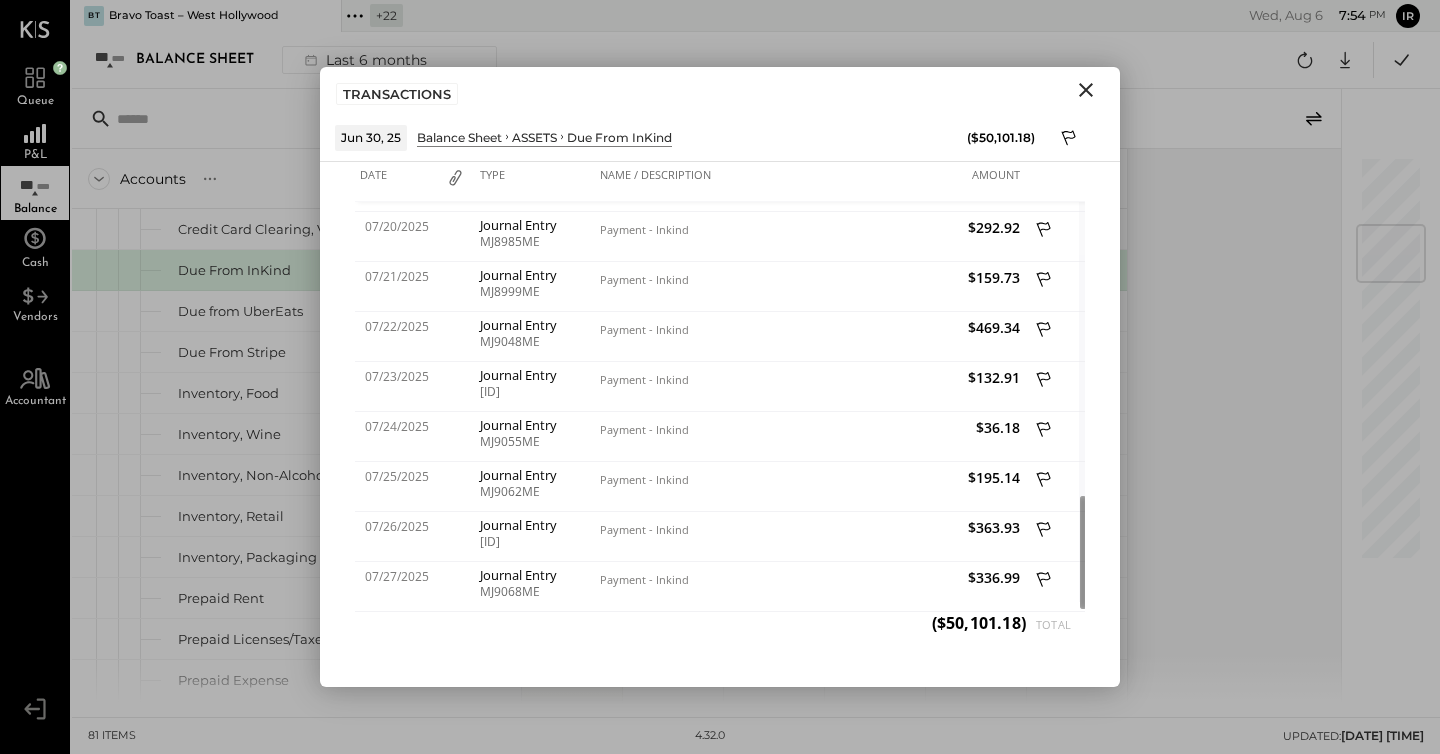 click 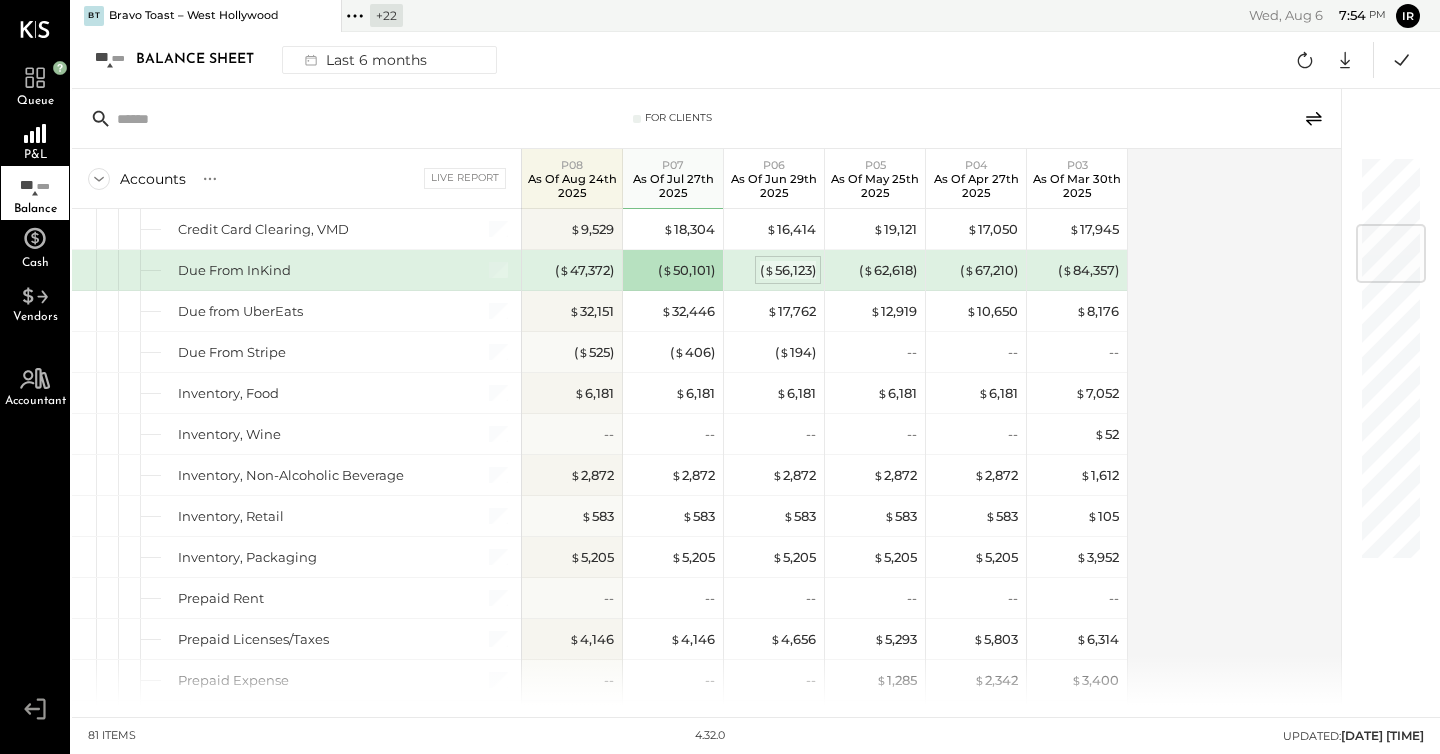 click on "( $ 56,123 )" at bounding box center [788, 270] 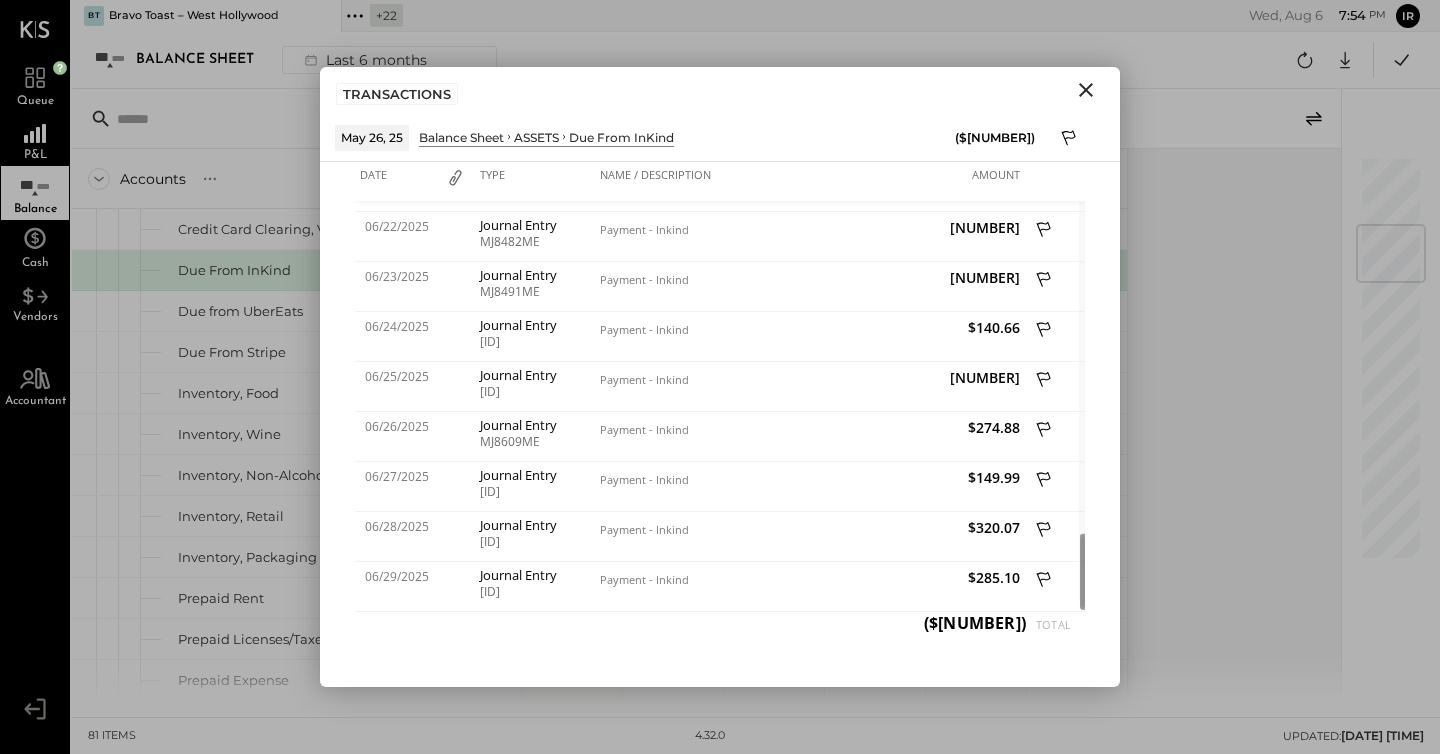 click 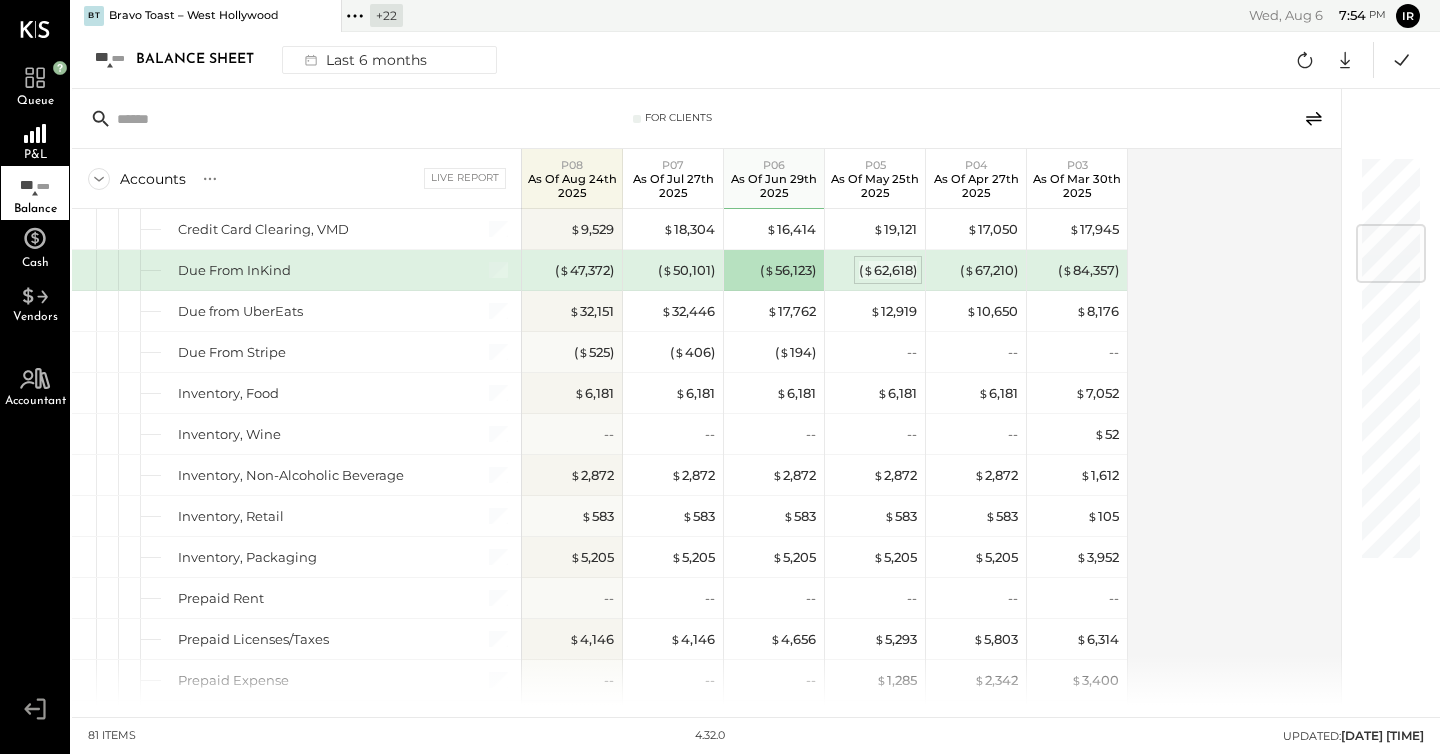 click on "( $ 62,618 )" at bounding box center [888, 270] 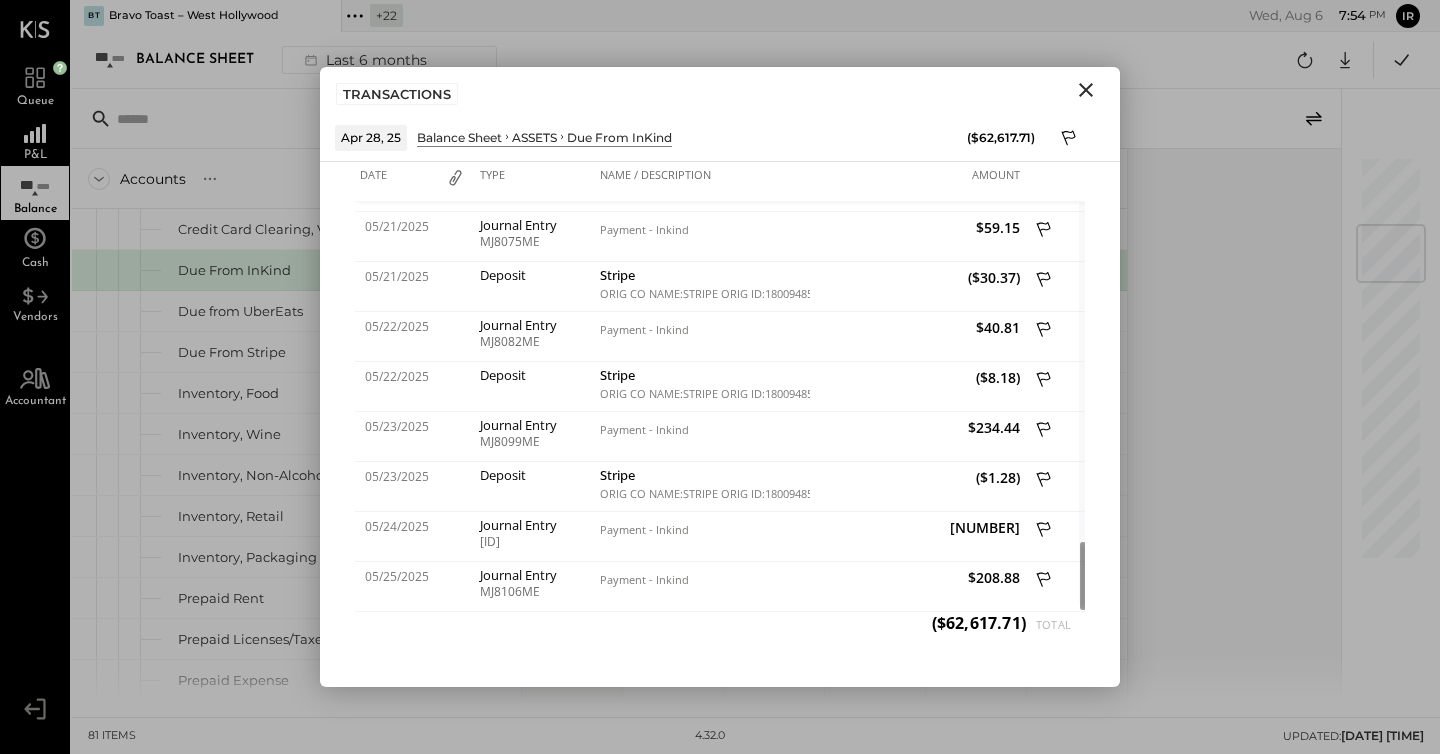 click 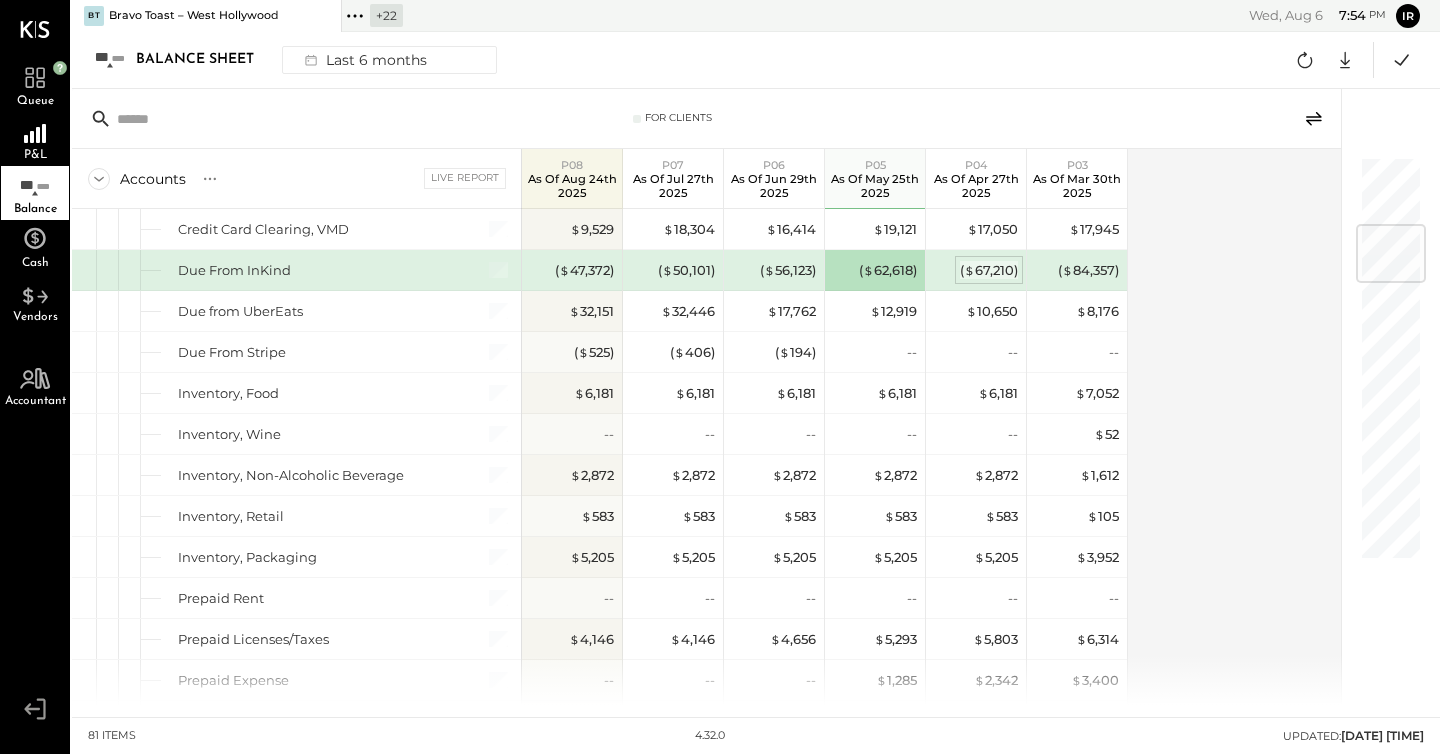 click on "( $ 67,210 )" at bounding box center (989, 270) 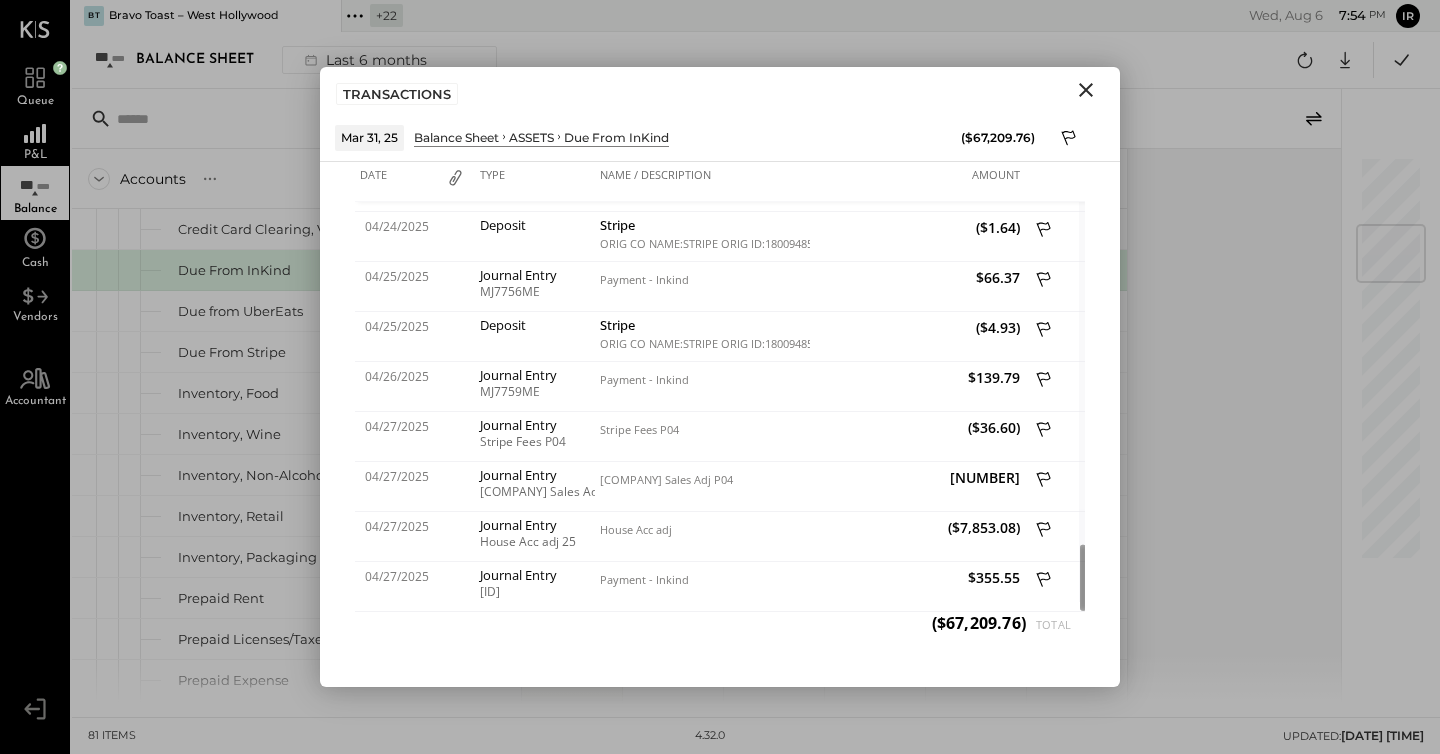 click 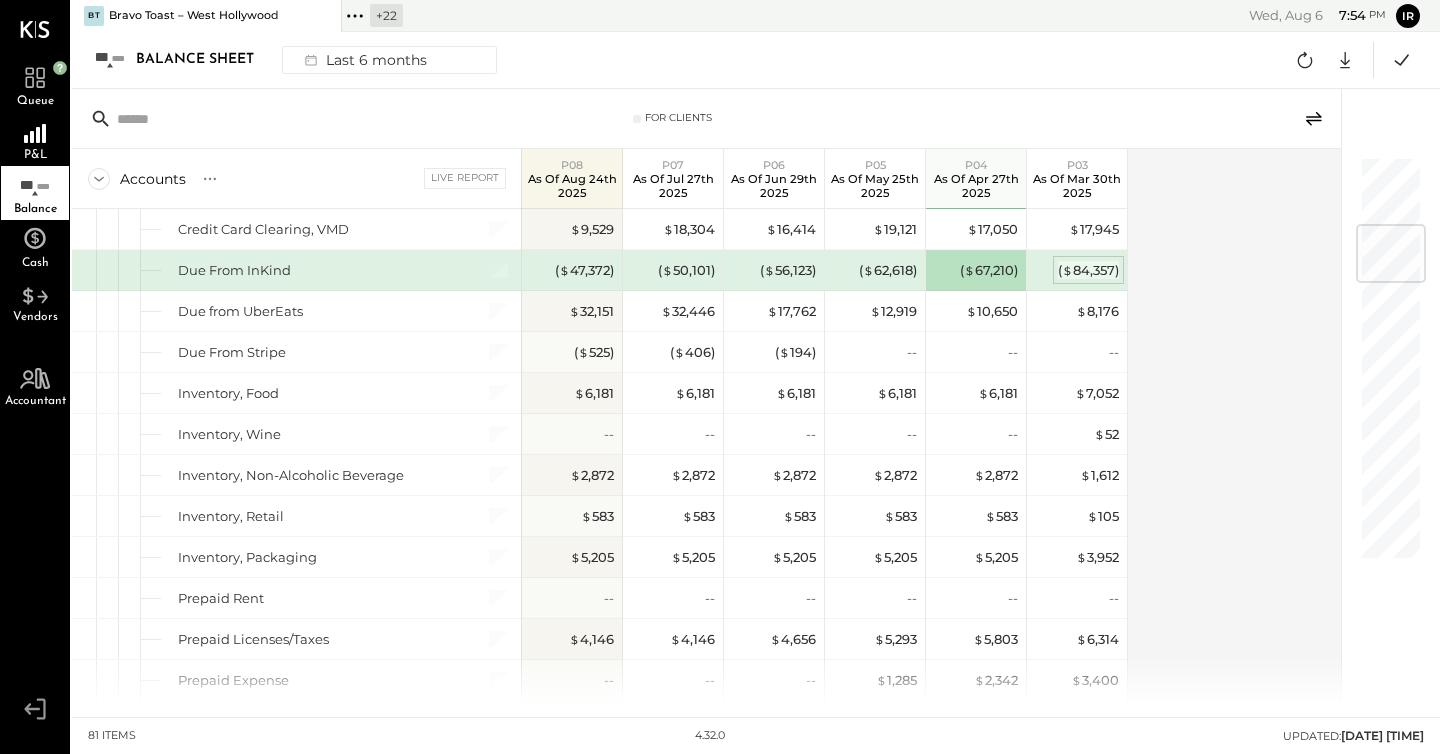 click on "( $ 84,357 )" at bounding box center (1088, 270) 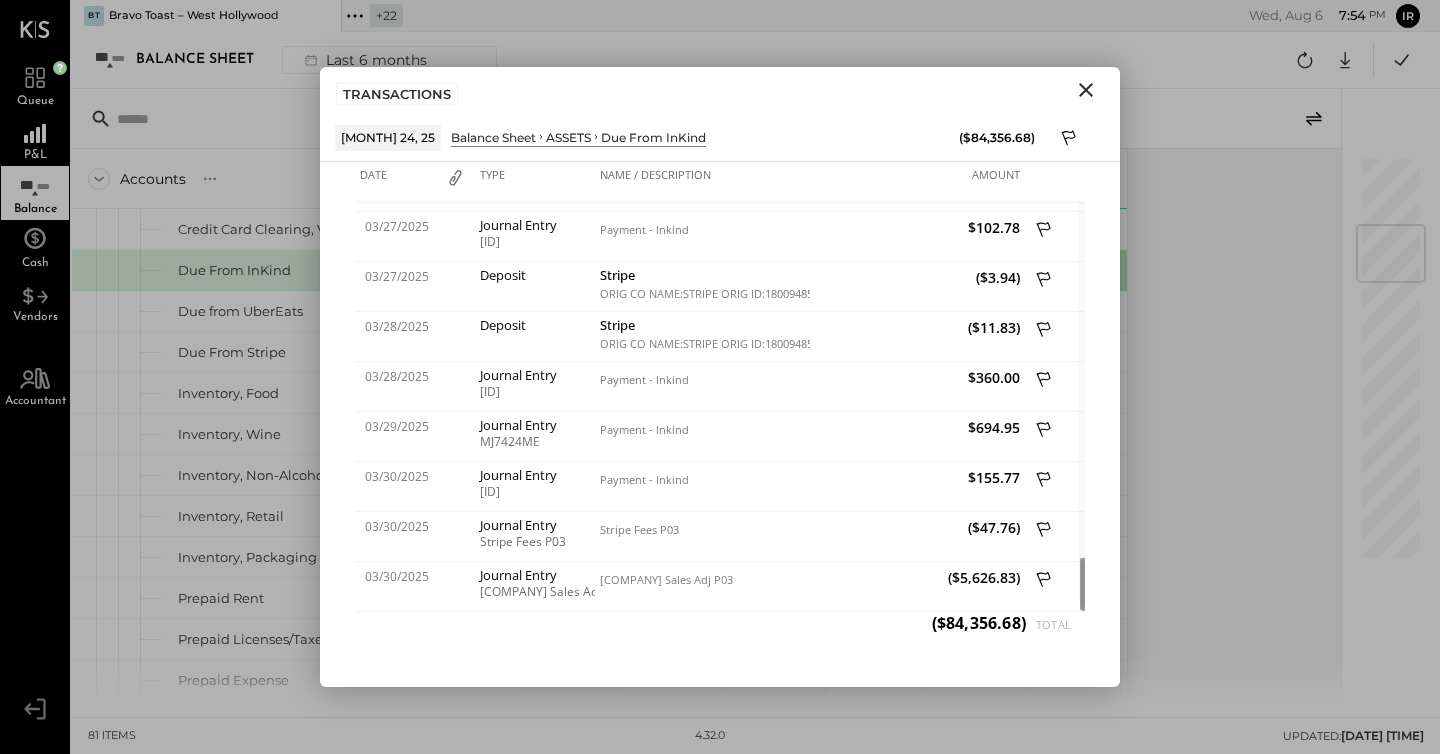 click 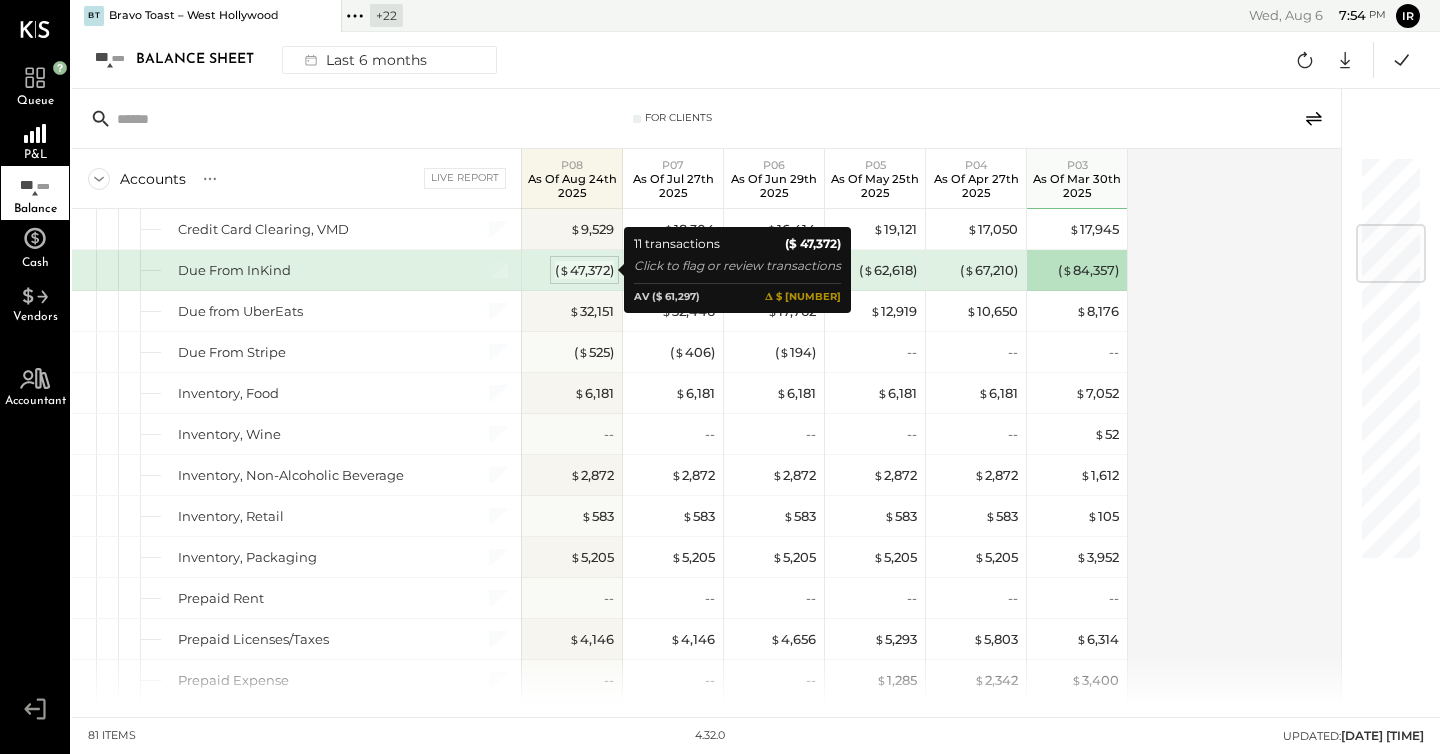 click on "( $ 47,372 )" at bounding box center [584, 270] 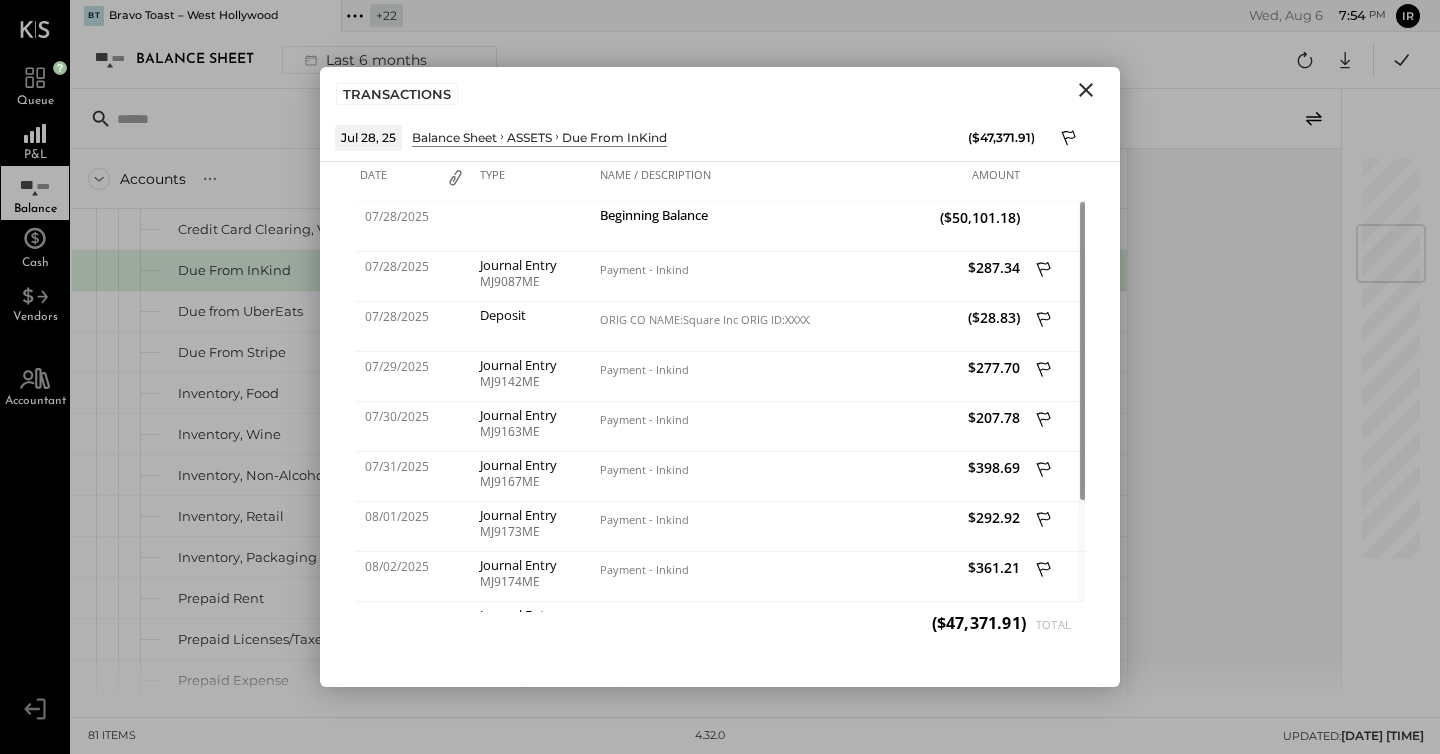 click 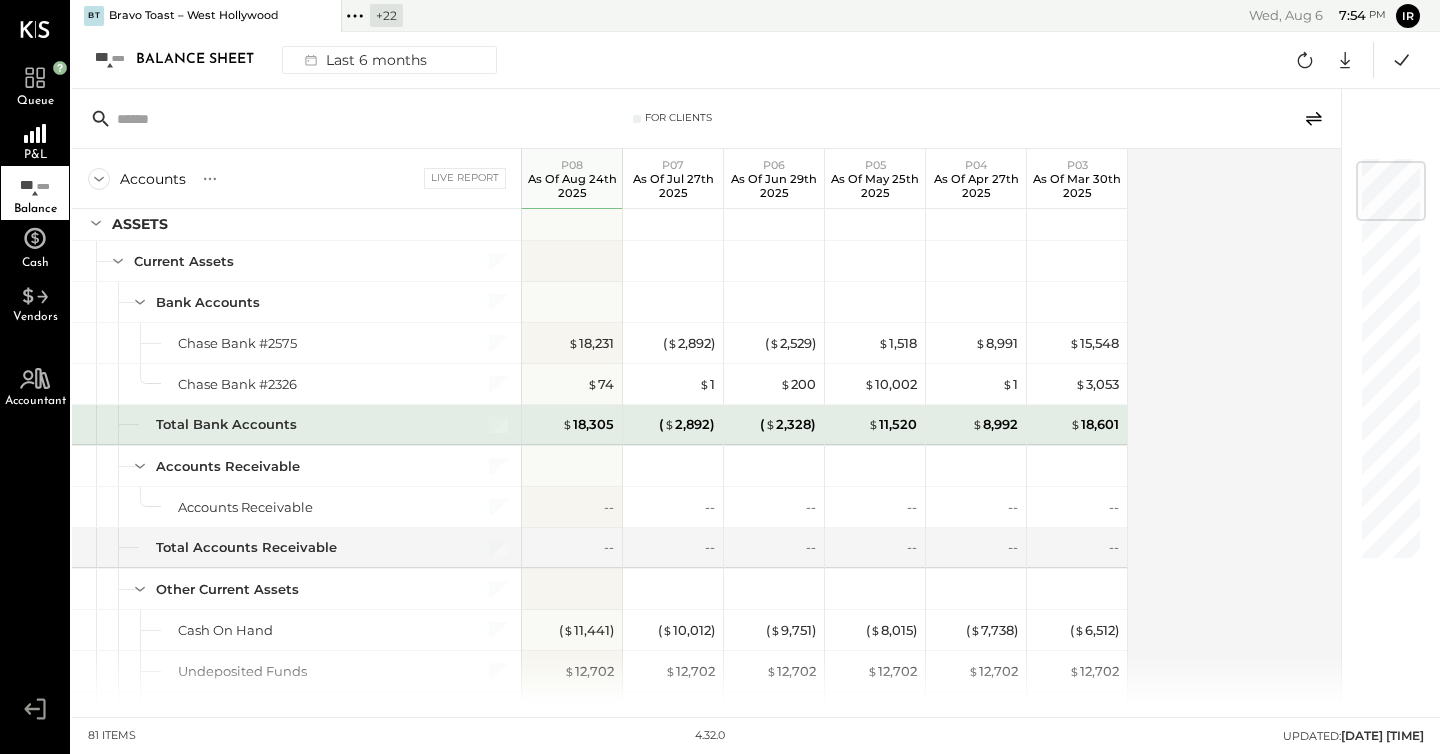 scroll, scrollTop: 0, scrollLeft: 0, axis: both 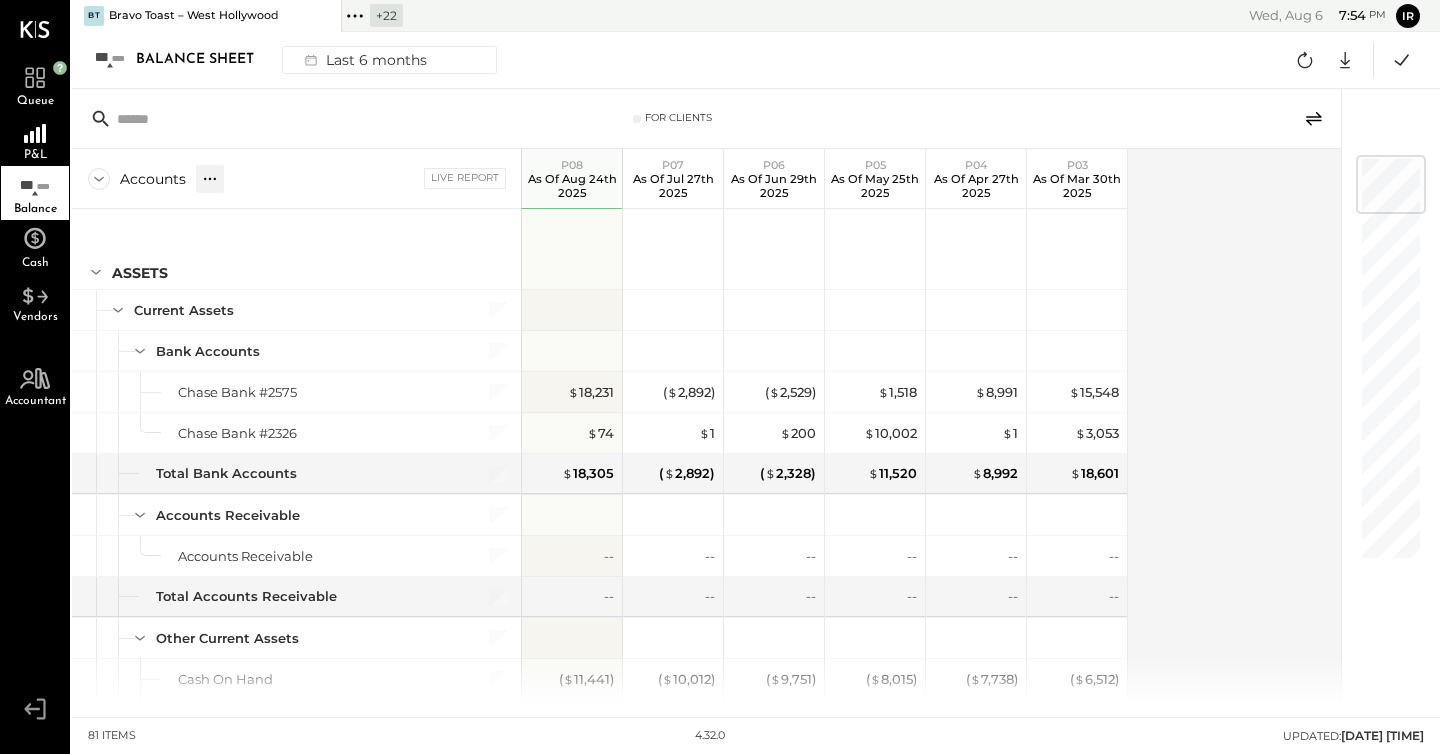 click 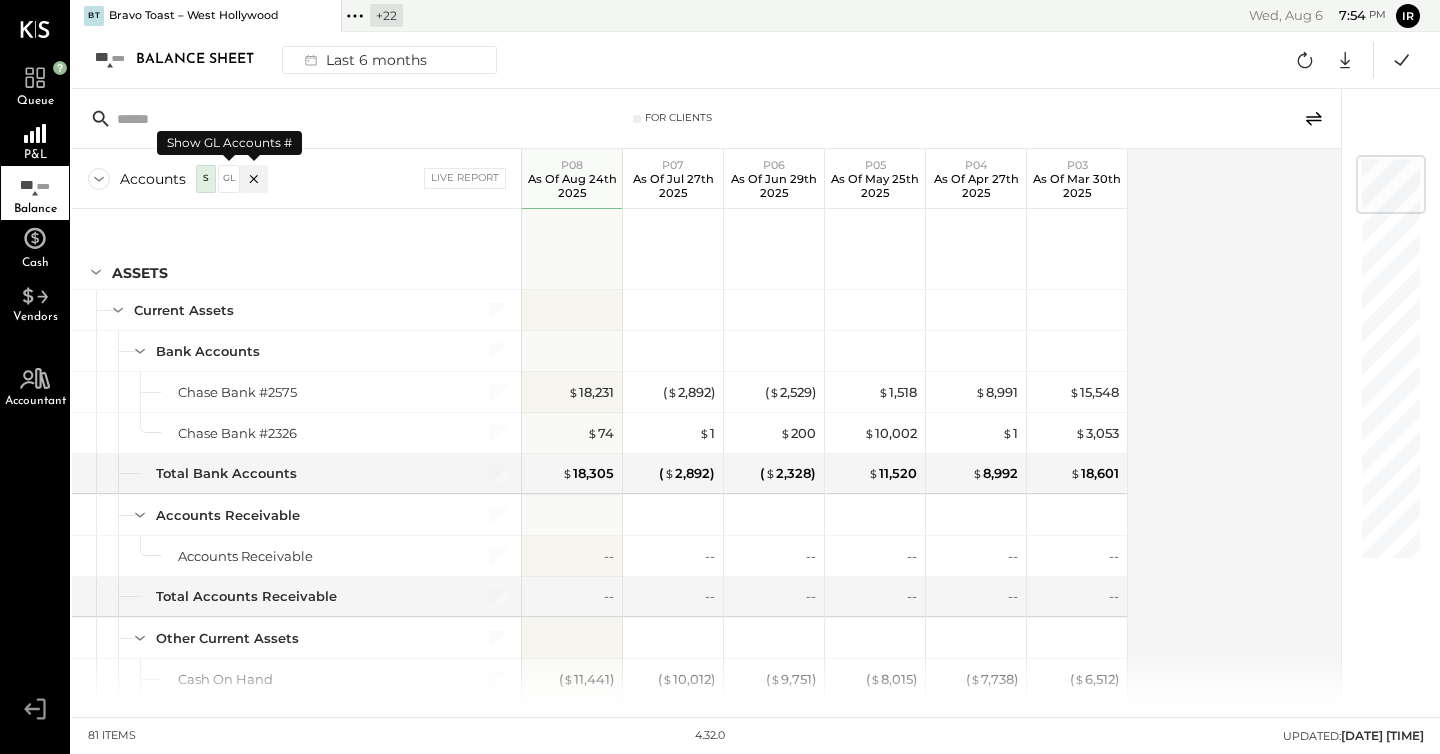 click on "GL" at bounding box center [229, 178] 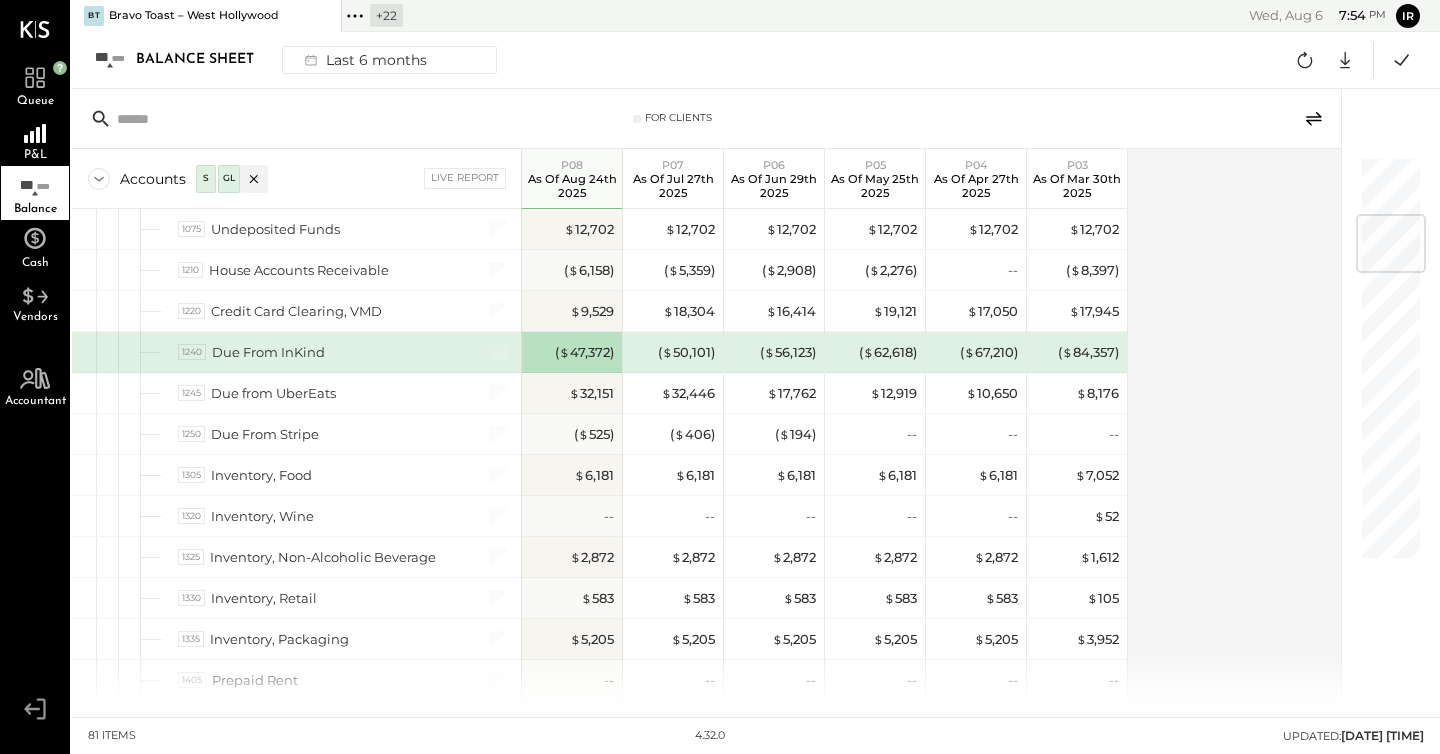 scroll, scrollTop: 489, scrollLeft: 0, axis: vertical 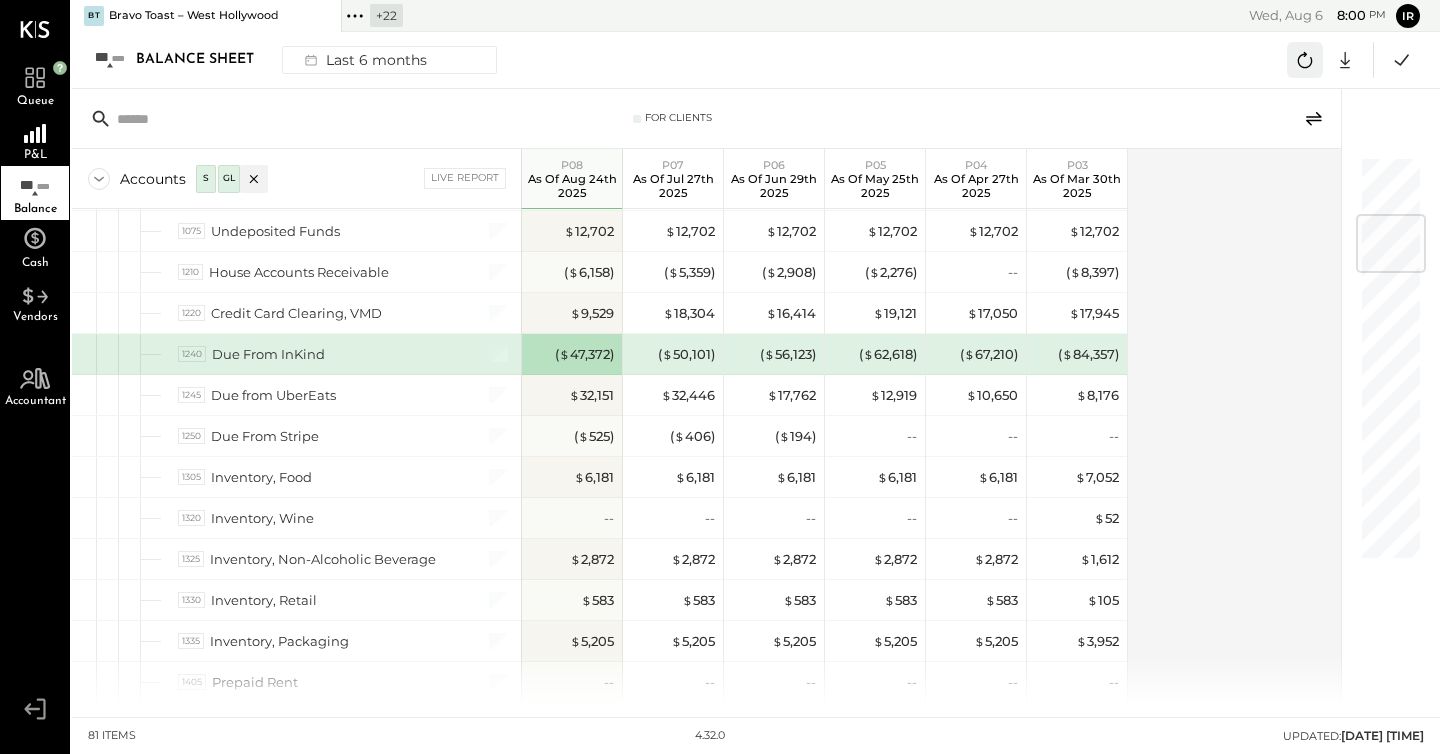 click 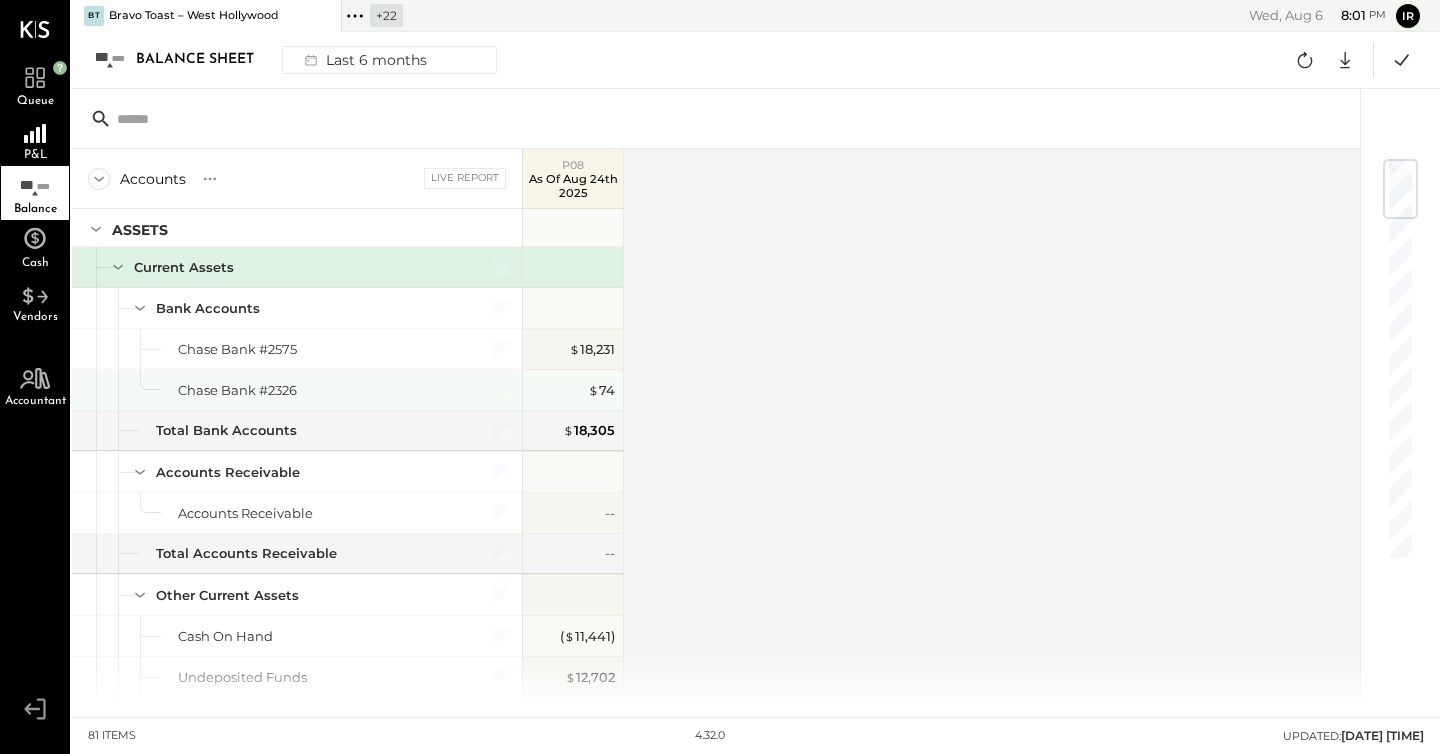 scroll, scrollTop: 0, scrollLeft: 0, axis: both 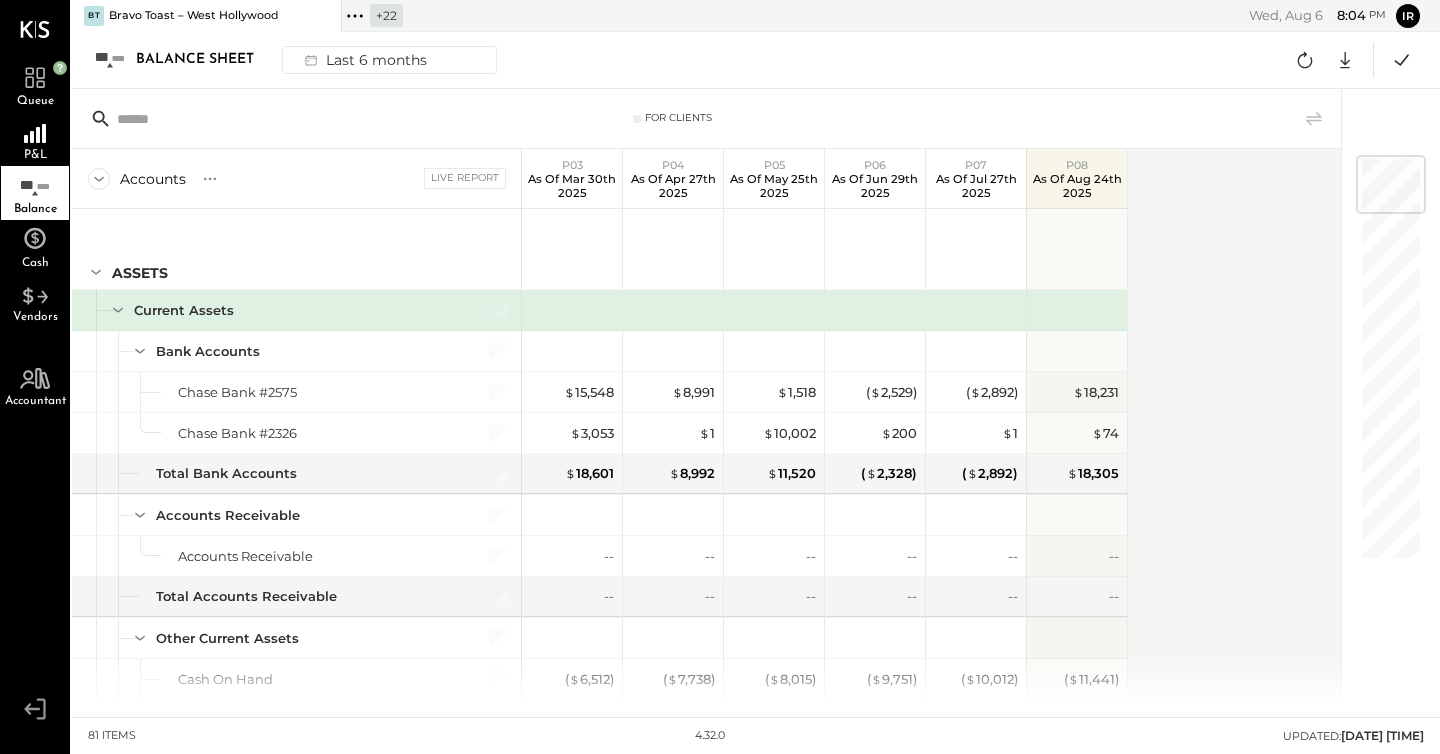 click 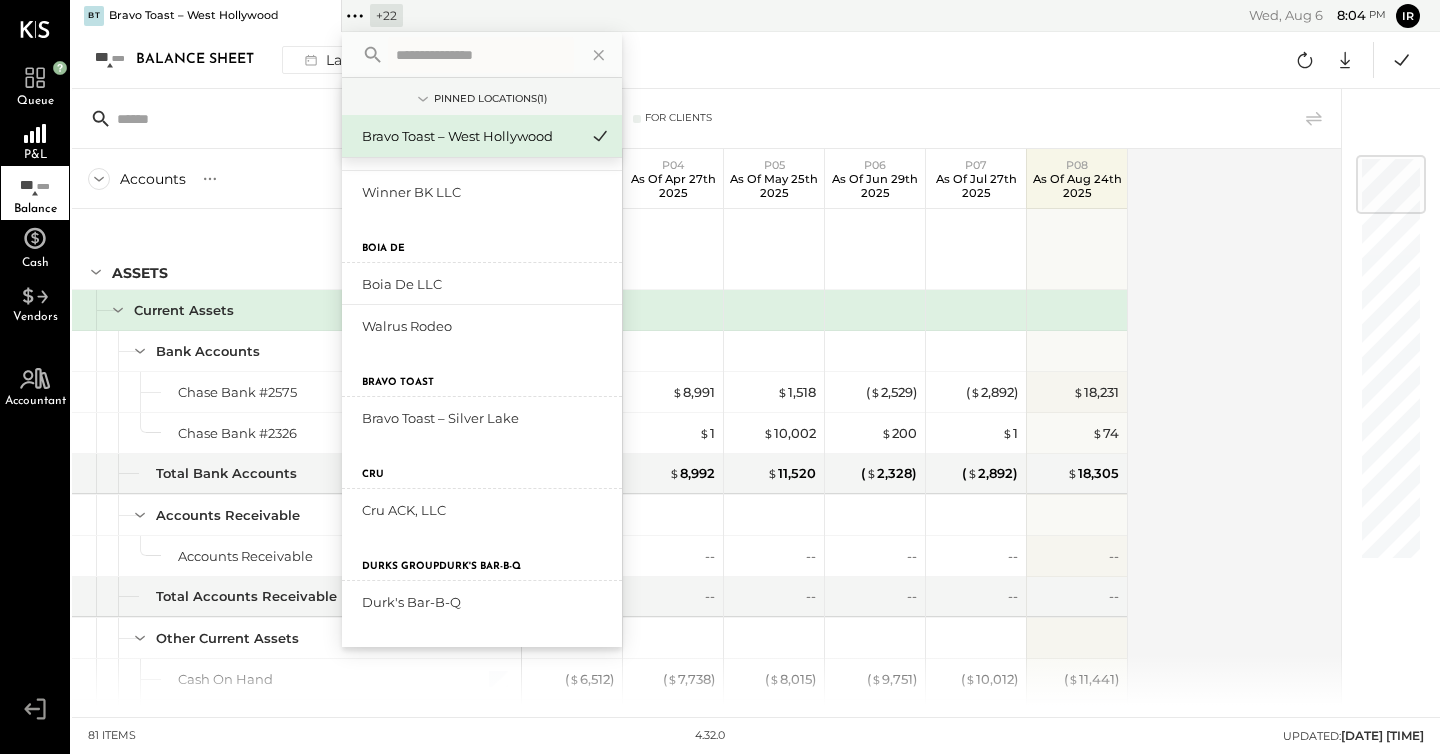 scroll, scrollTop: 697, scrollLeft: 0, axis: vertical 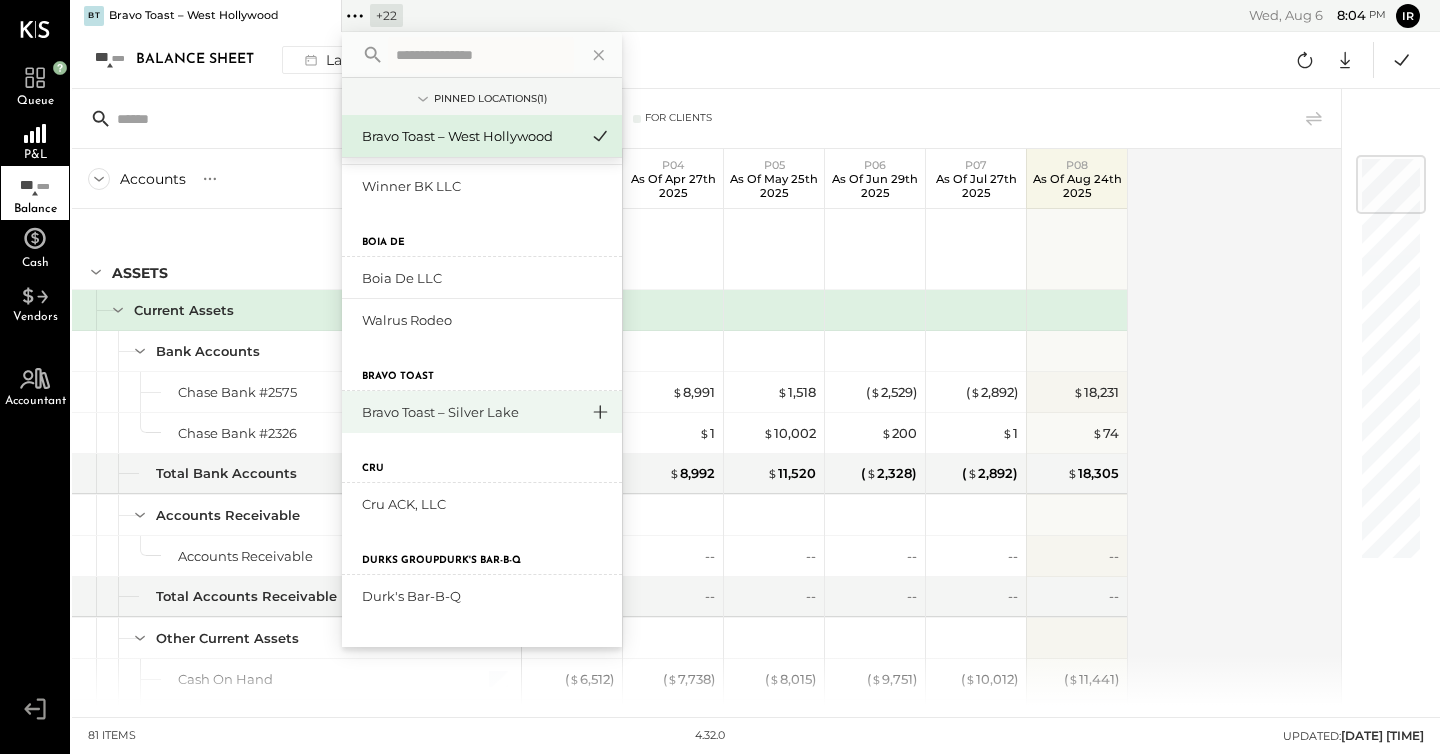 click 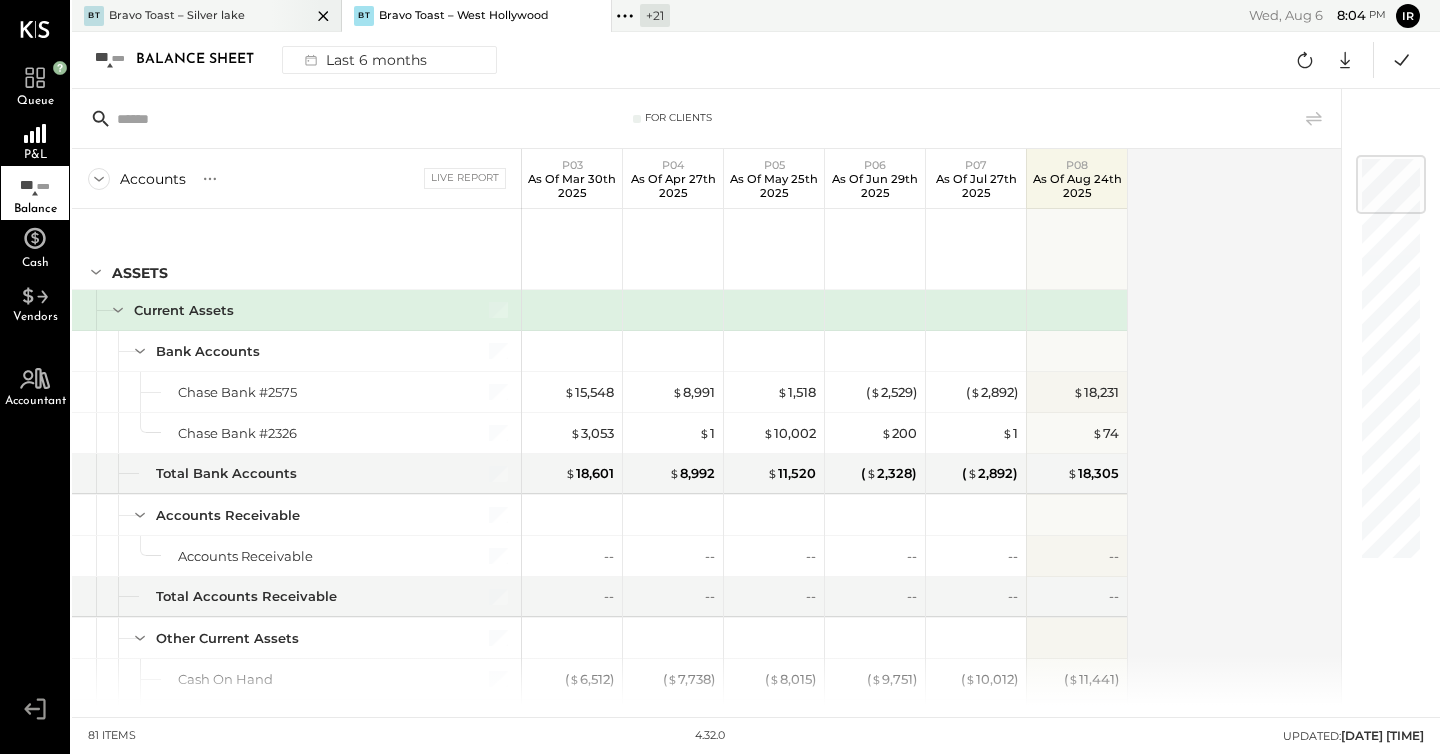 click on "Bravo Toast – Silver lake" at bounding box center (177, 16) 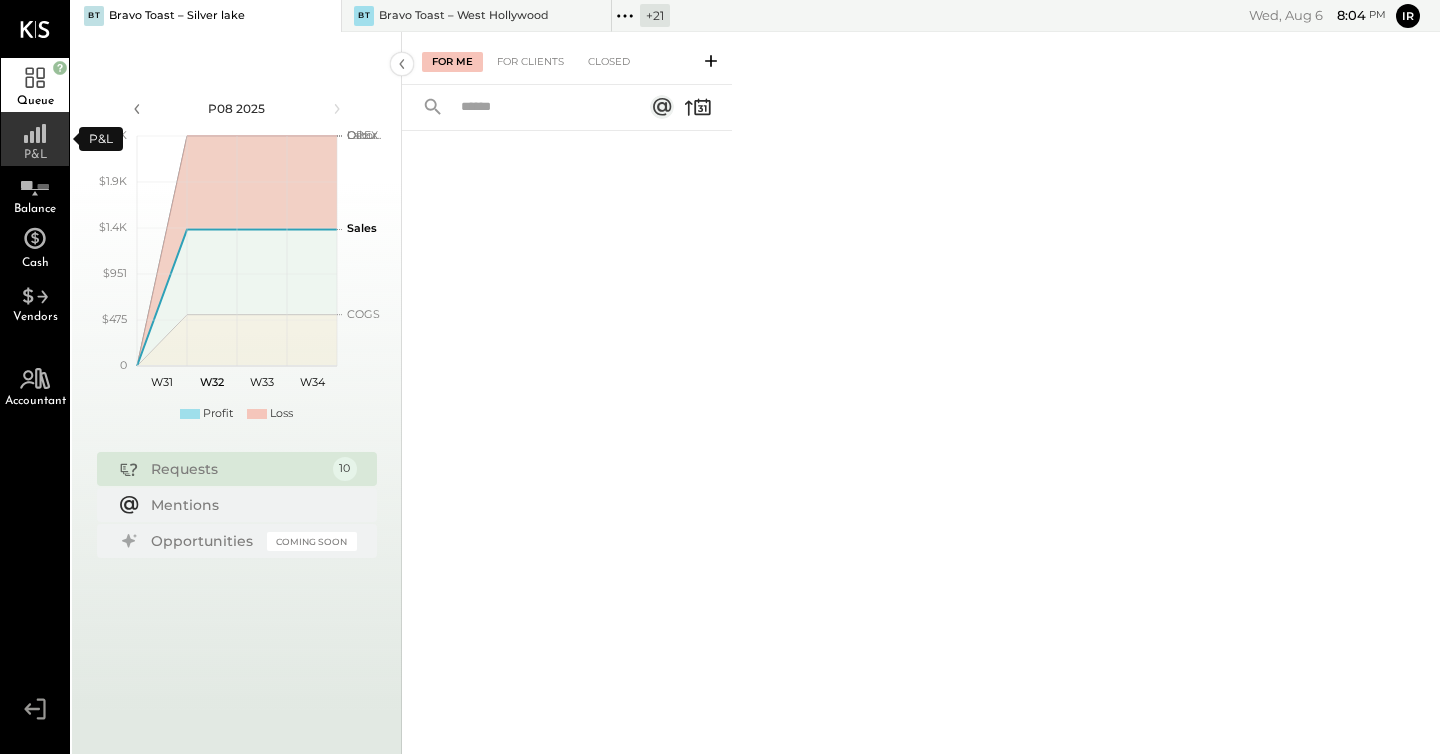 click 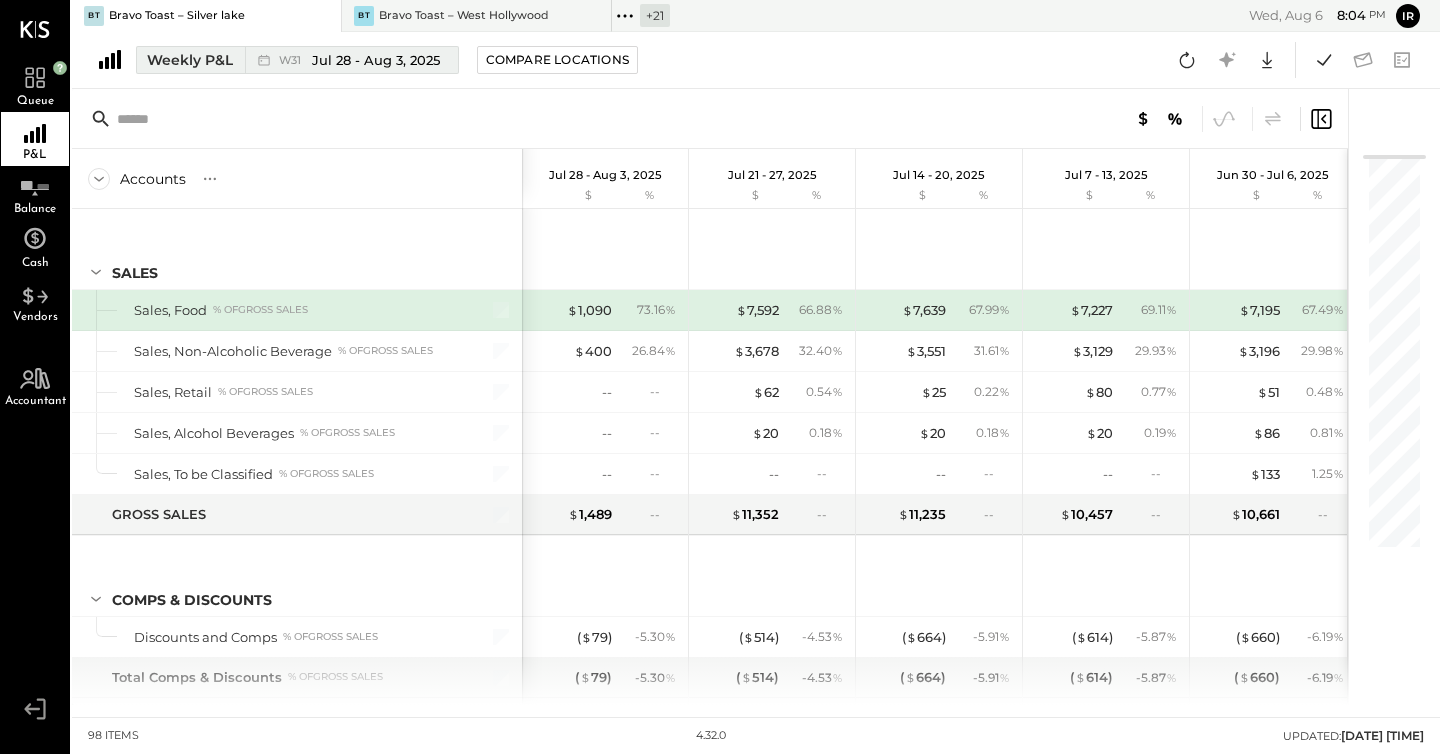 click 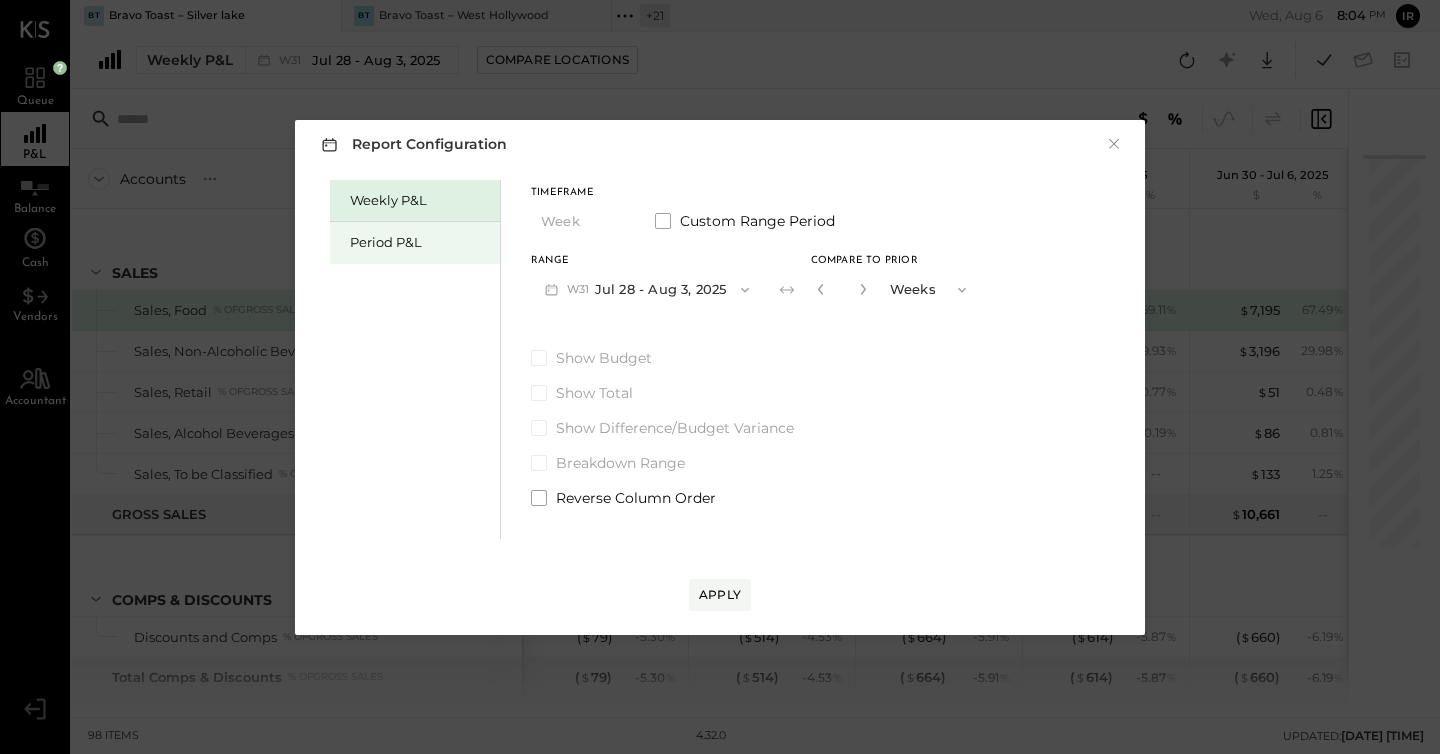 click on "Period P&L" at bounding box center [420, 242] 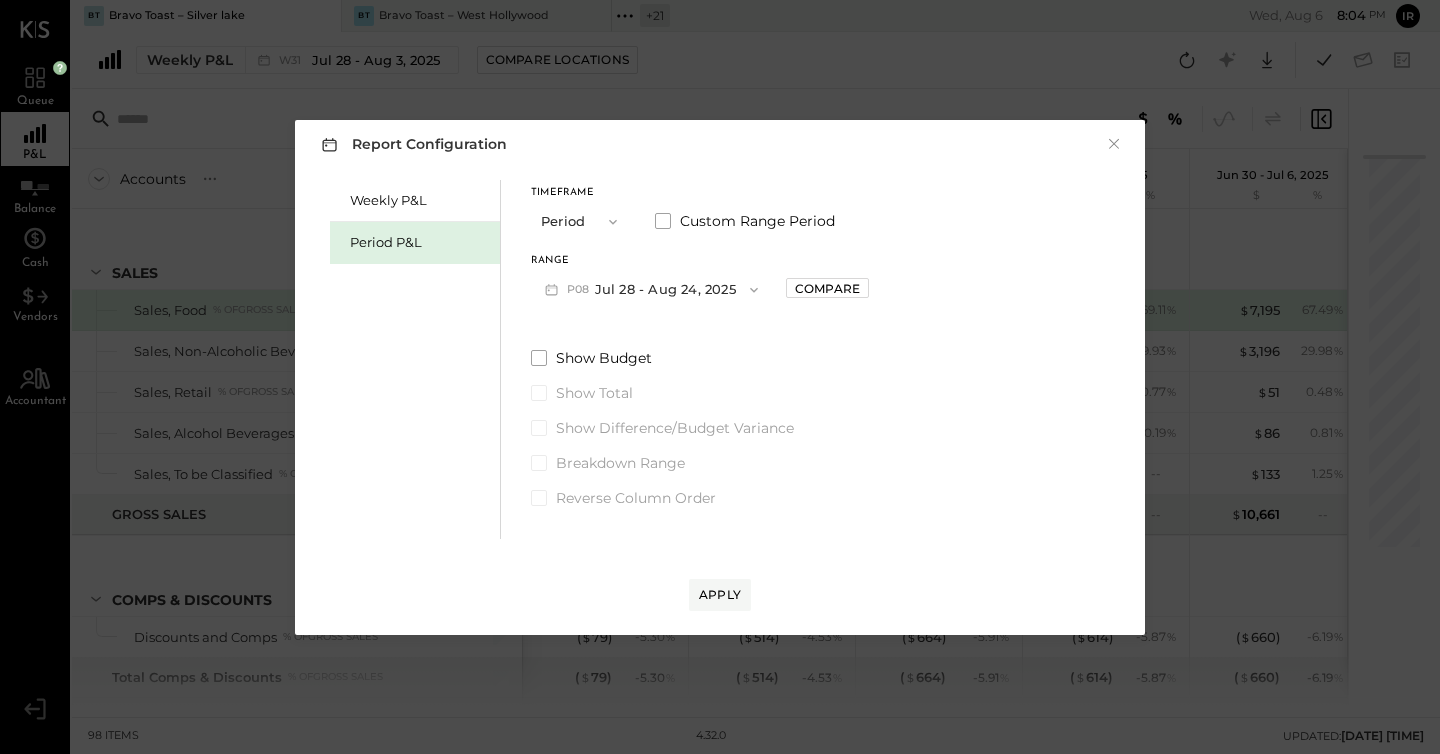 click on "P08 Jul 28 - Aug 24, 2025" at bounding box center (651, 289) 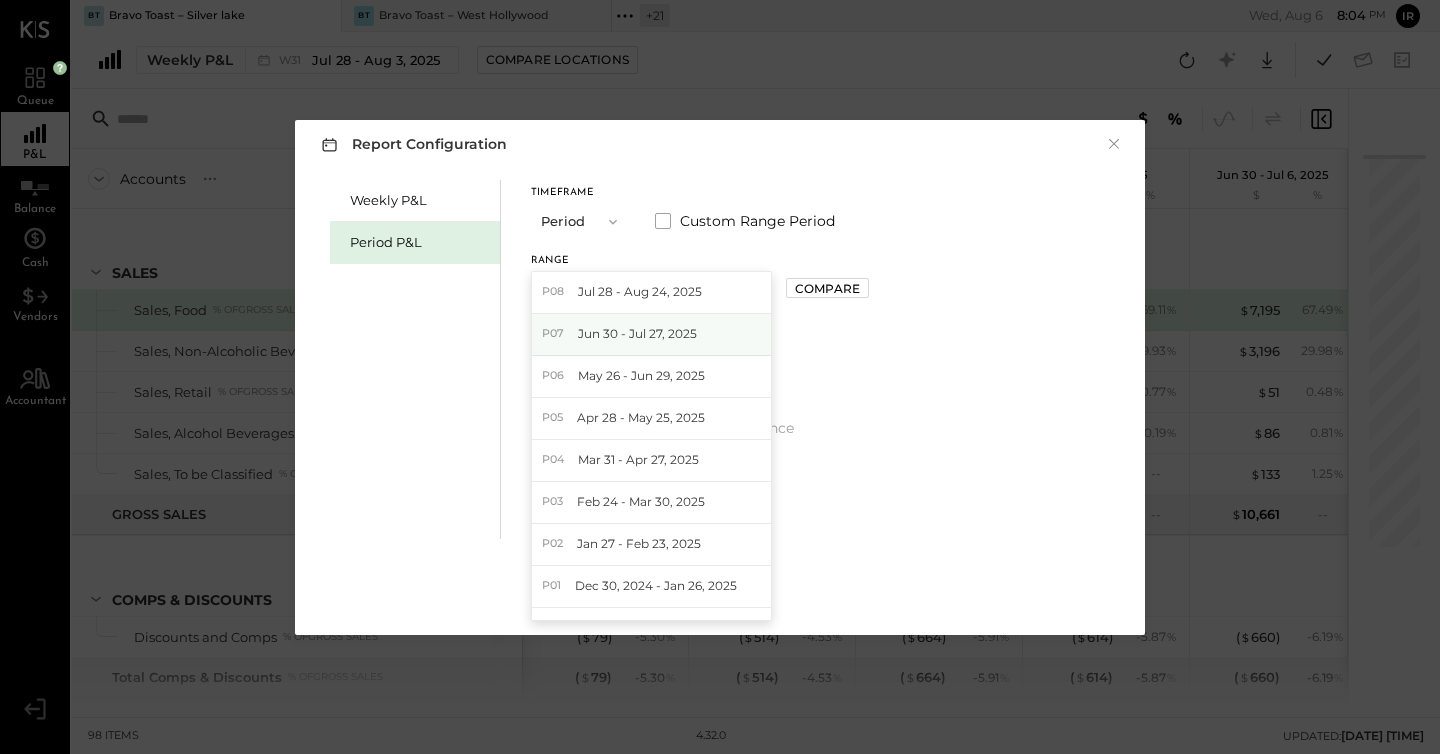 click on "Jun 30 - Jul 27, 2025" at bounding box center [637, 333] 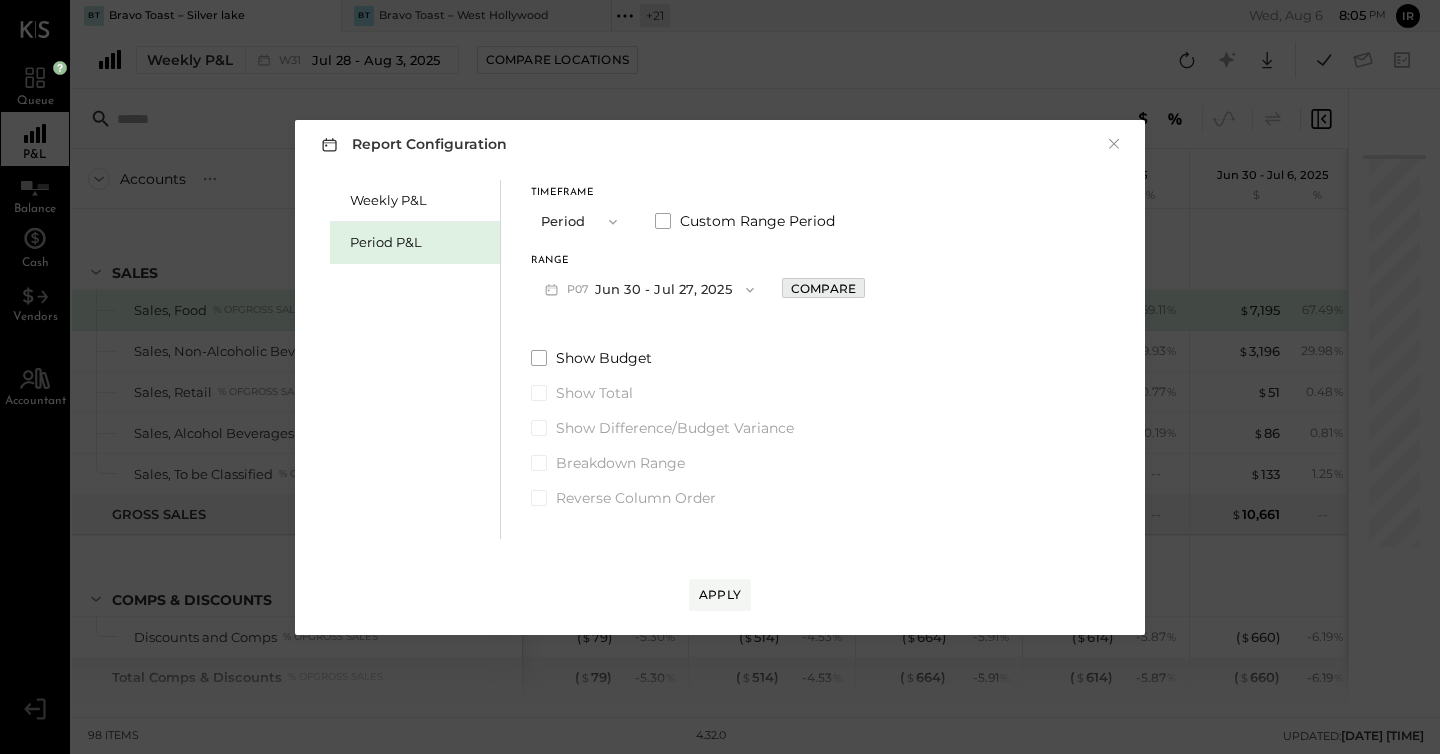 click on "Compare" at bounding box center [823, 288] 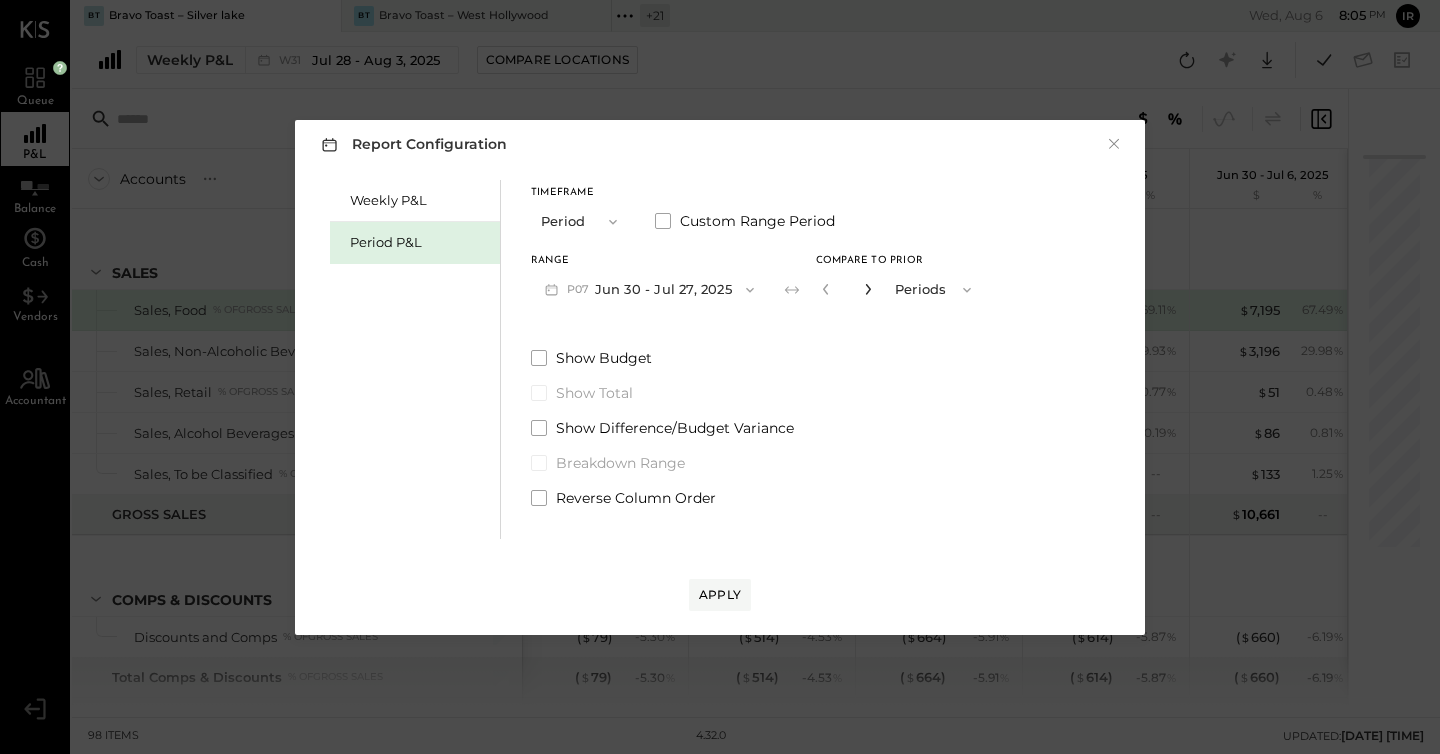 click 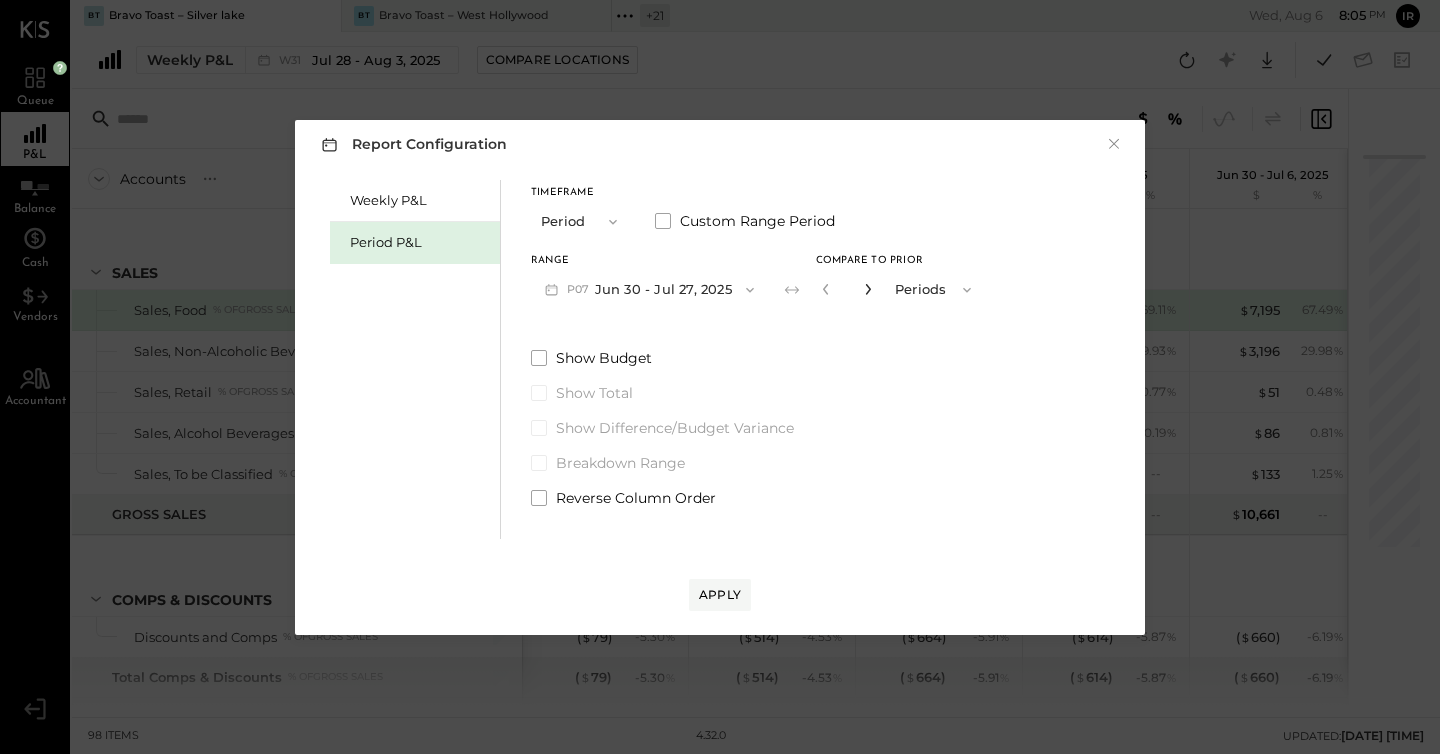 click 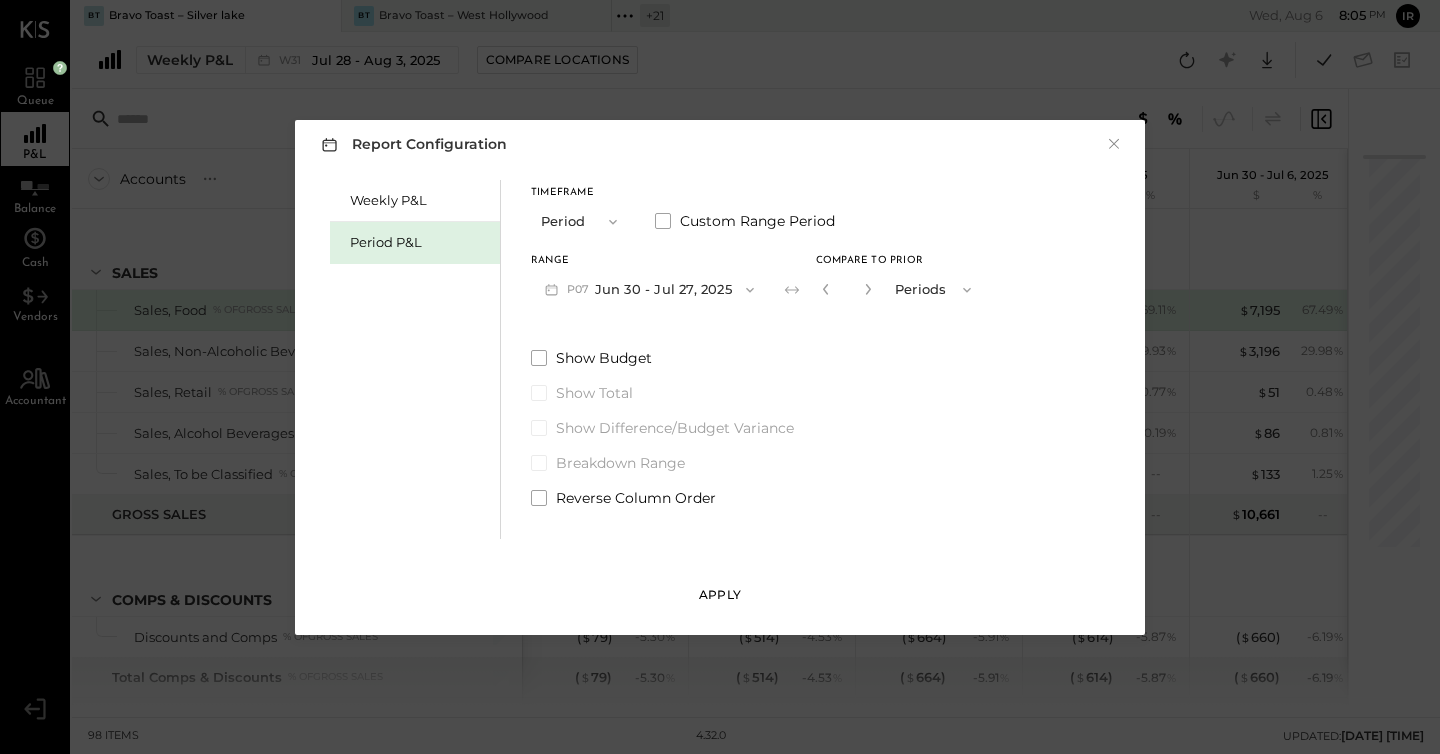 click on "Apply" at bounding box center [720, 594] 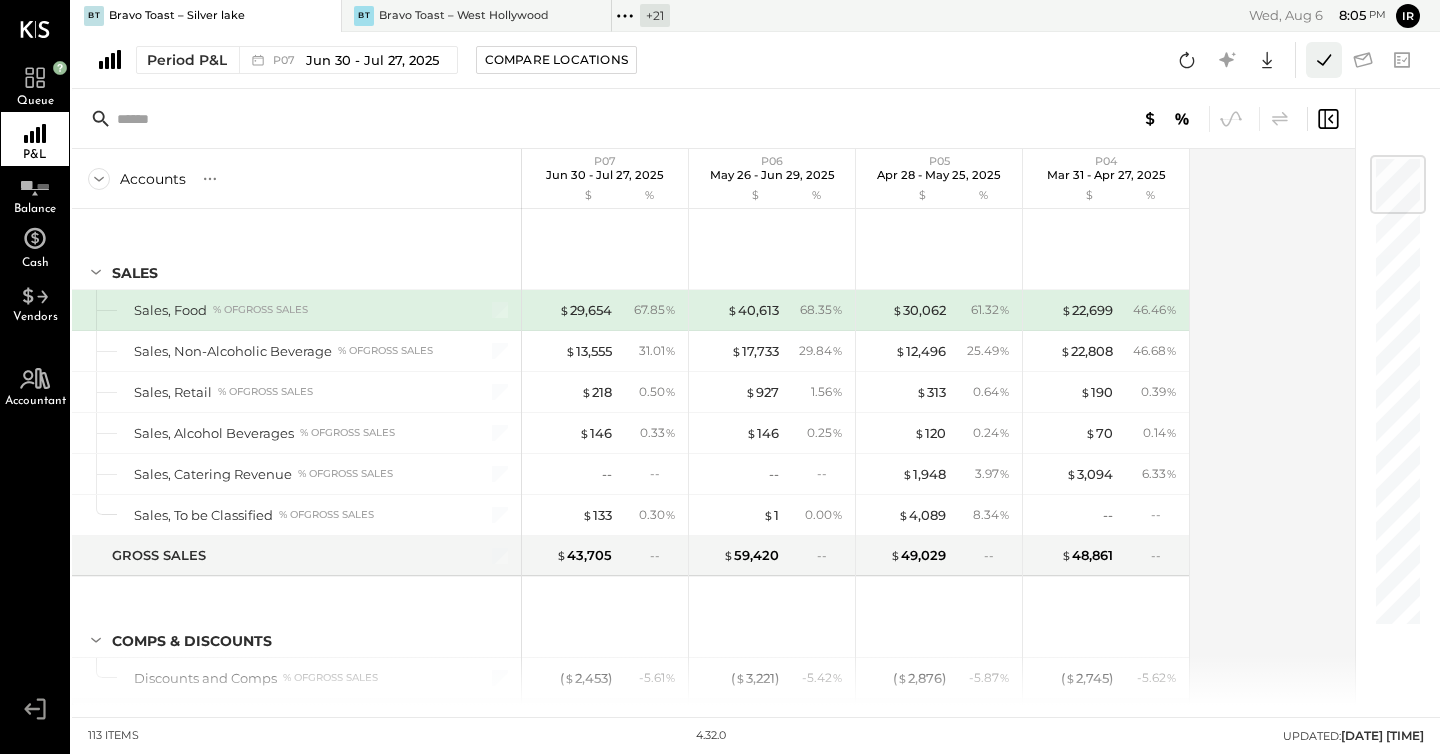 click at bounding box center [1324, 60] 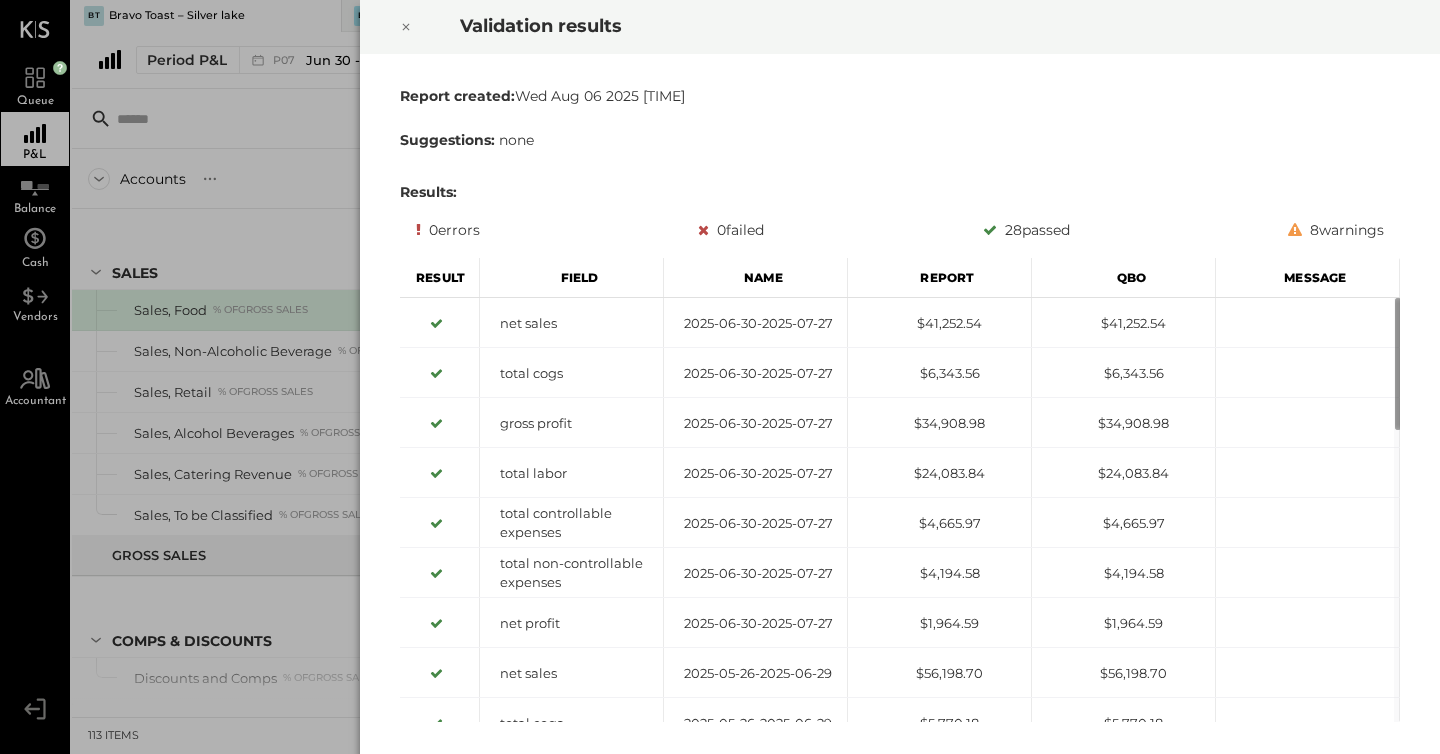 click 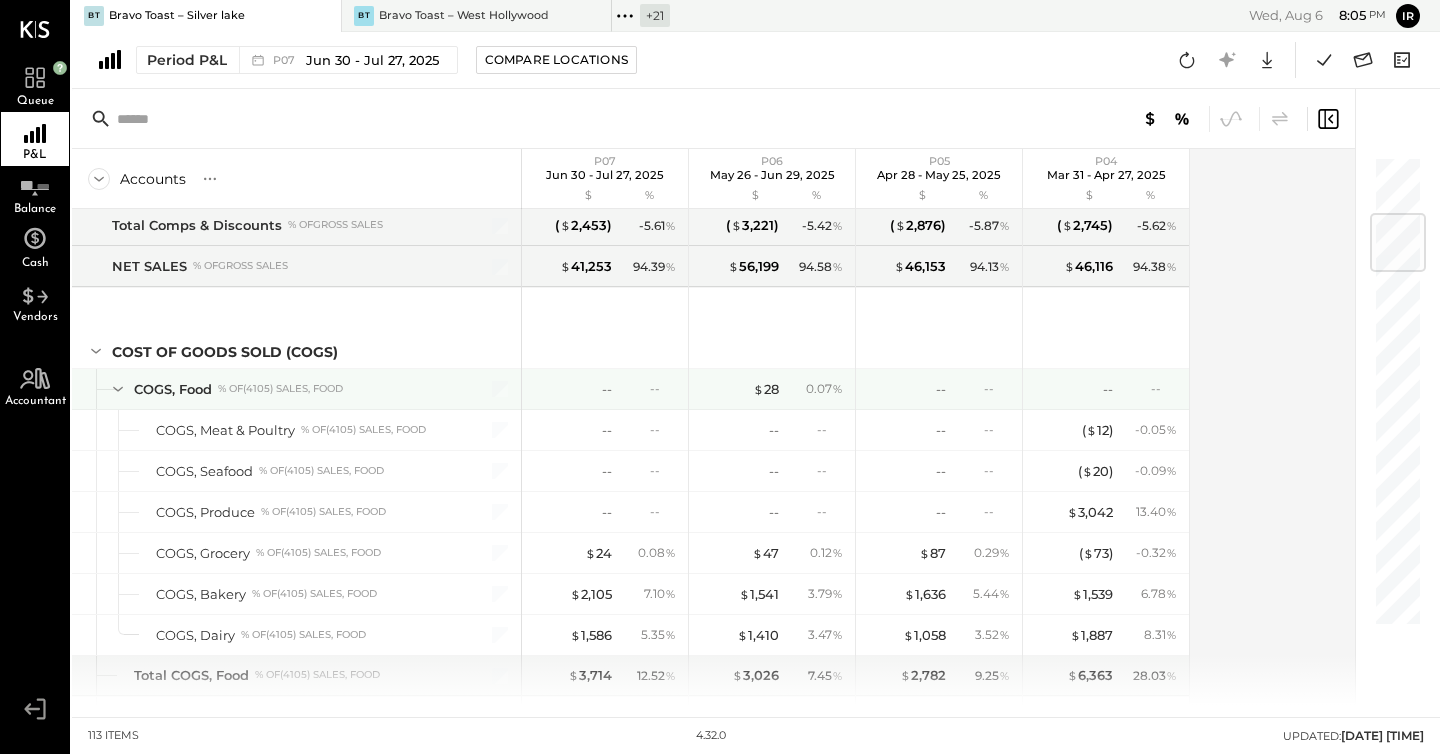 scroll, scrollTop: 558, scrollLeft: 0, axis: vertical 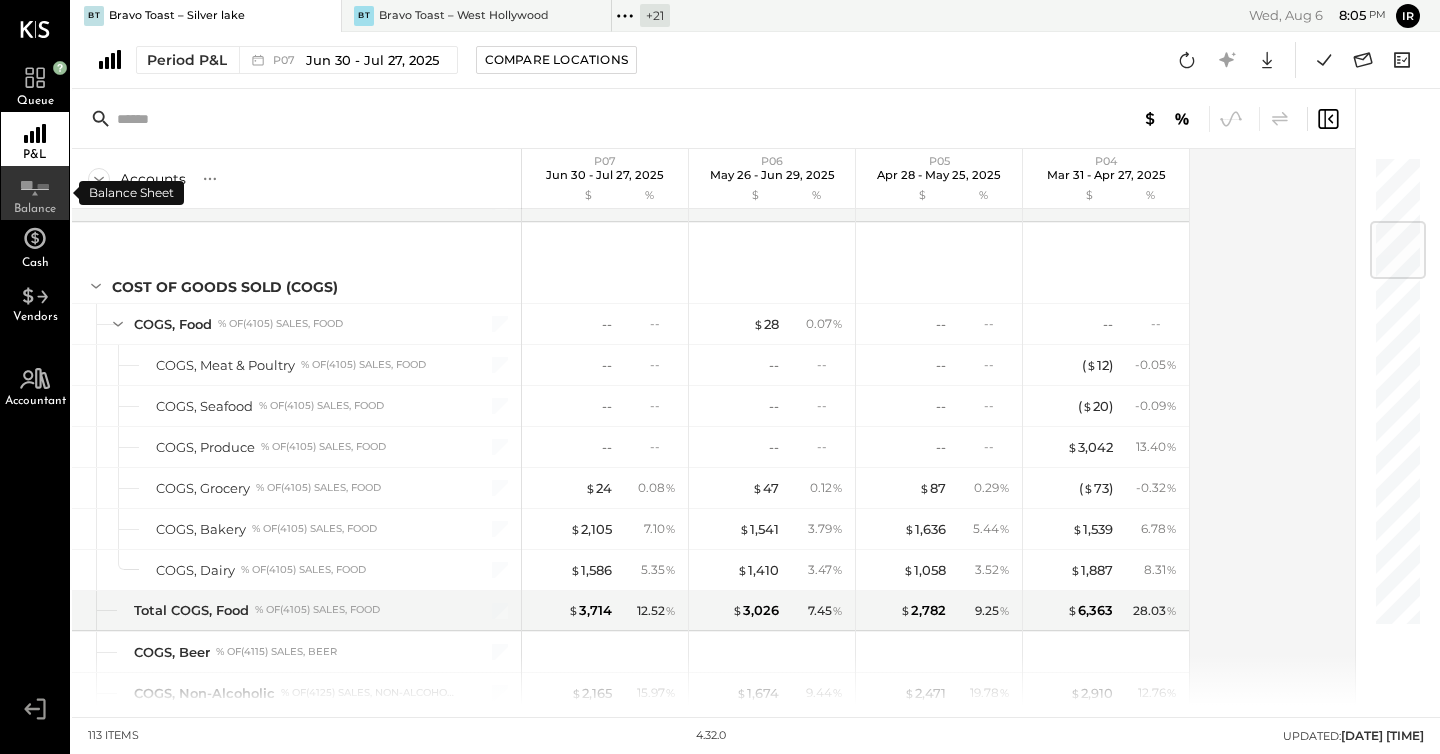 click 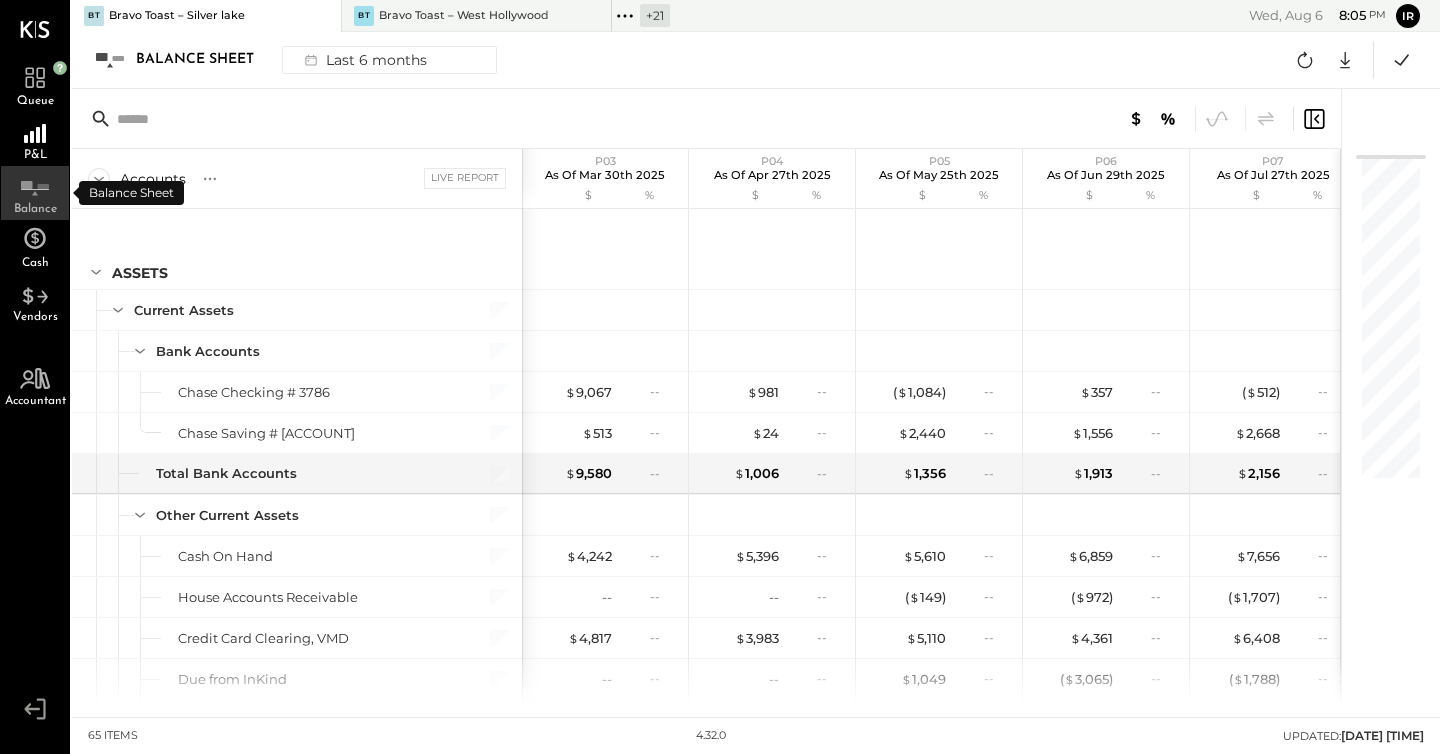 click 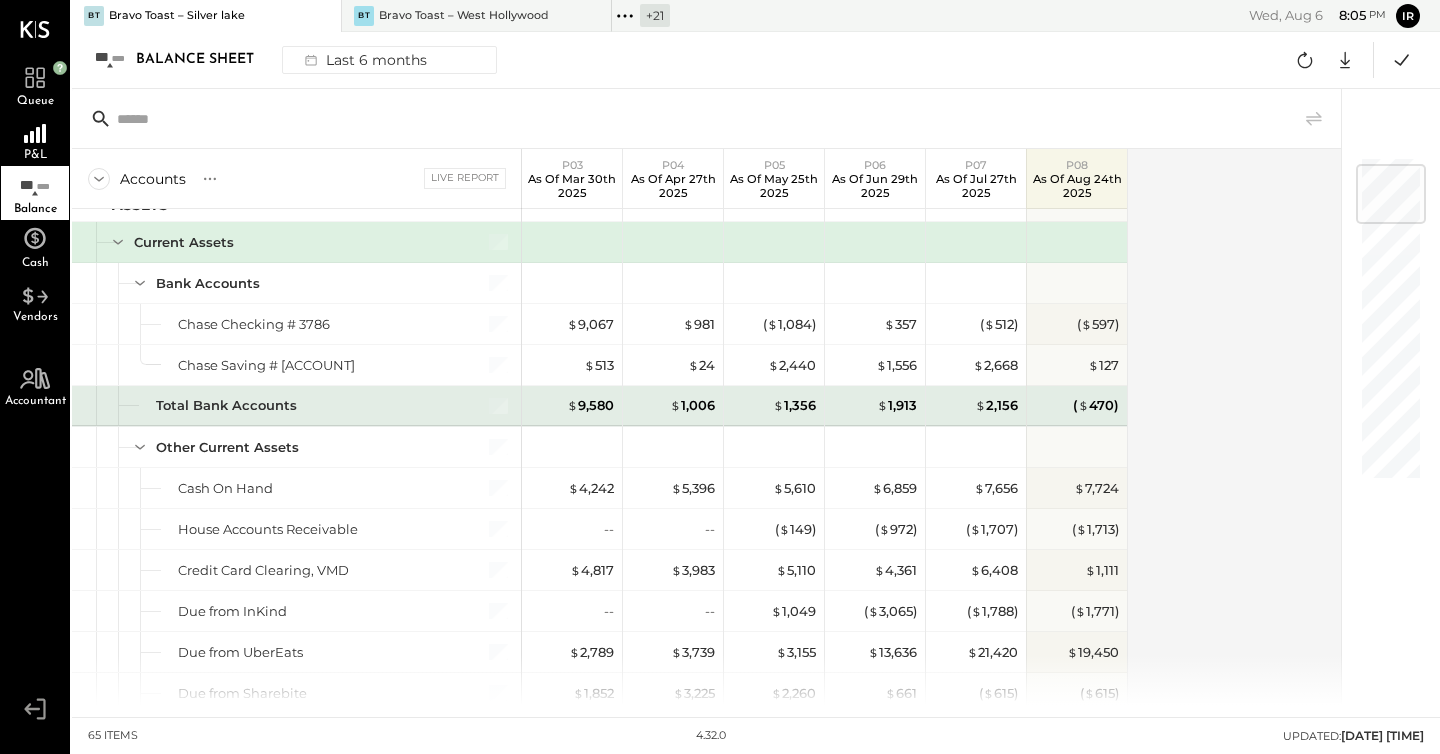 scroll, scrollTop: 90, scrollLeft: 0, axis: vertical 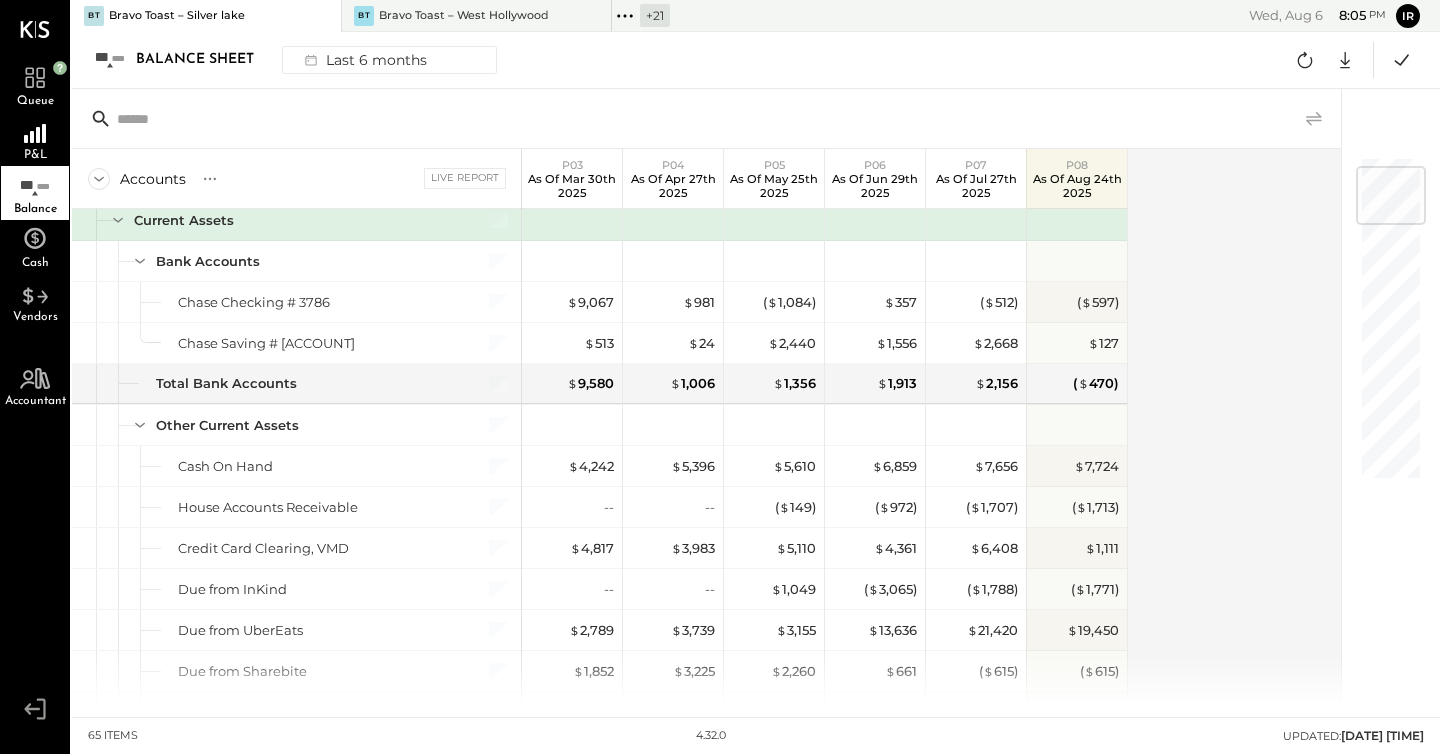click 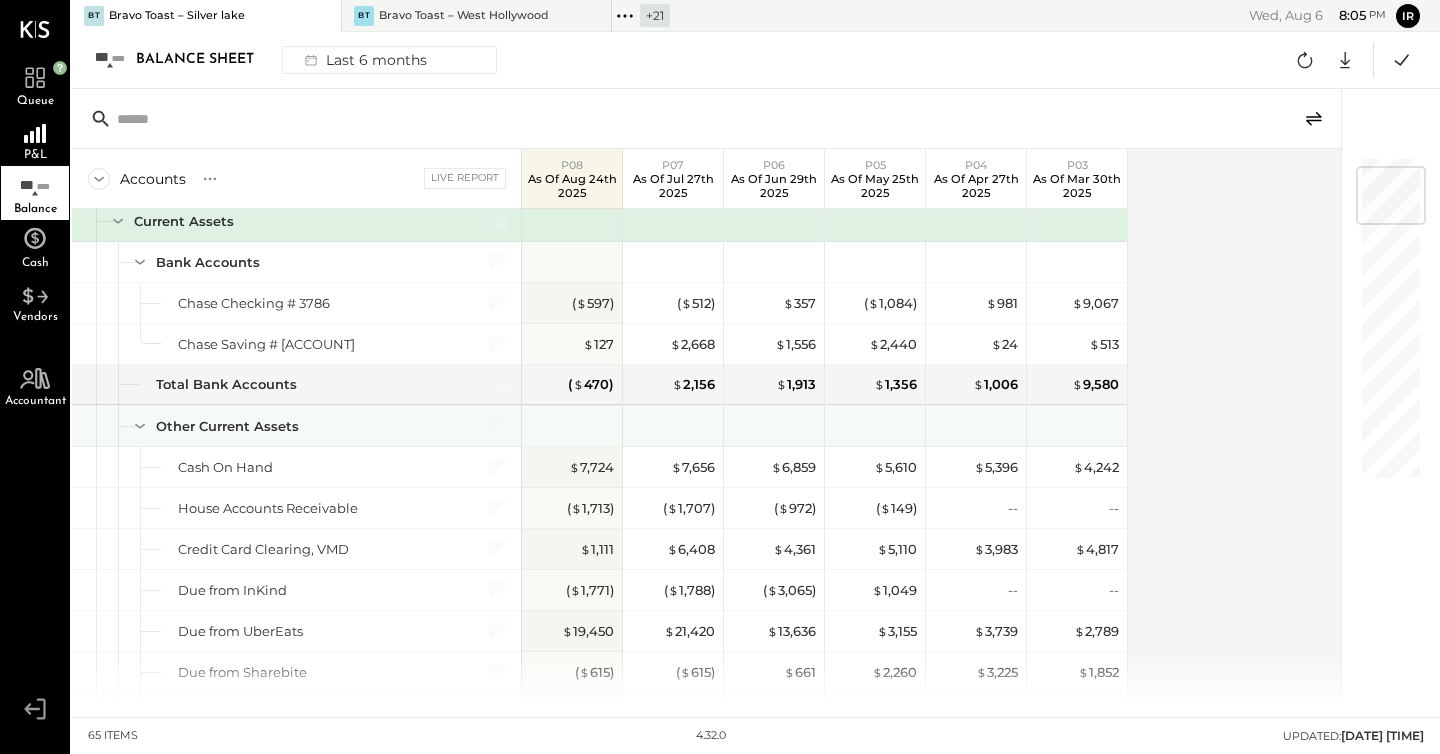 scroll, scrollTop: 88, scrollLeft: 0, axis: vertical 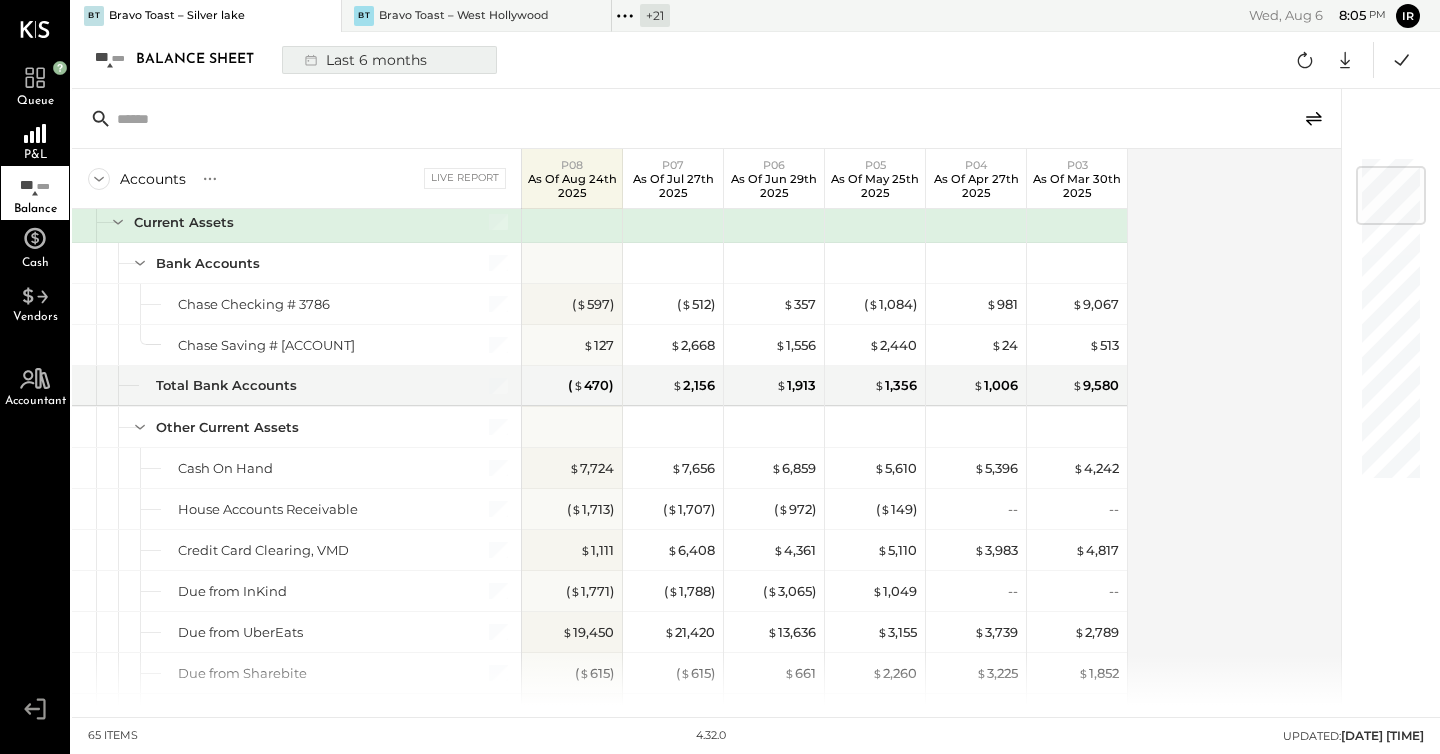 click on "Last 6 months" at bounding box center (364, 60) 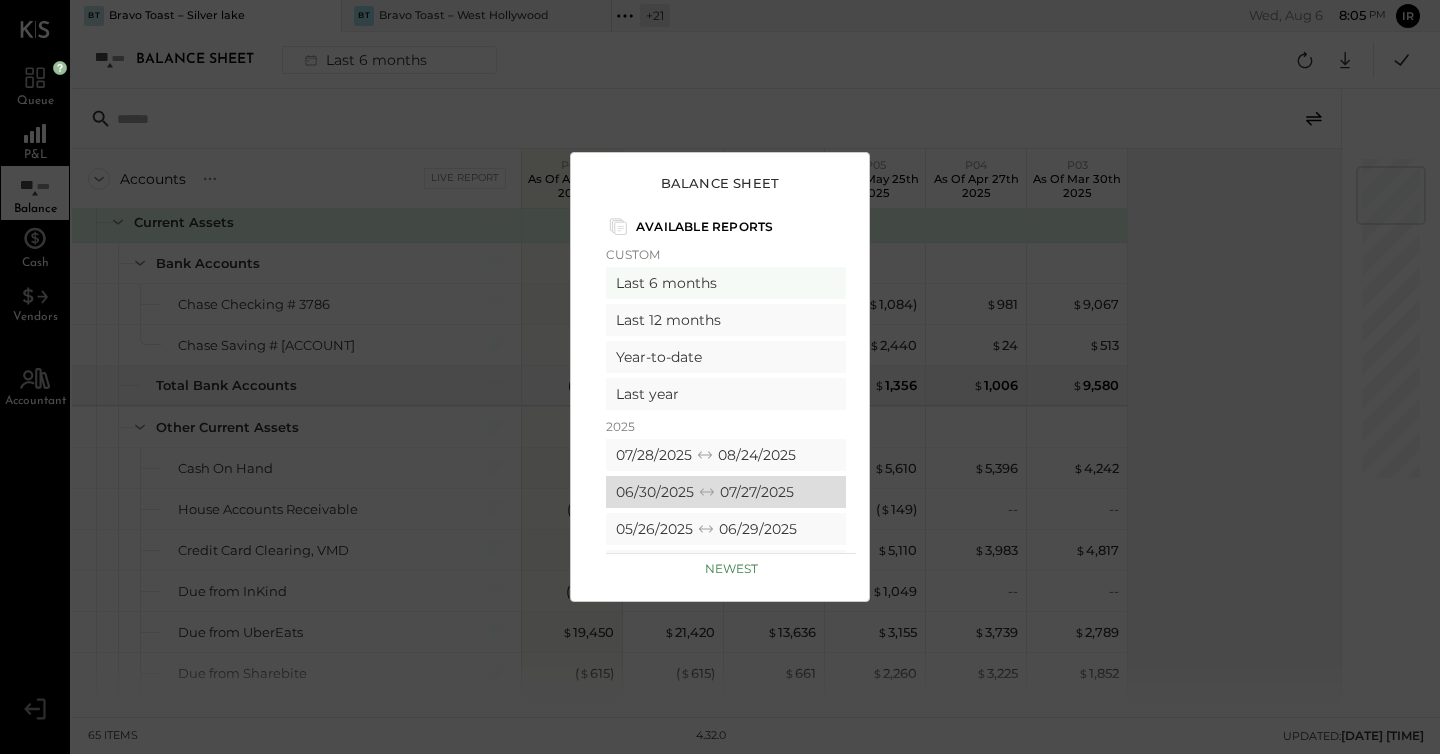 click on "06/30/2025 07/27/2025" at bounding box center (726, 492) 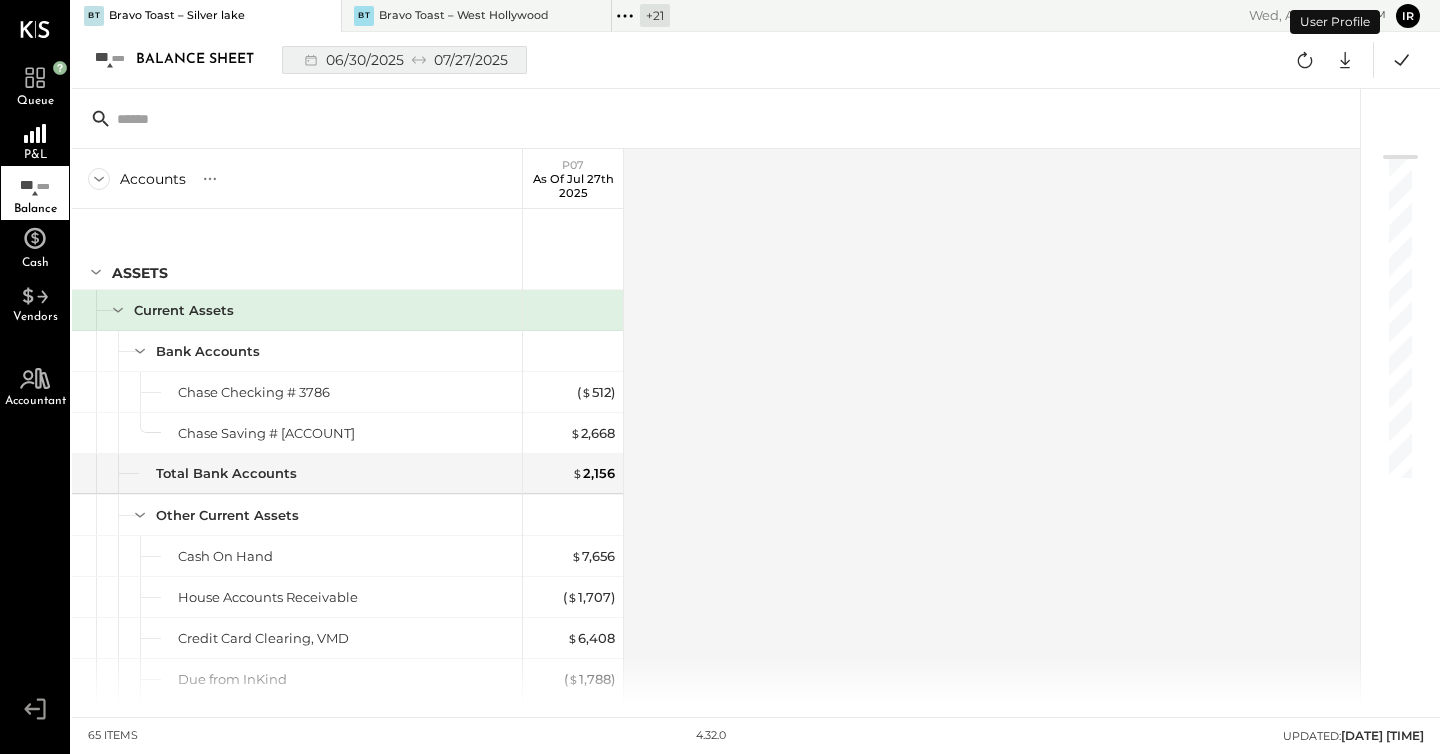 click on "06/30/2025 07/27/2025" at bounding box center (404, 60) 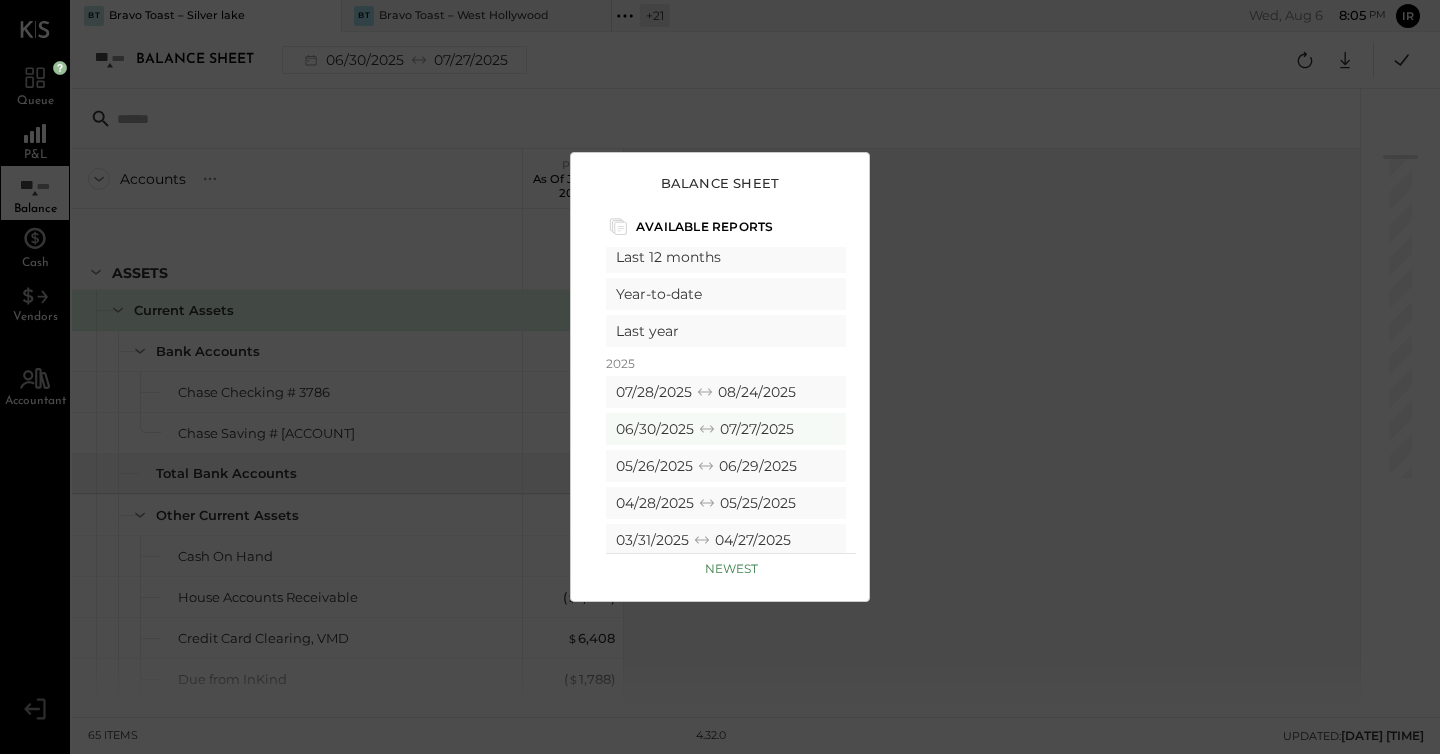 scroll, scrollTop: 0, scrollLeft: 0, axis: both 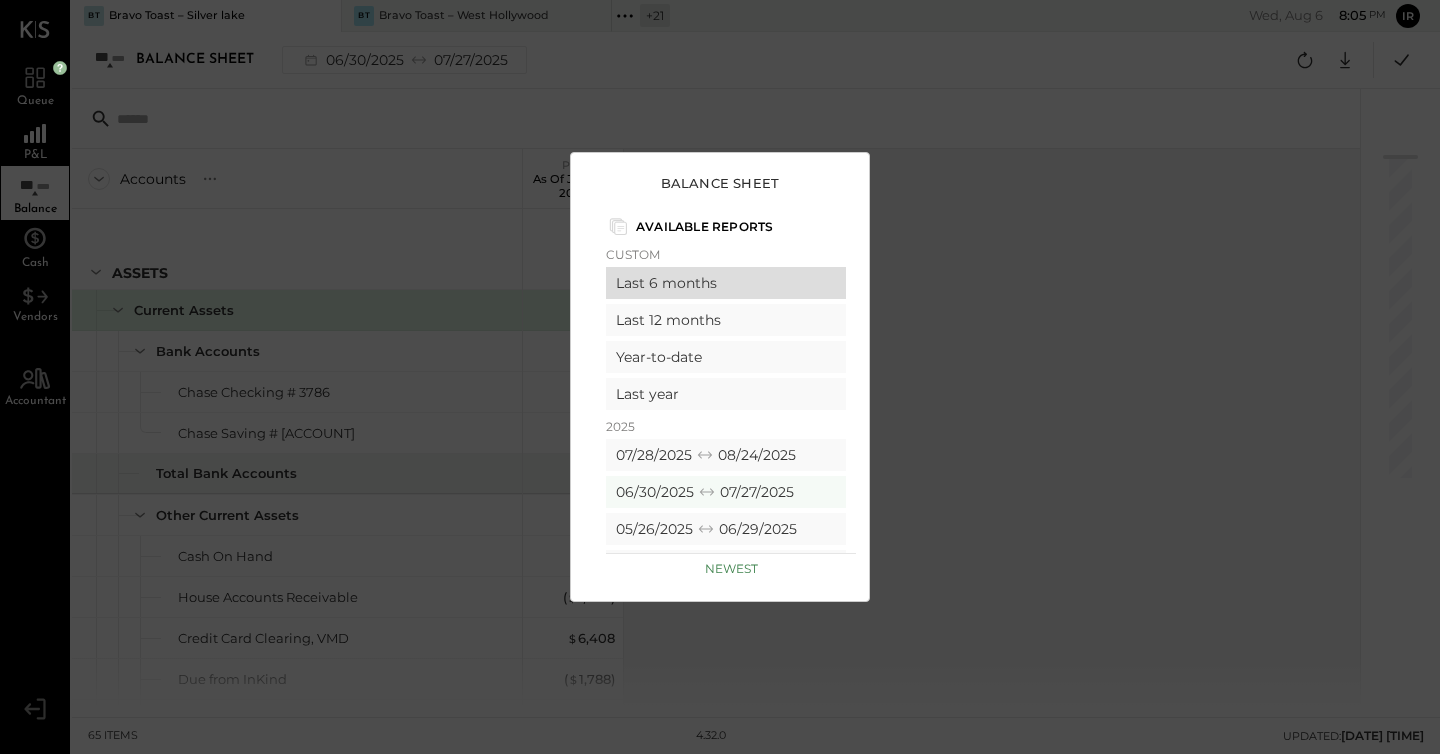 click on "Last 6 months" at bounding box center (726, 283) 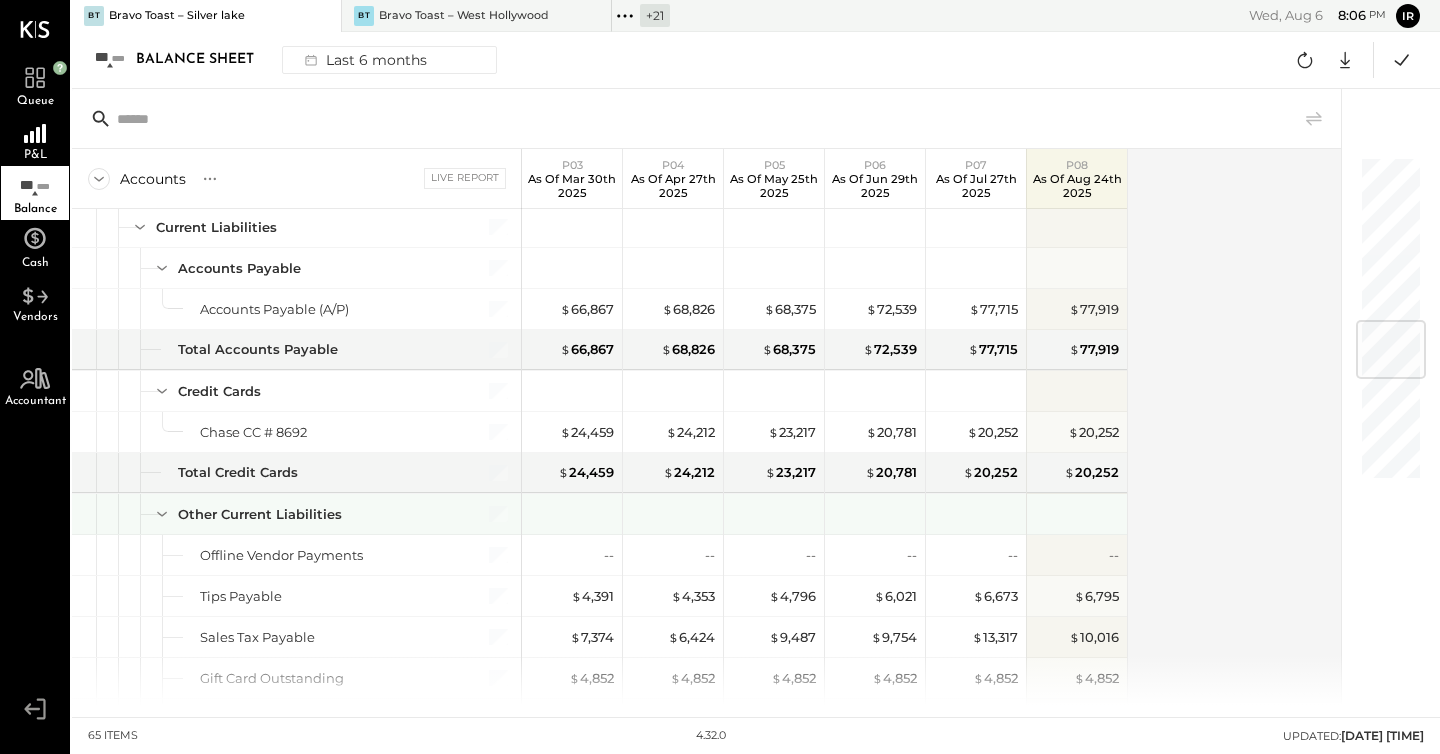 scroll, scrollTop: 1381, scrollLeft: 0, axis: vertical 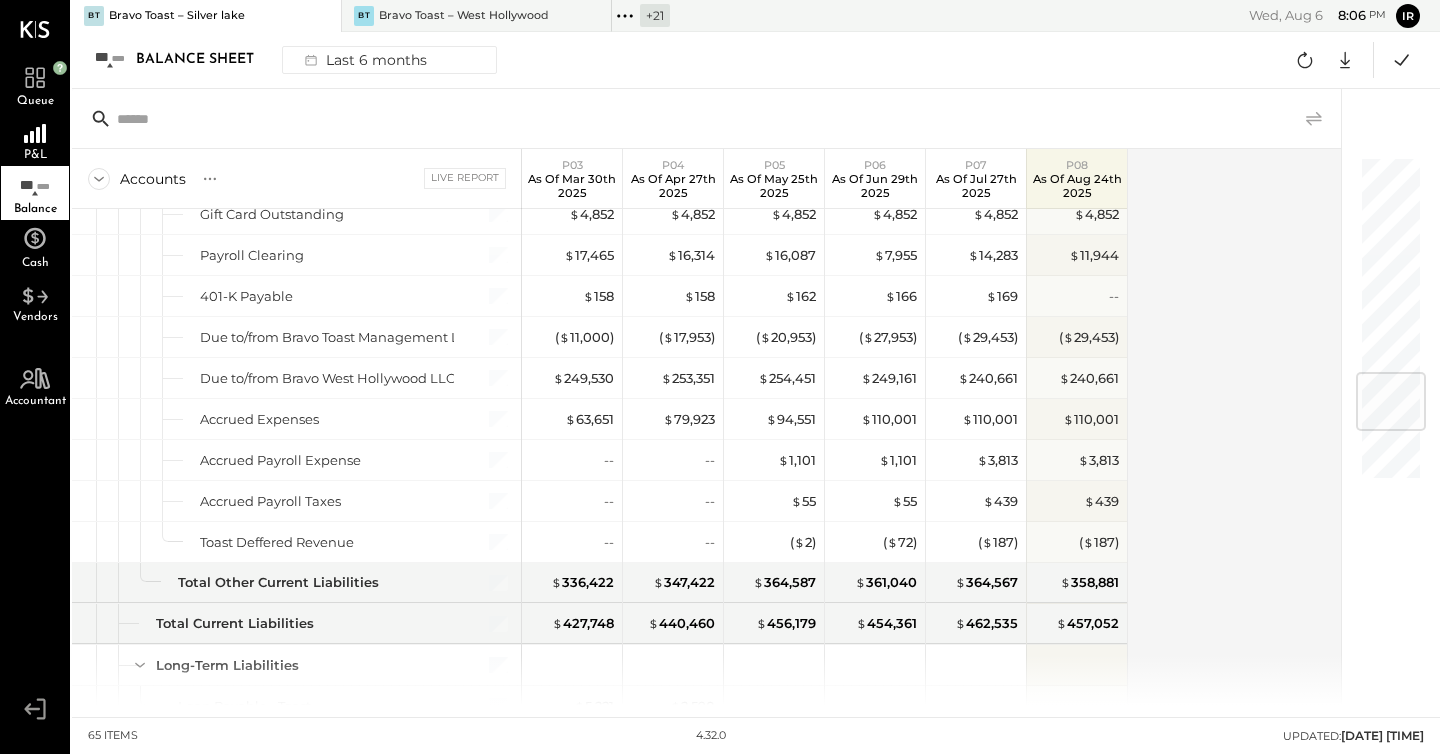 click 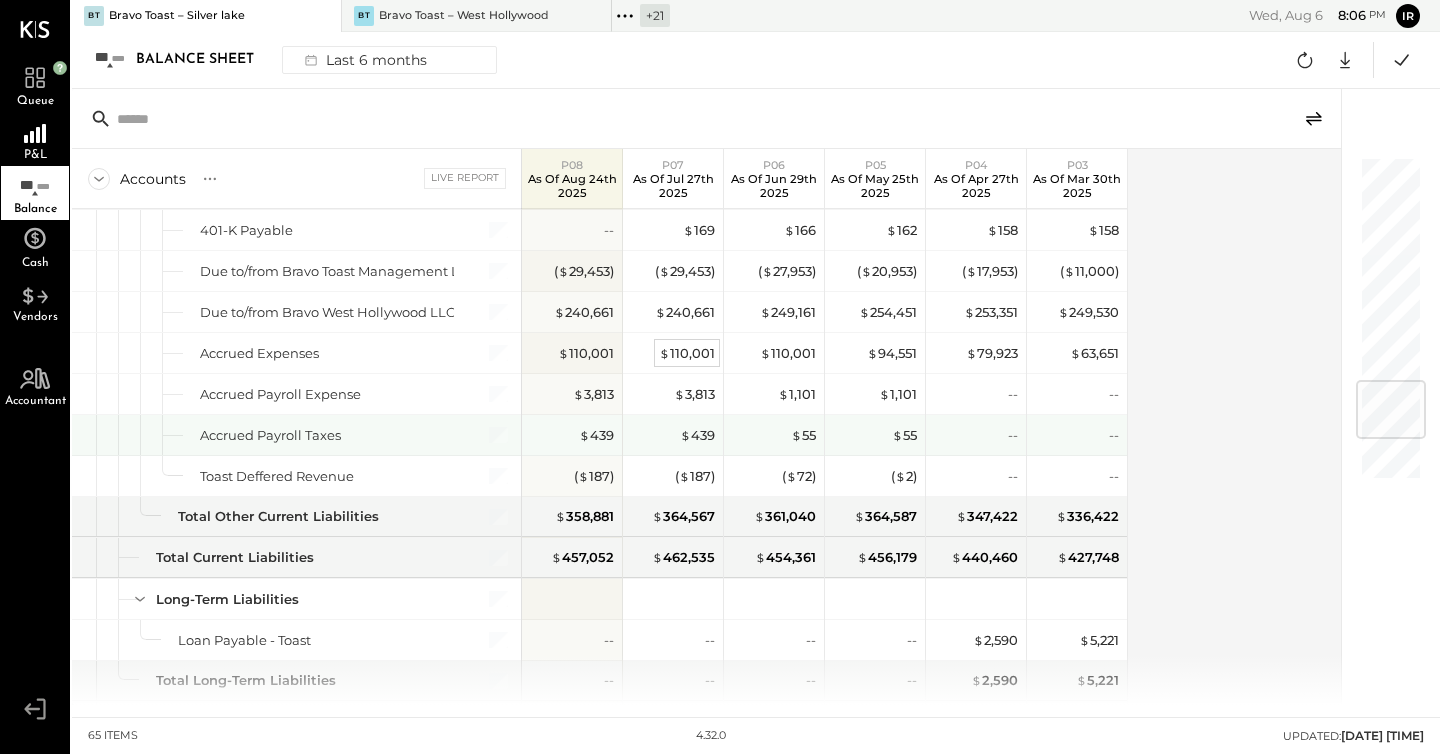 scroll, scrollTop: 1890, scrollLeft: 0, axis: vertical 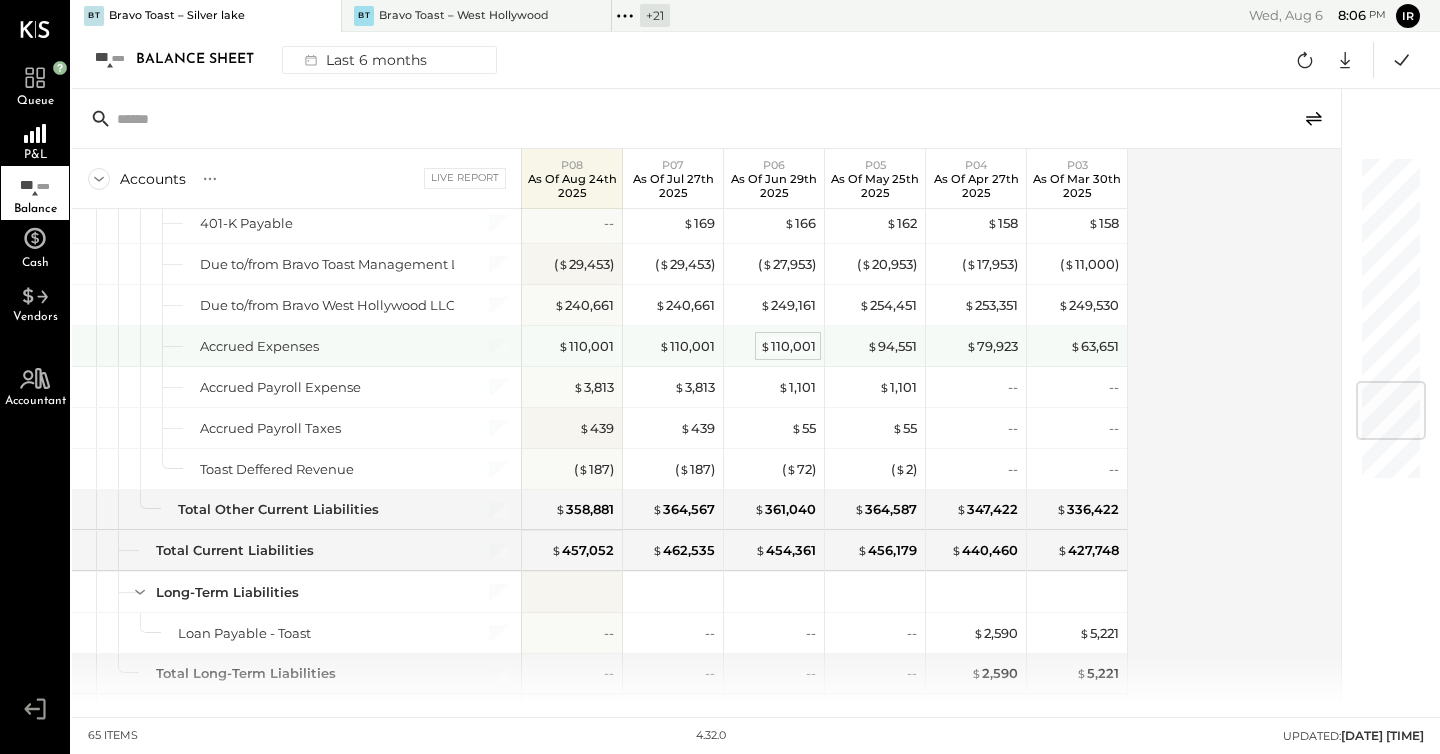 click on "$ 110,001" at bounding box center [788, 346] 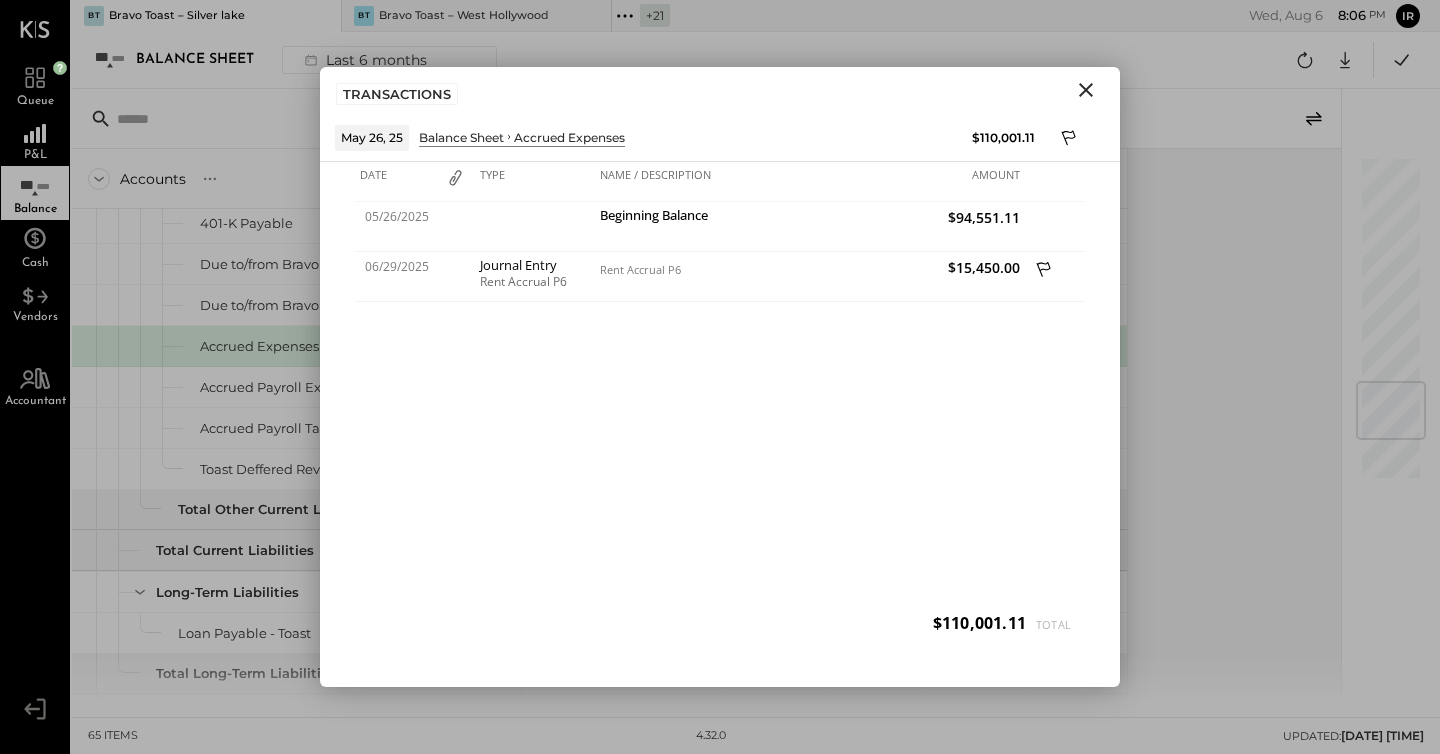 click 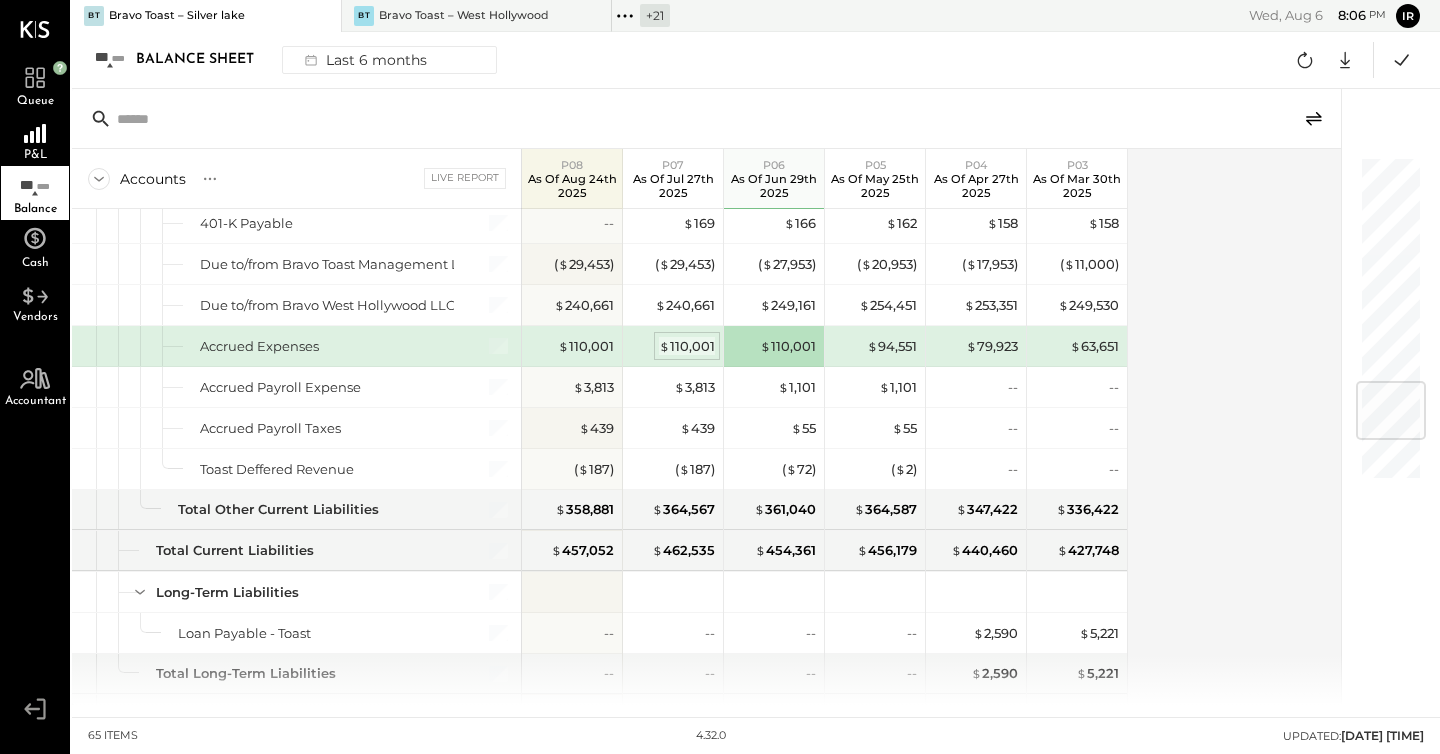 click on "$ 110,001" at bounding box center [687, 346] 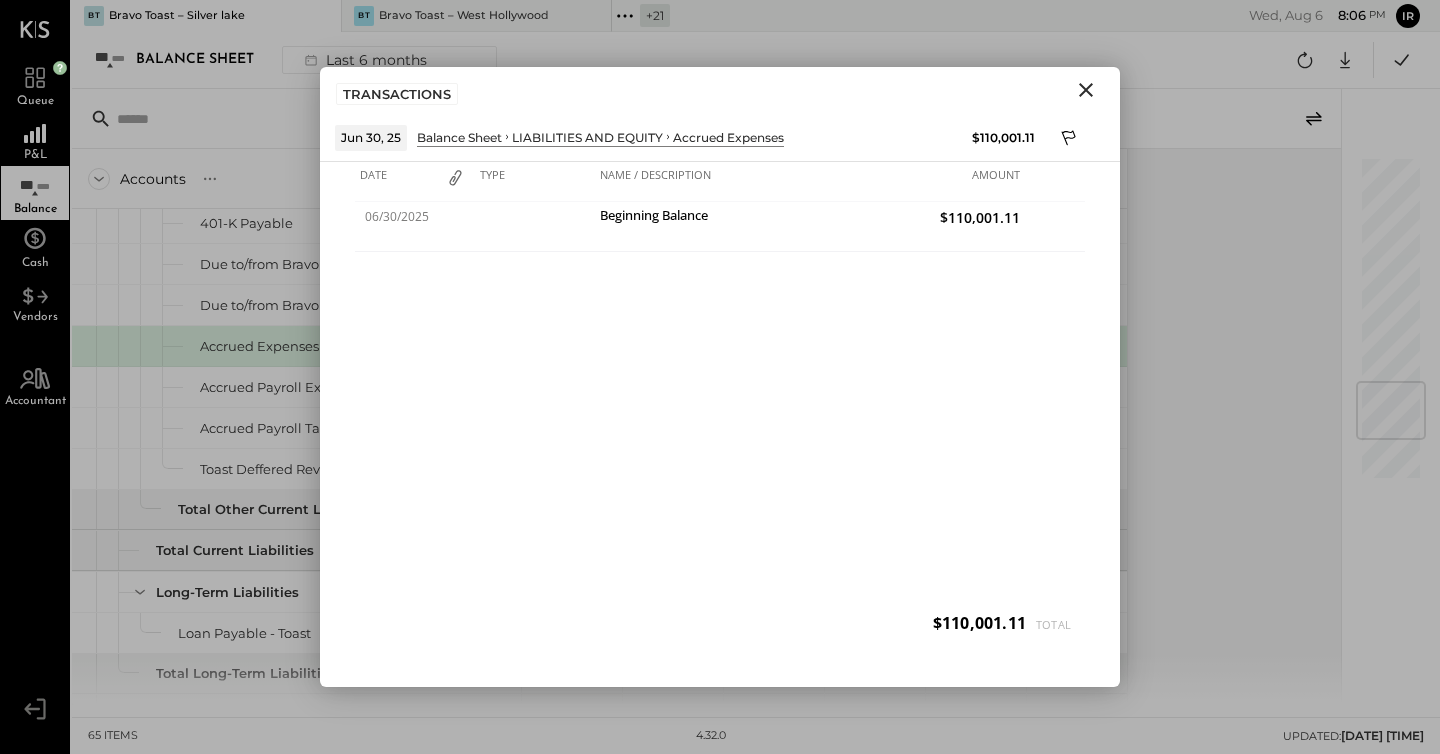 click 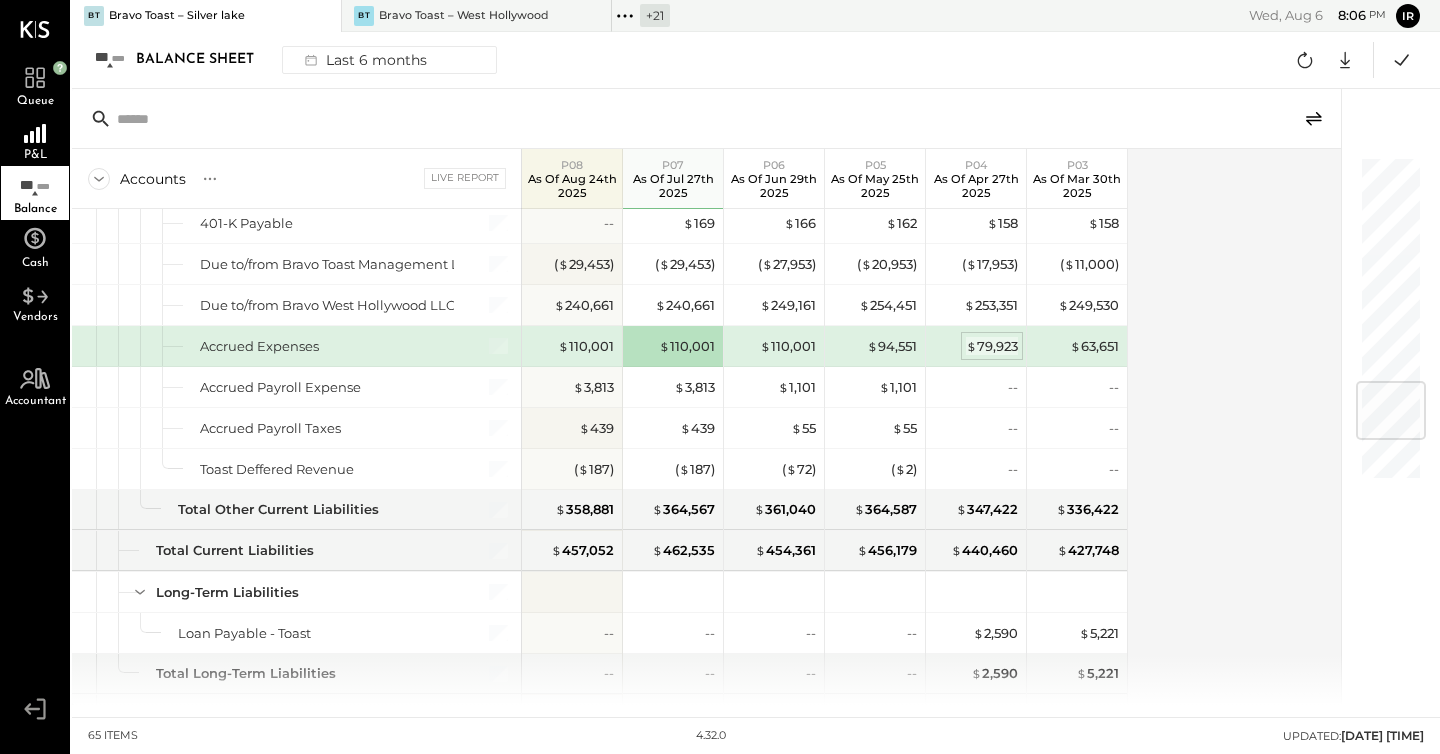 click on "$ 79,923" at bounding box center [992, 346] 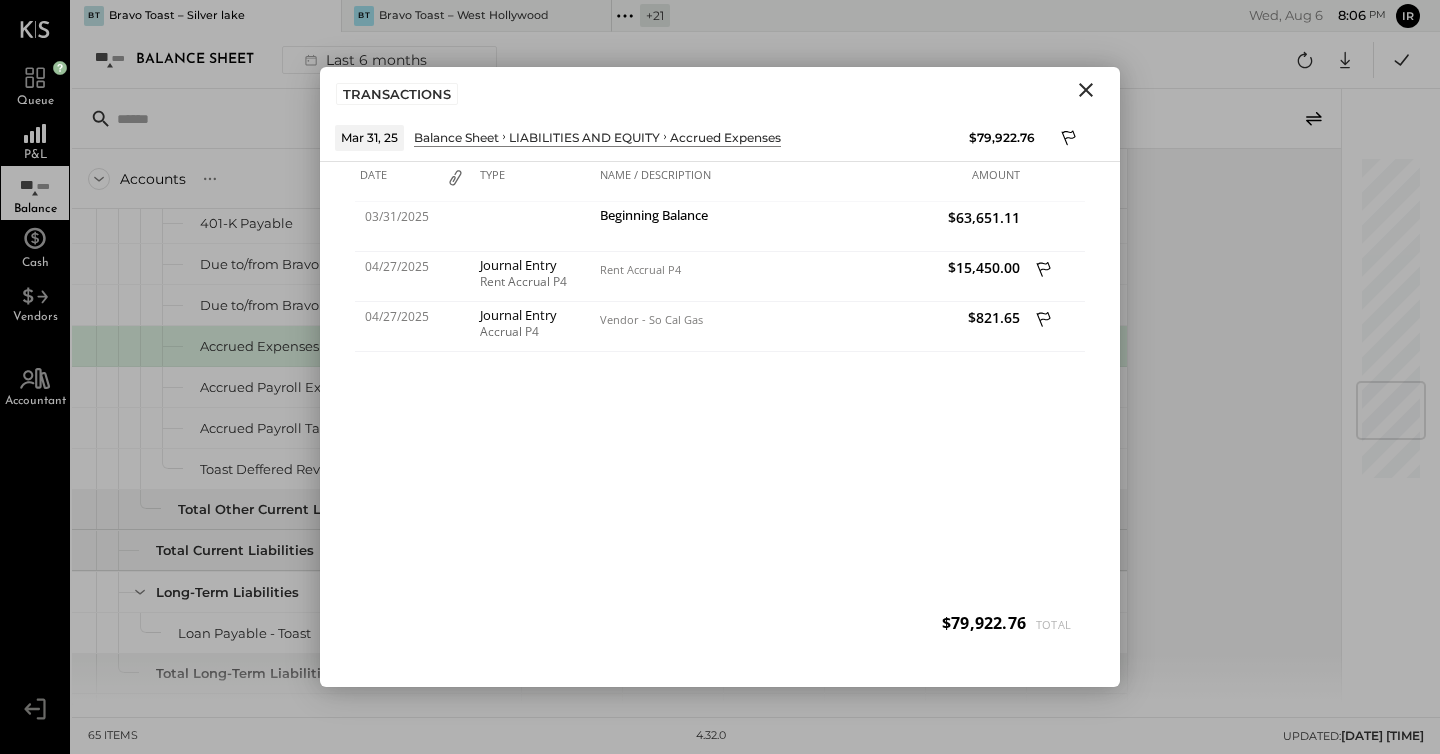 click 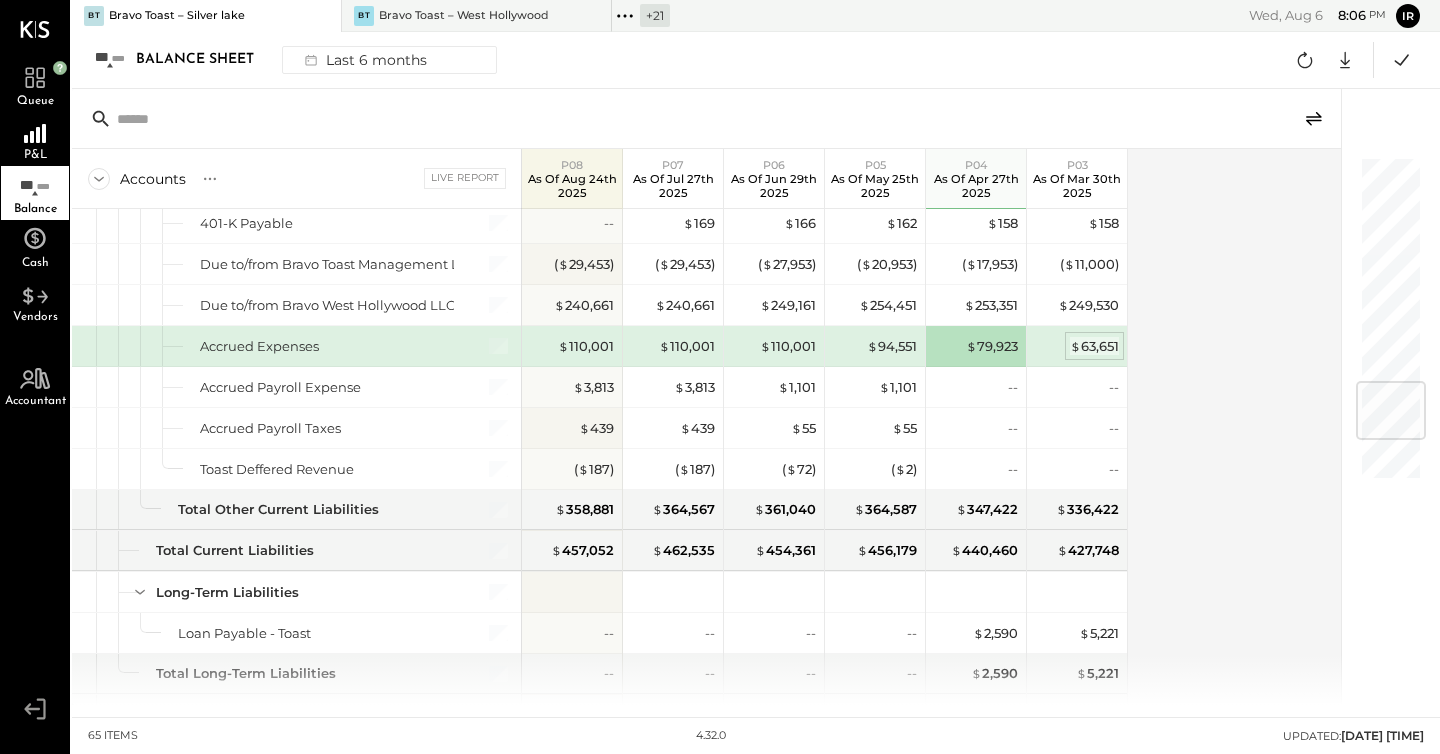 click on "$ 63,651" at bounding box center (1094, 346) 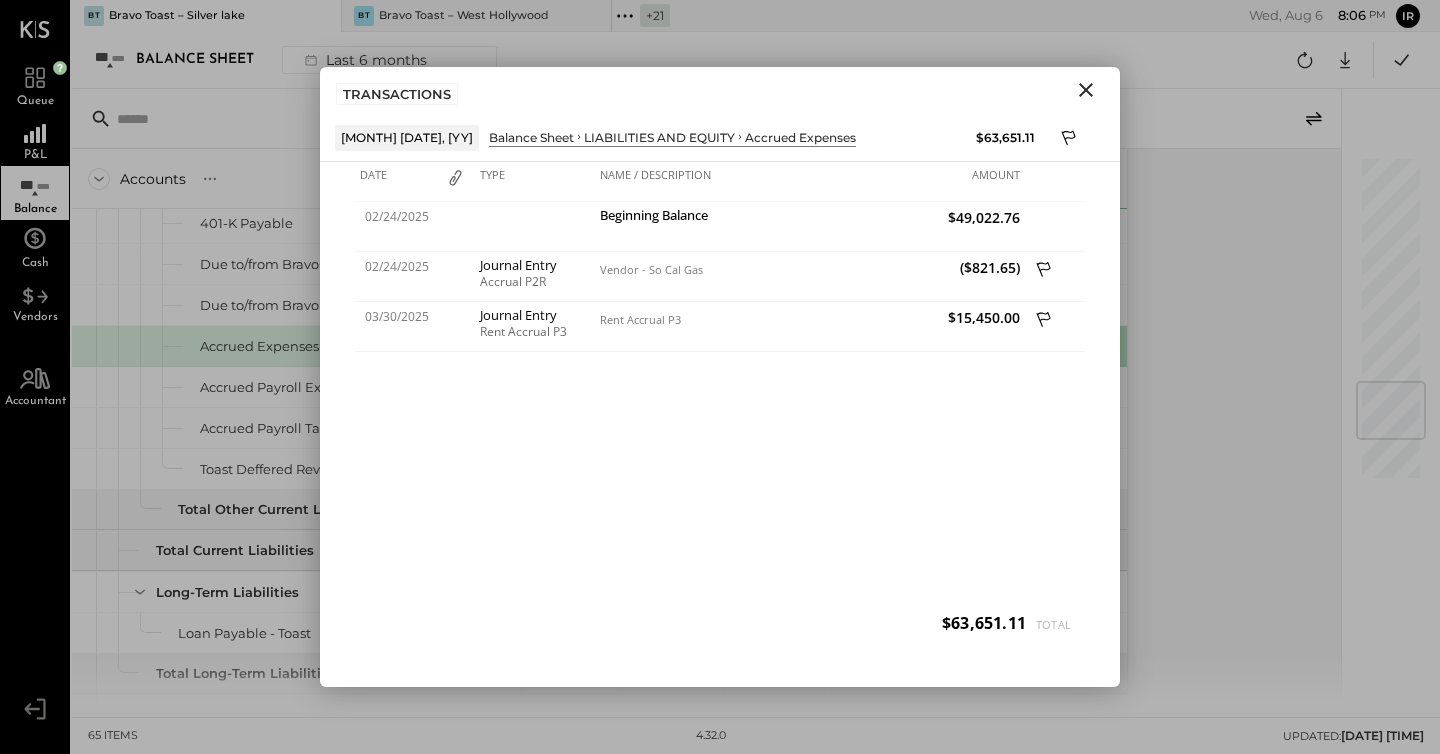click 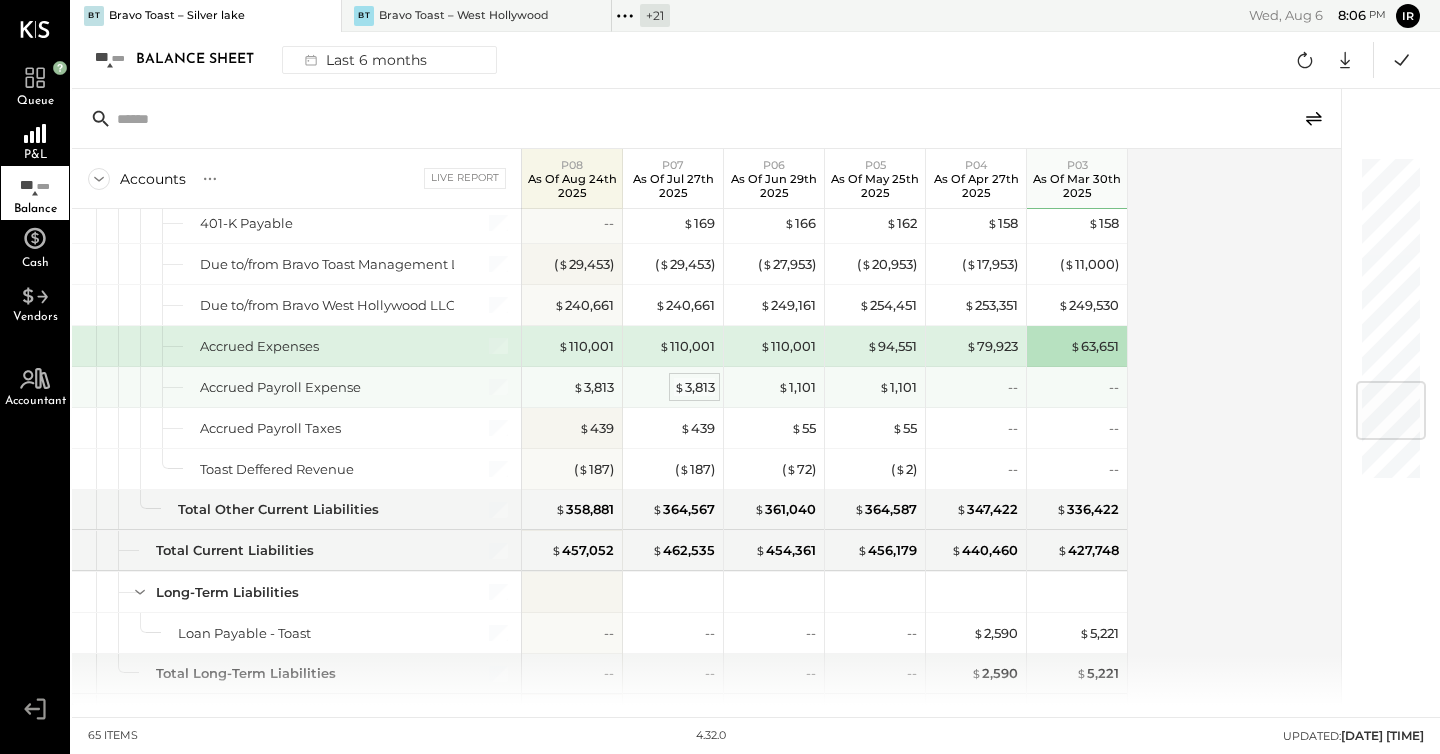click on "$ 3,813" at bounding box center (694, 387) 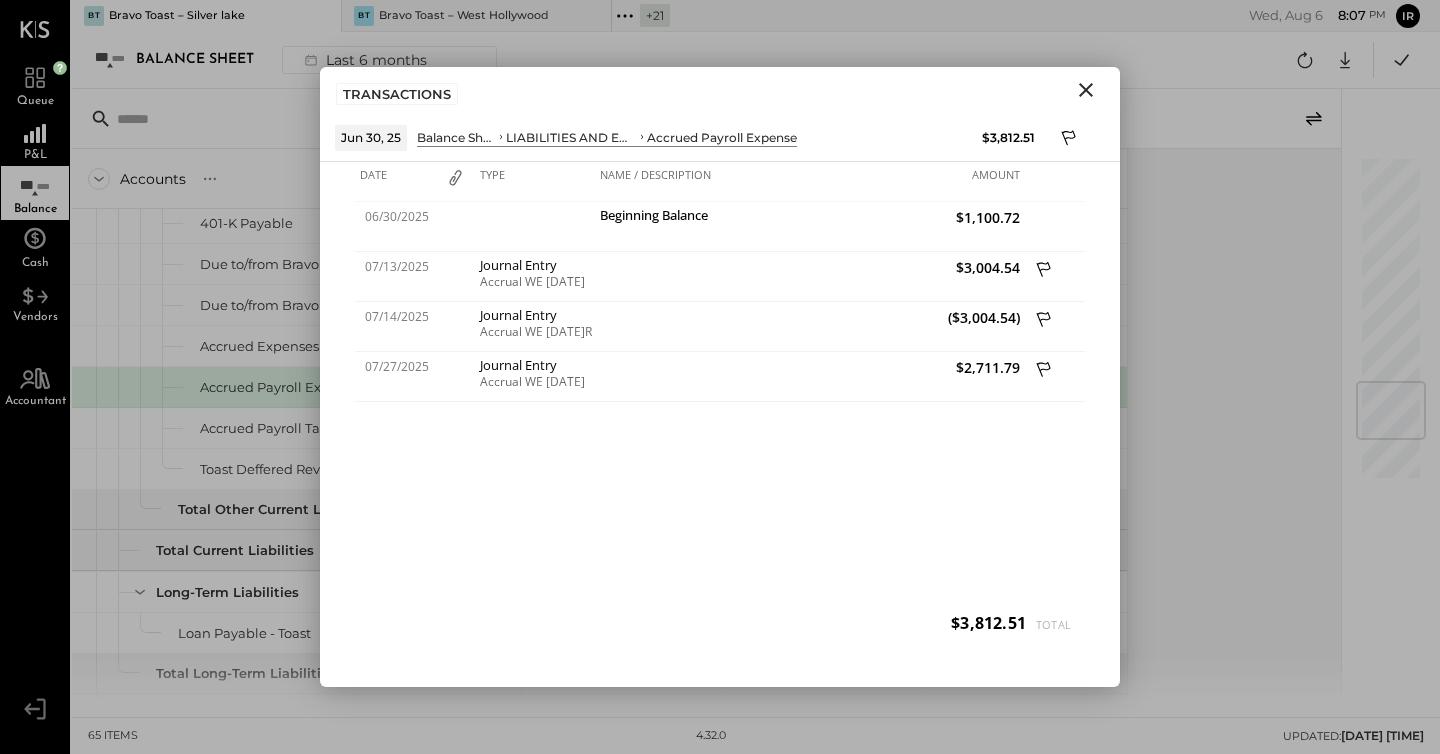 click 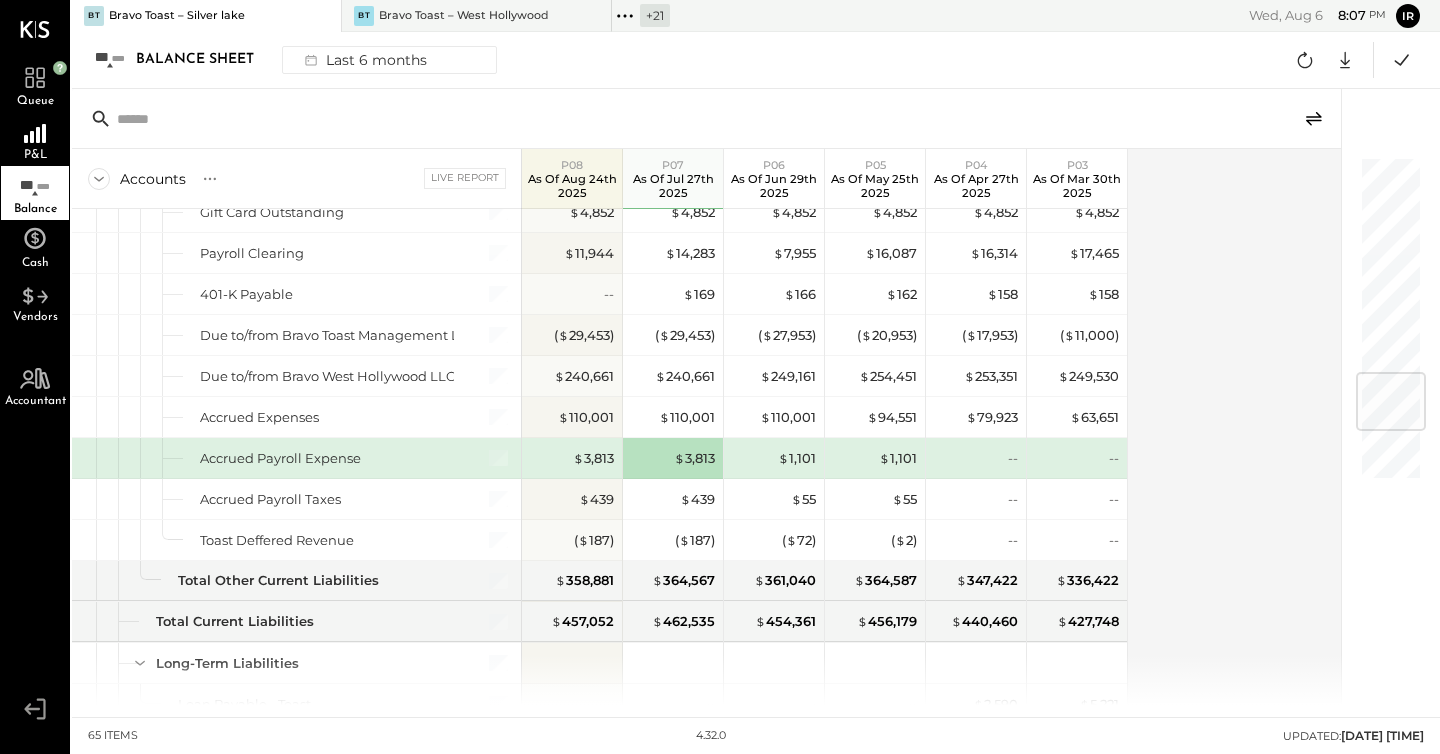 scroll, scrollTop: 1805, scrollLeft: 0, axis: vertical 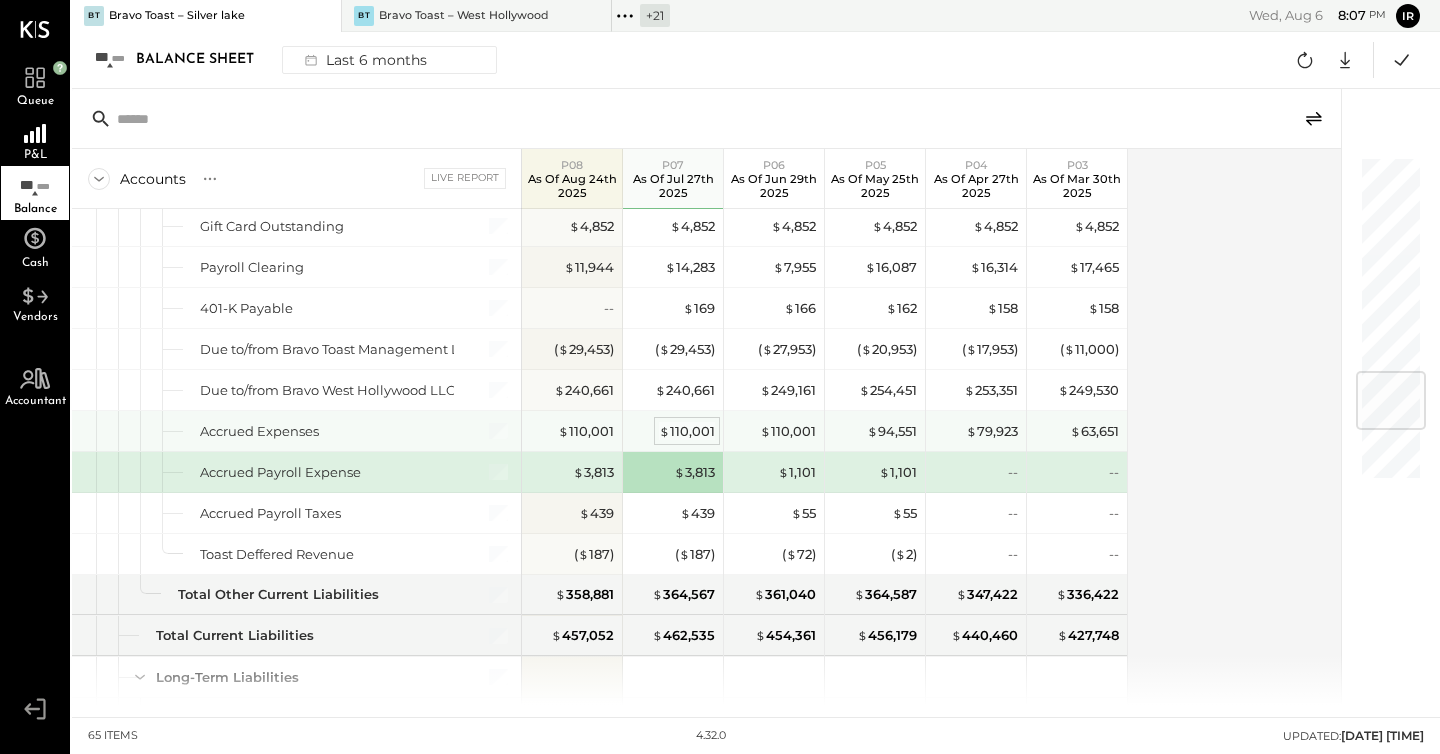 click on "$ 110,001" at bounding box center (687, 431) 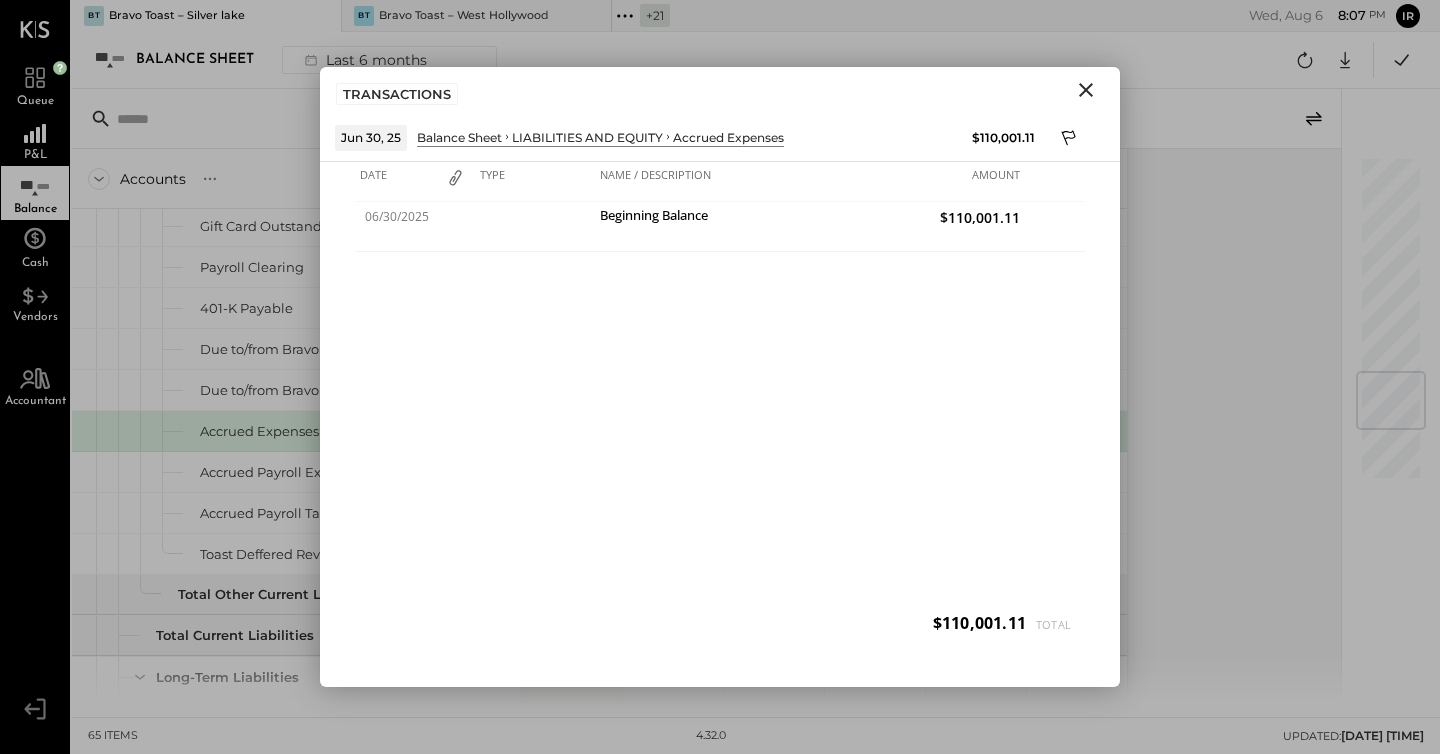 click 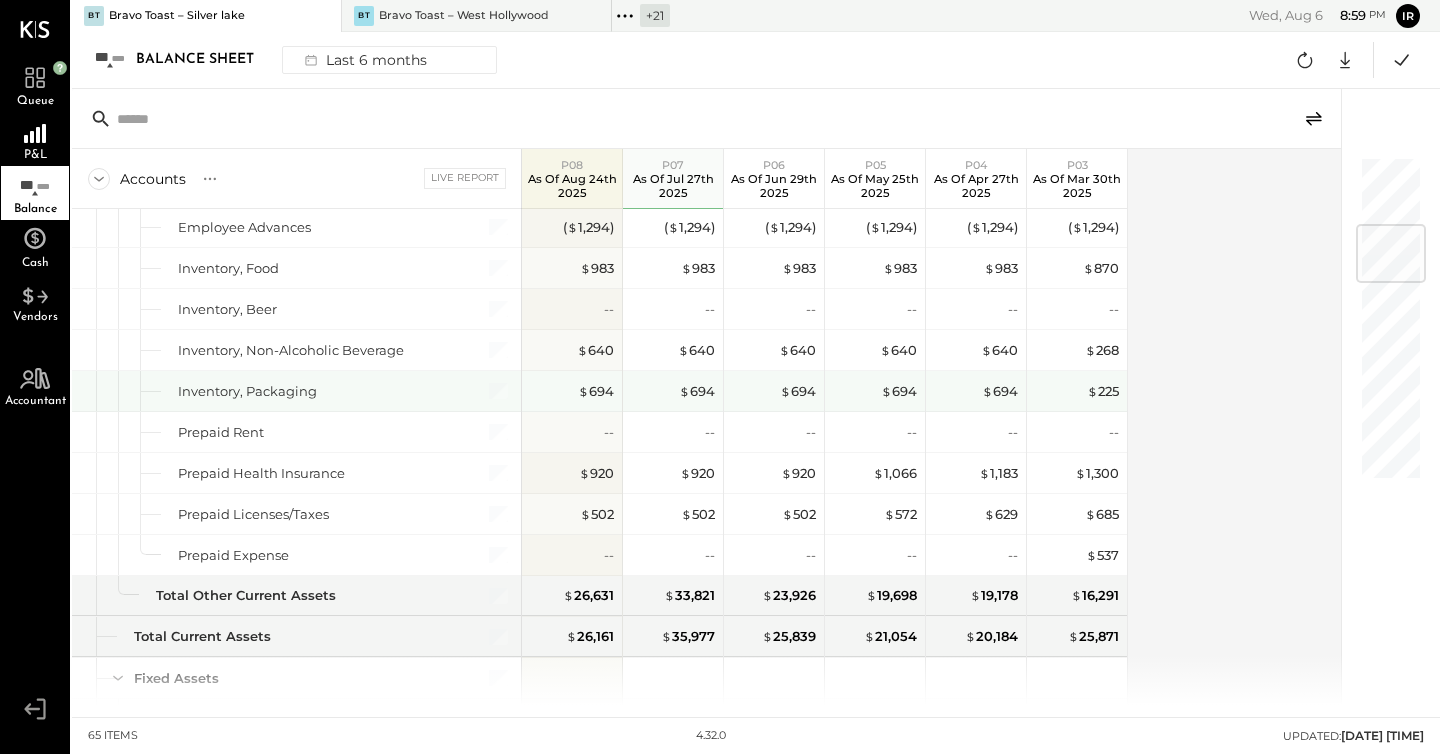 scroll, scrollTop: 592, scrollLeft: 0, axis: vertical 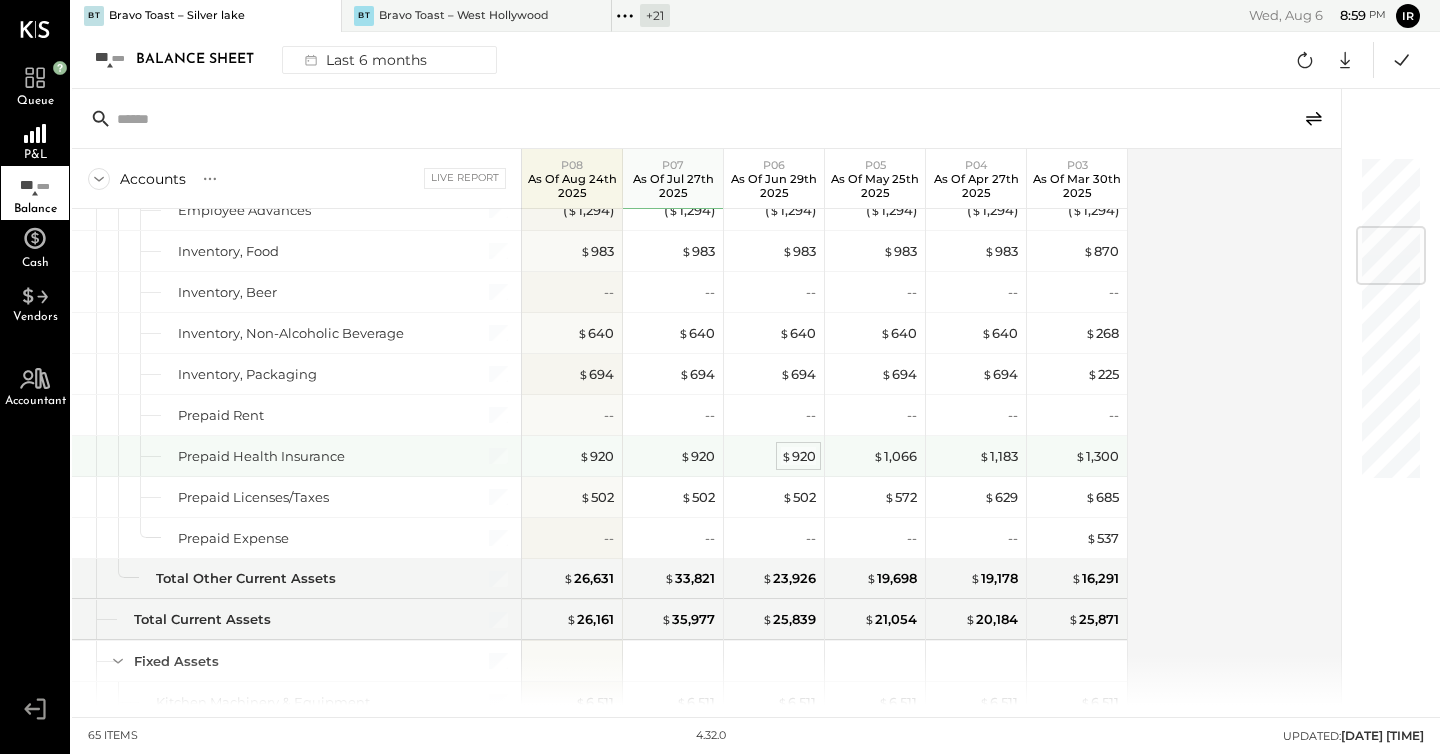 click on "$ 920" at bounding box center [798, 456] 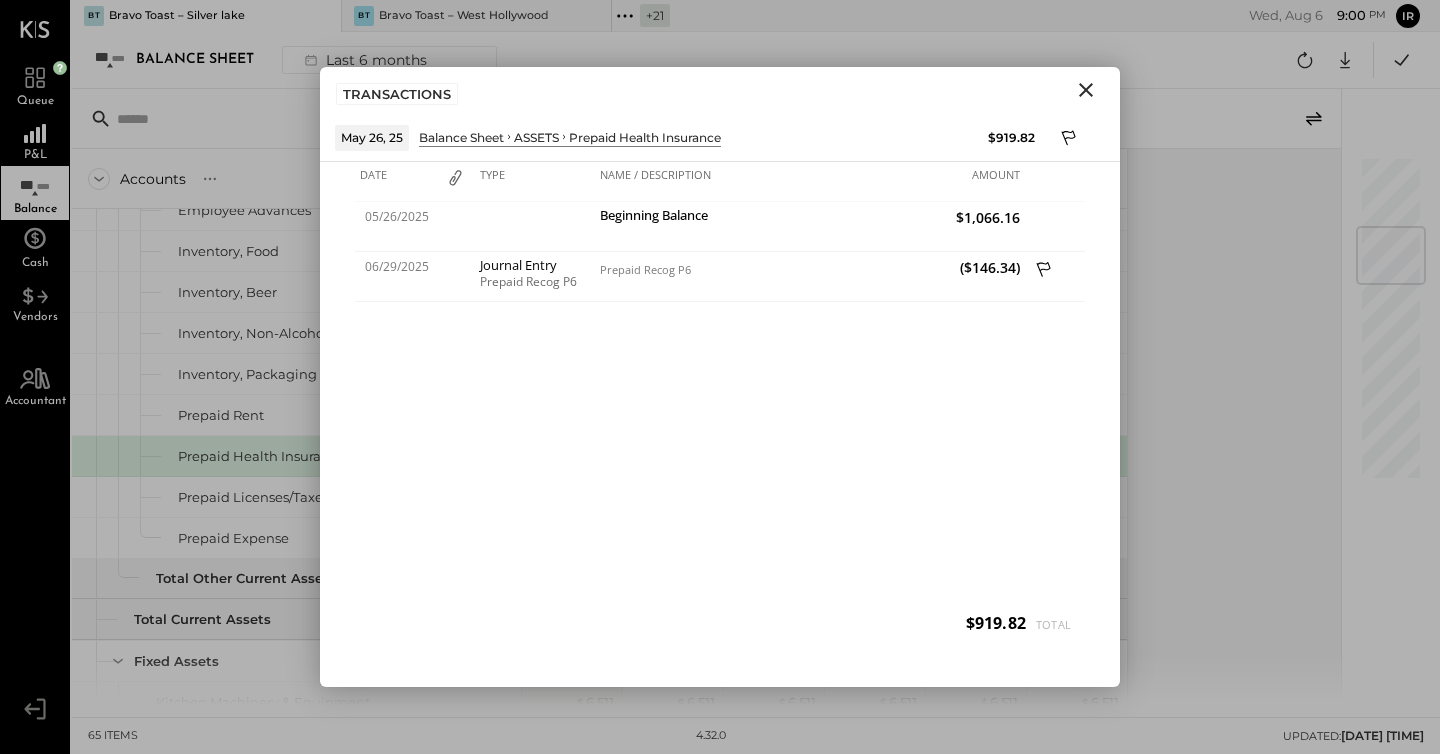click 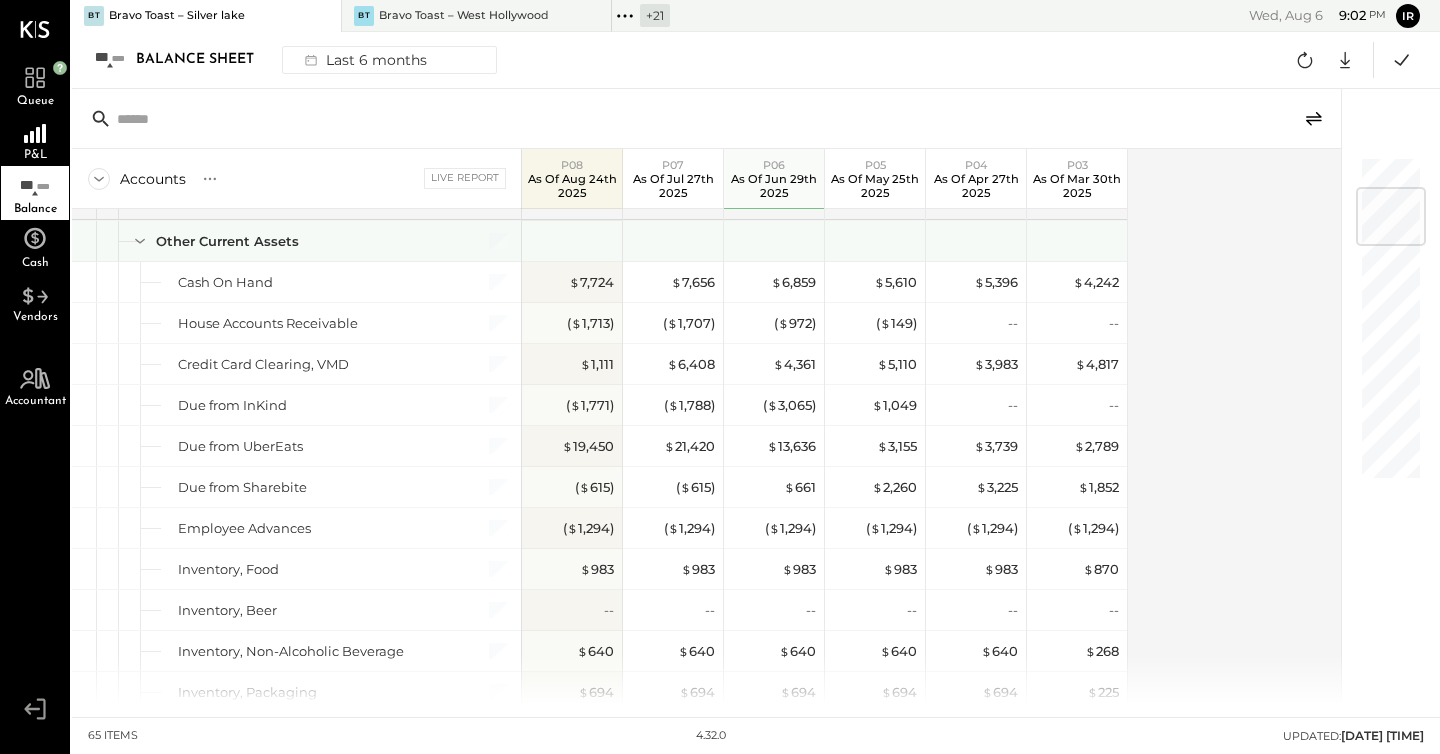 scroll, scrollTop: 275, scrollLeft: 0, axis: vertical 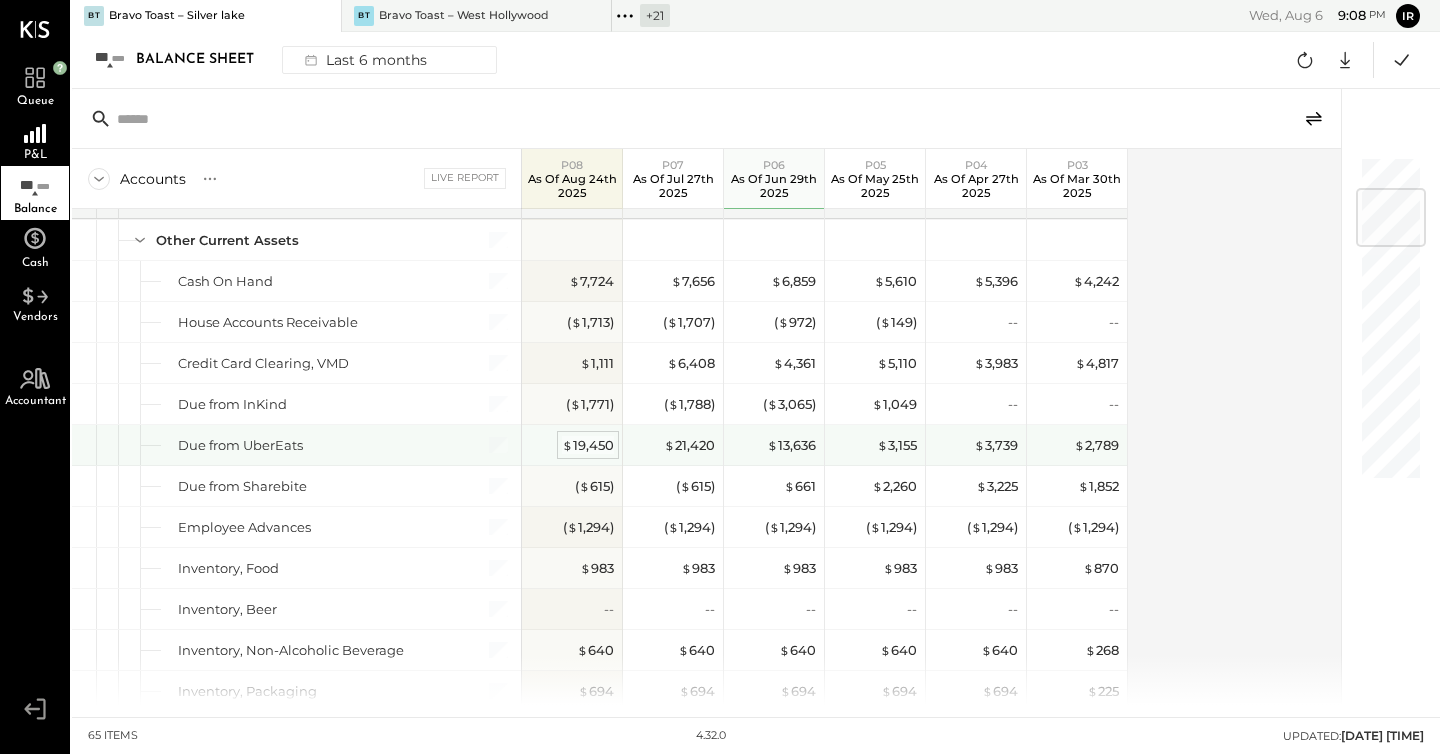 click on "$ 19,450" at bounding box center (588, 445) 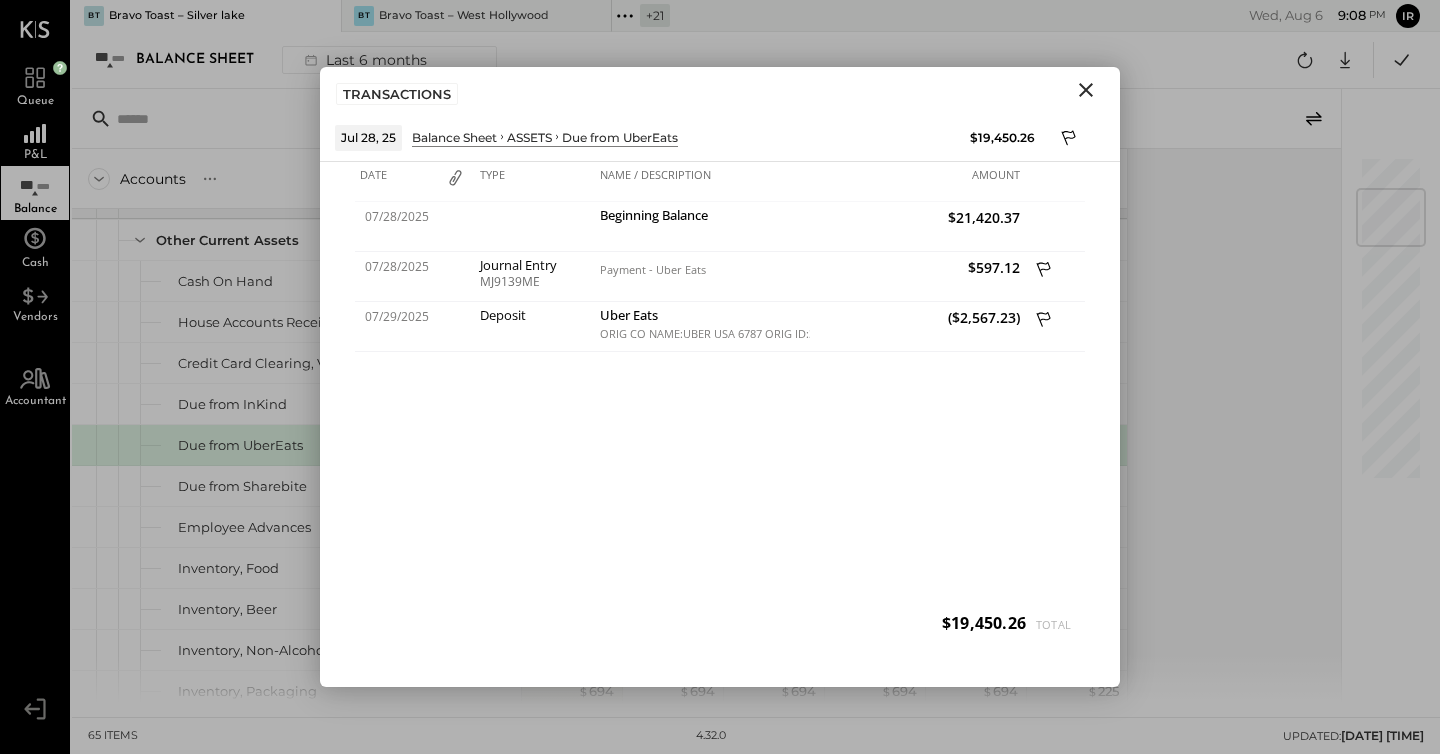 click 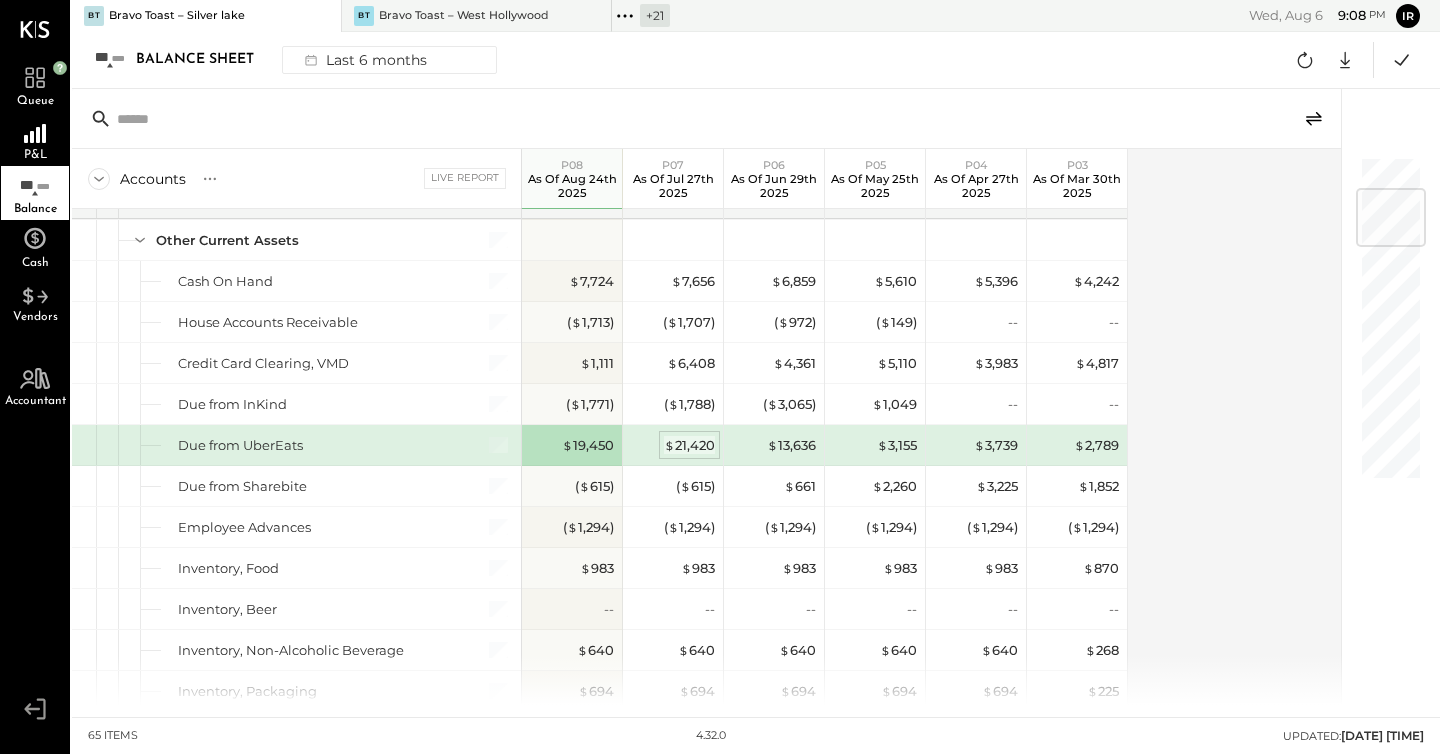click on "$ 21,420" at bounding box center [689, 445] 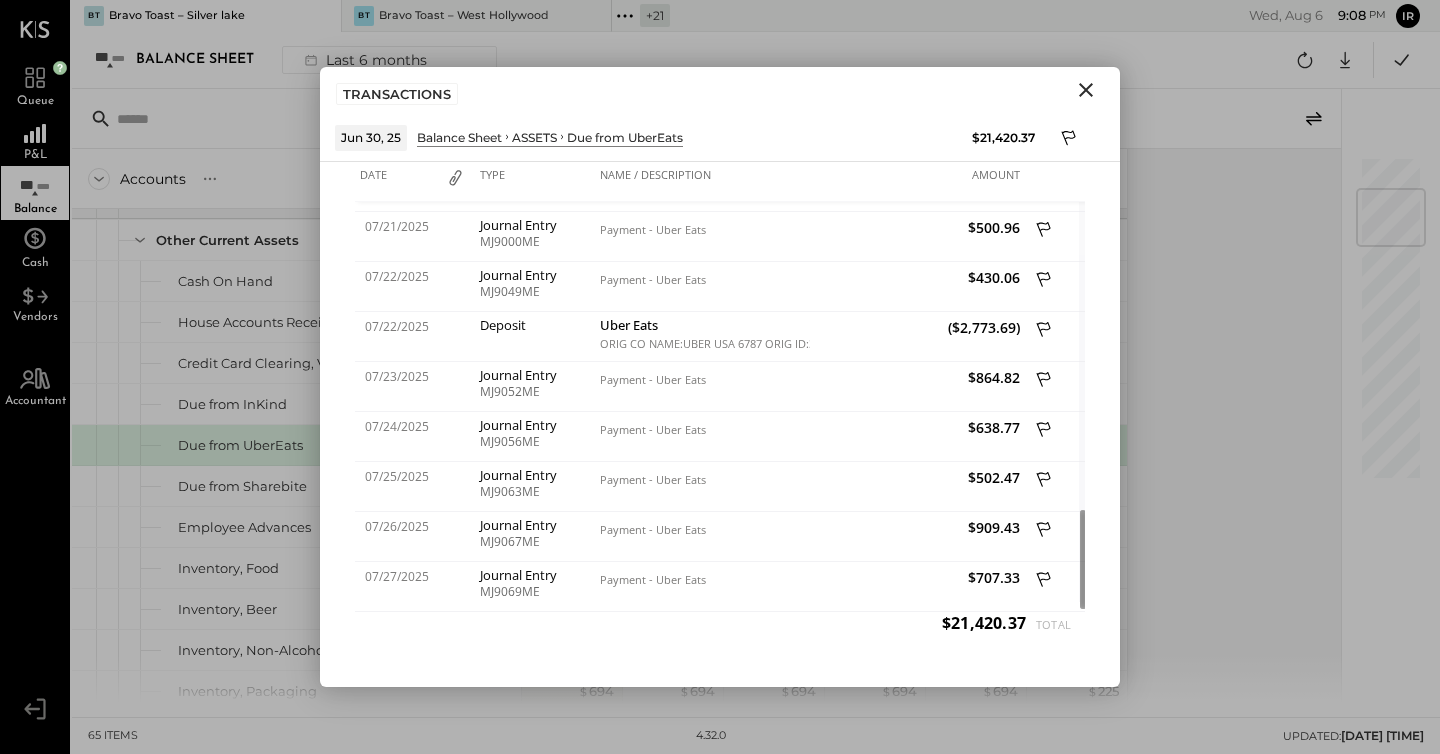 click 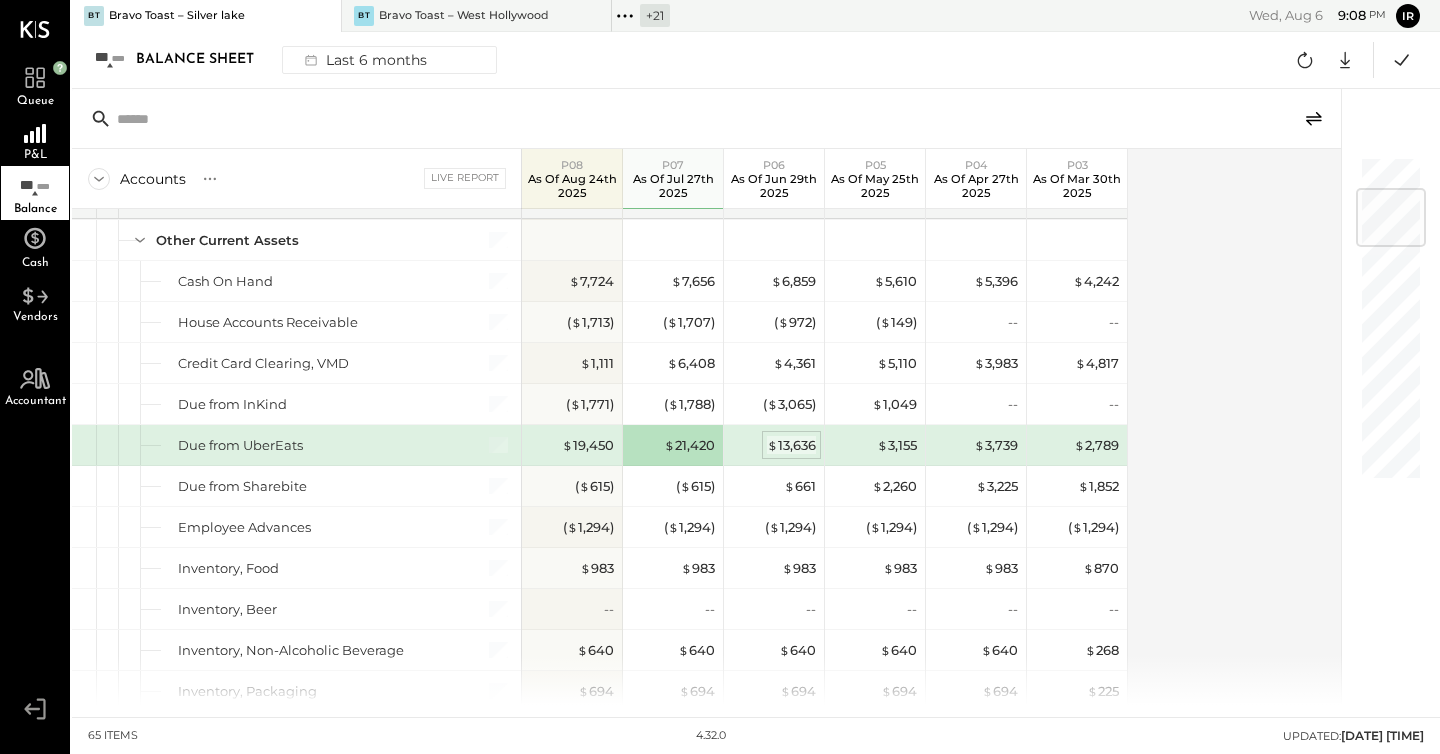 click on "$ 13,636" at bounding box center (791, 445) 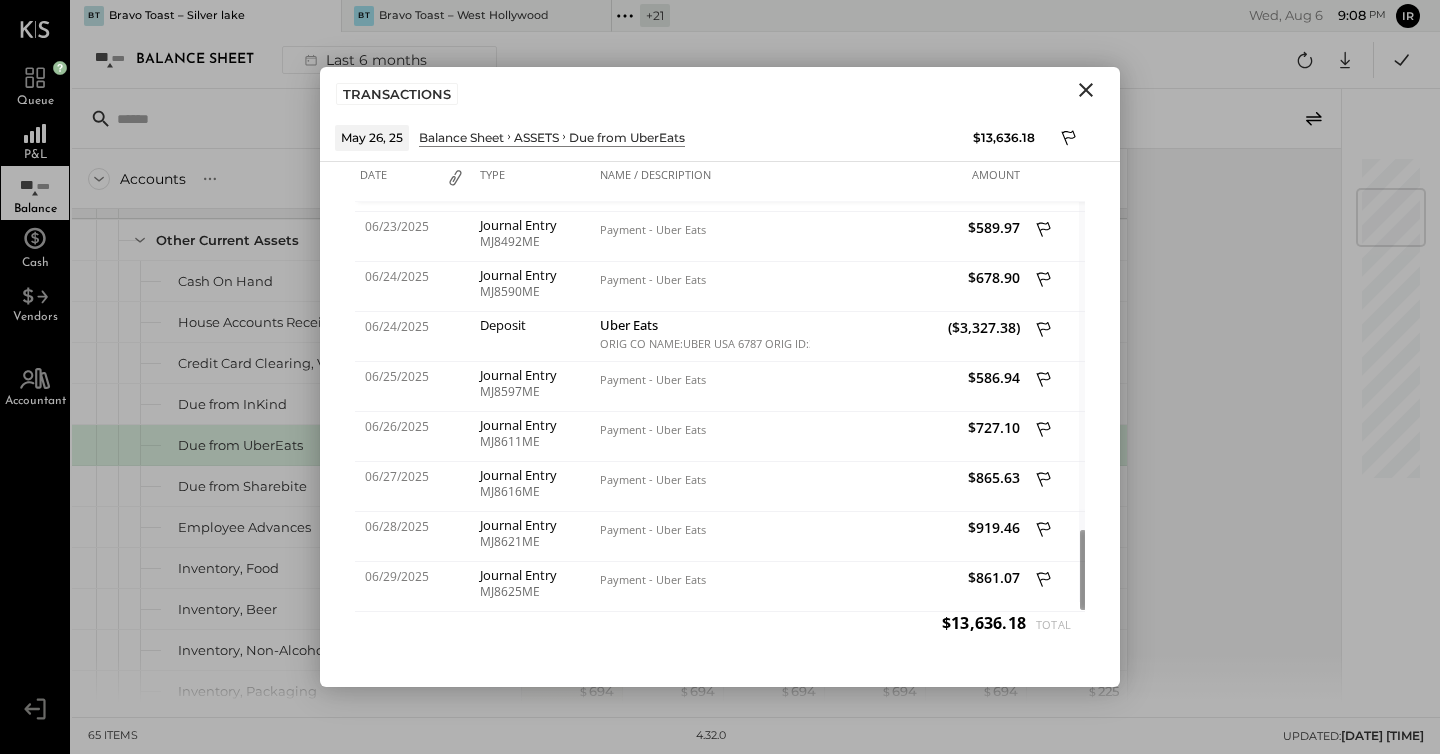 click 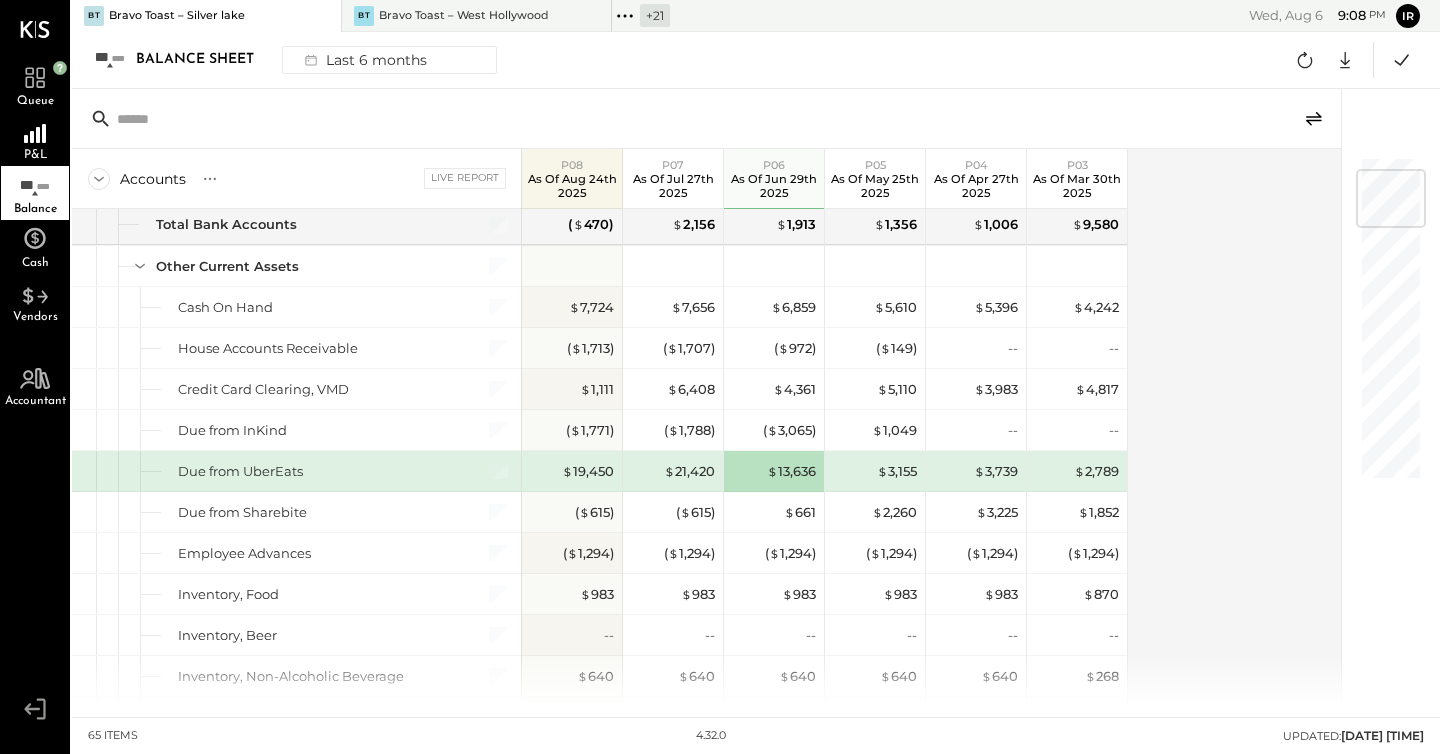 scroll, scrollTop: 0, scrollLeft: 0, axis: both 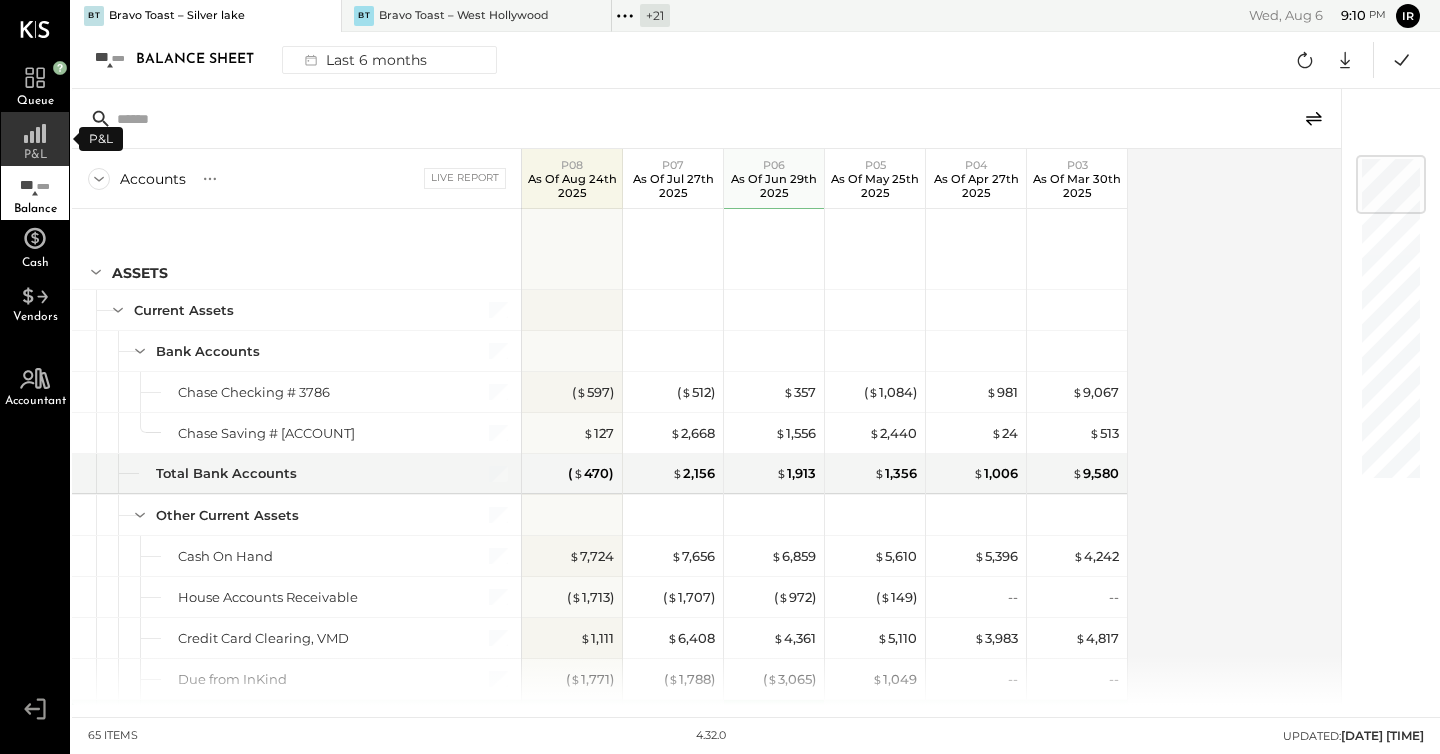 click 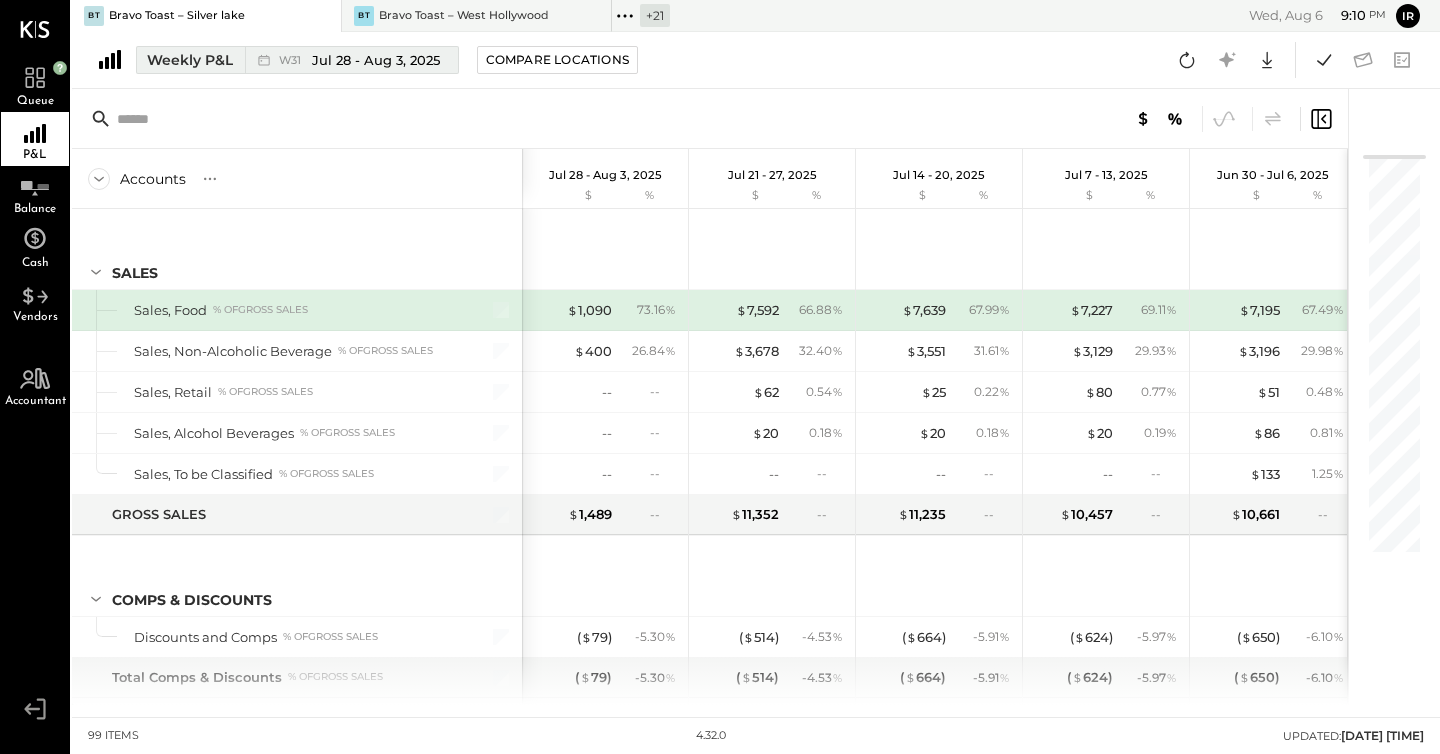 click on "Weekly P&L   W31 Jul 28 - Aug 3, 2025" at bounding box center [297, 60] 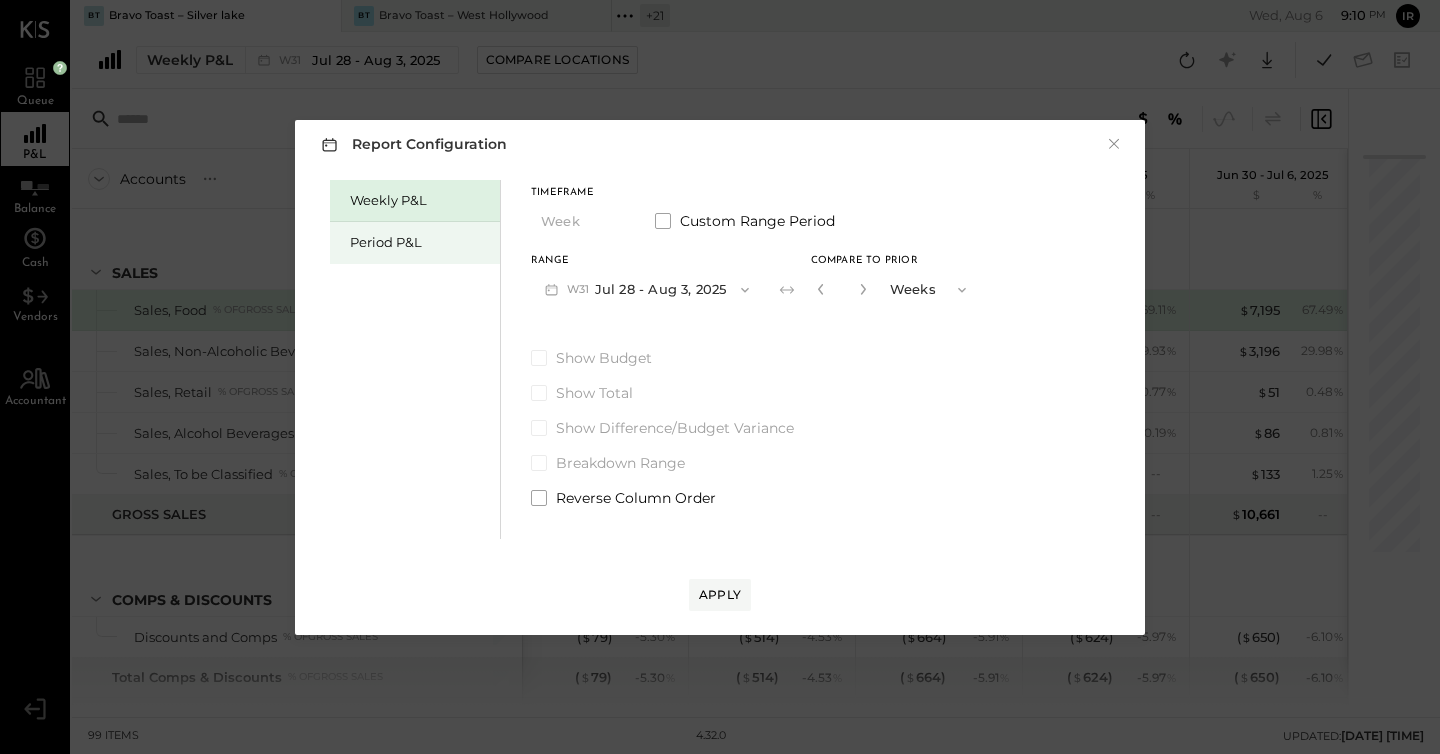 click on "Period P&L" at bounding box center (420, 242) 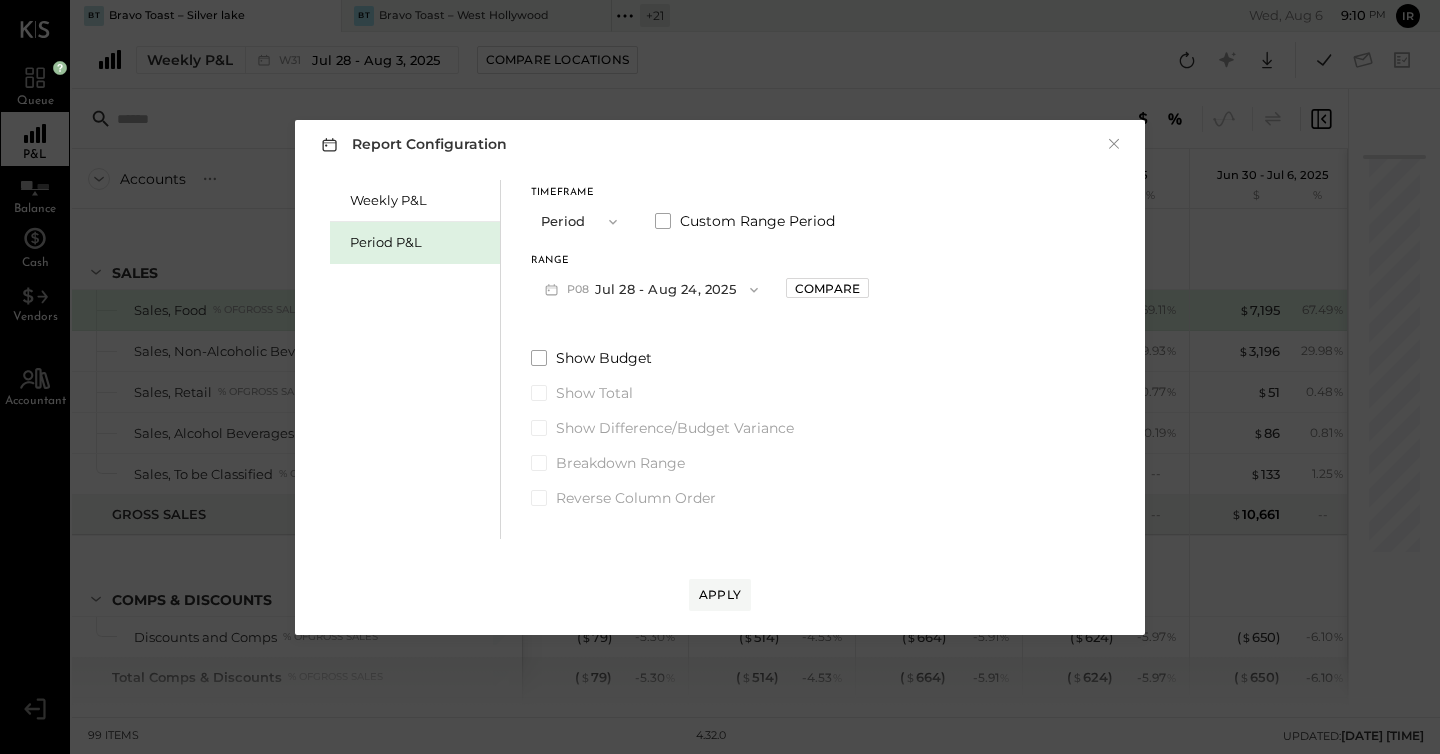 click on "P08 Jul 28 - Aug 24, 2025" at bounding box center [651, 289] 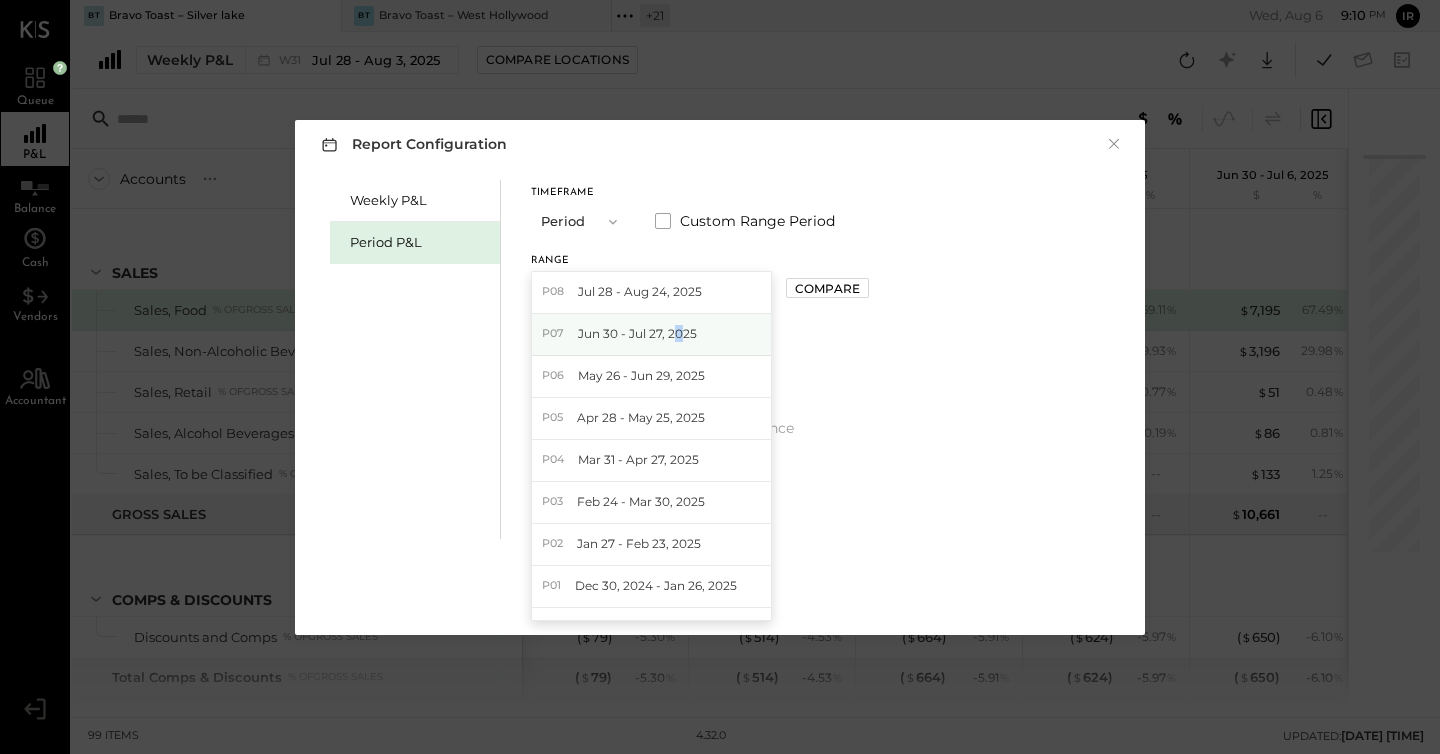 click on "Jun 30 - Jul 27, 2025" at bounding box center [637, 333] 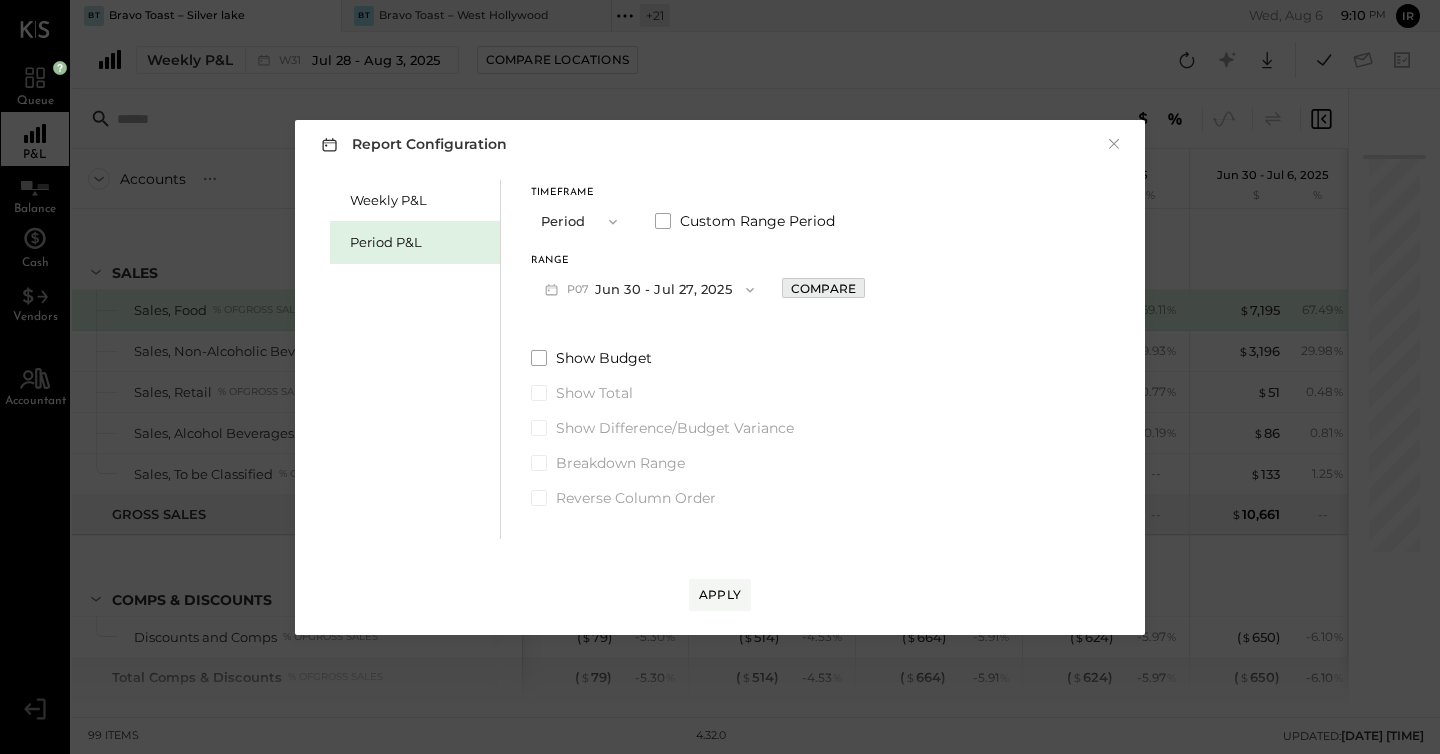 click on "Compare" at bounding box center [823, 288] 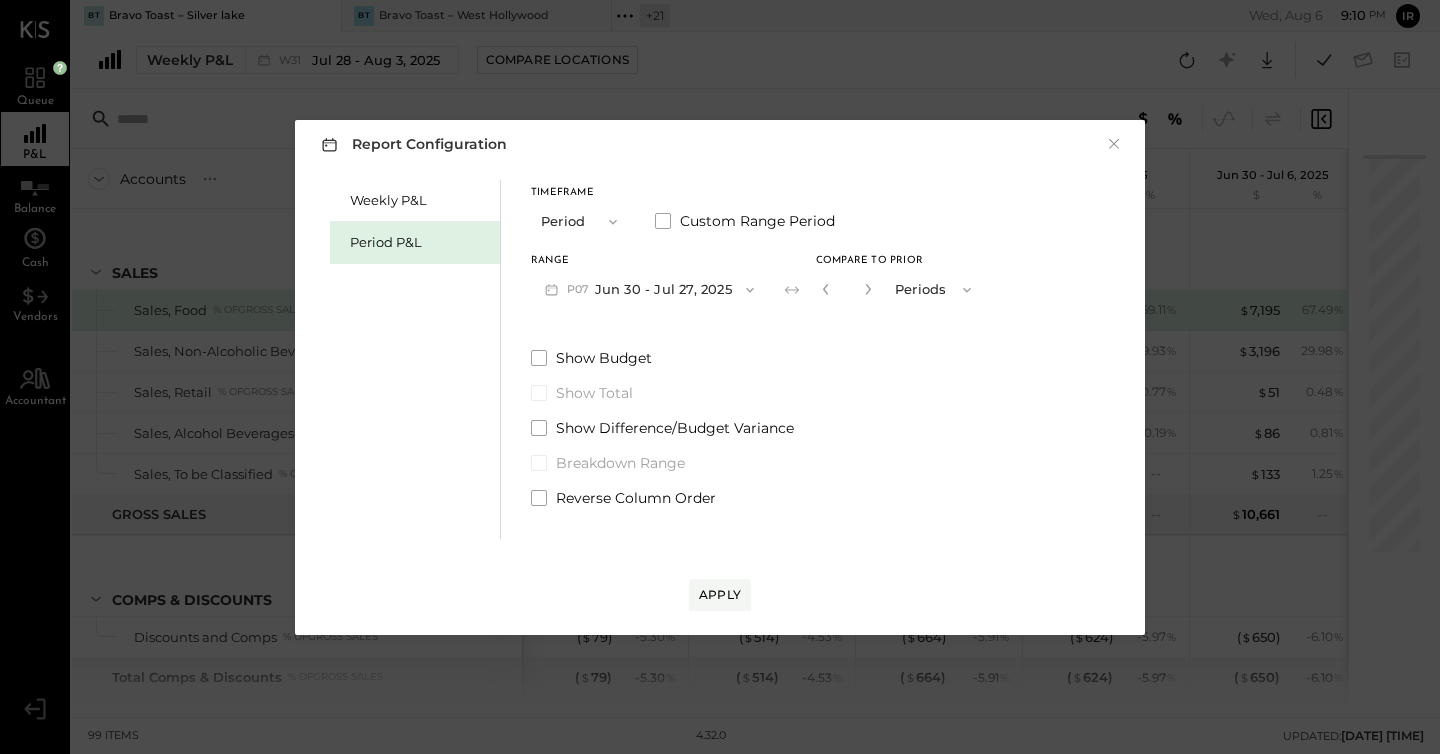 click at bounding box center (868, 289) 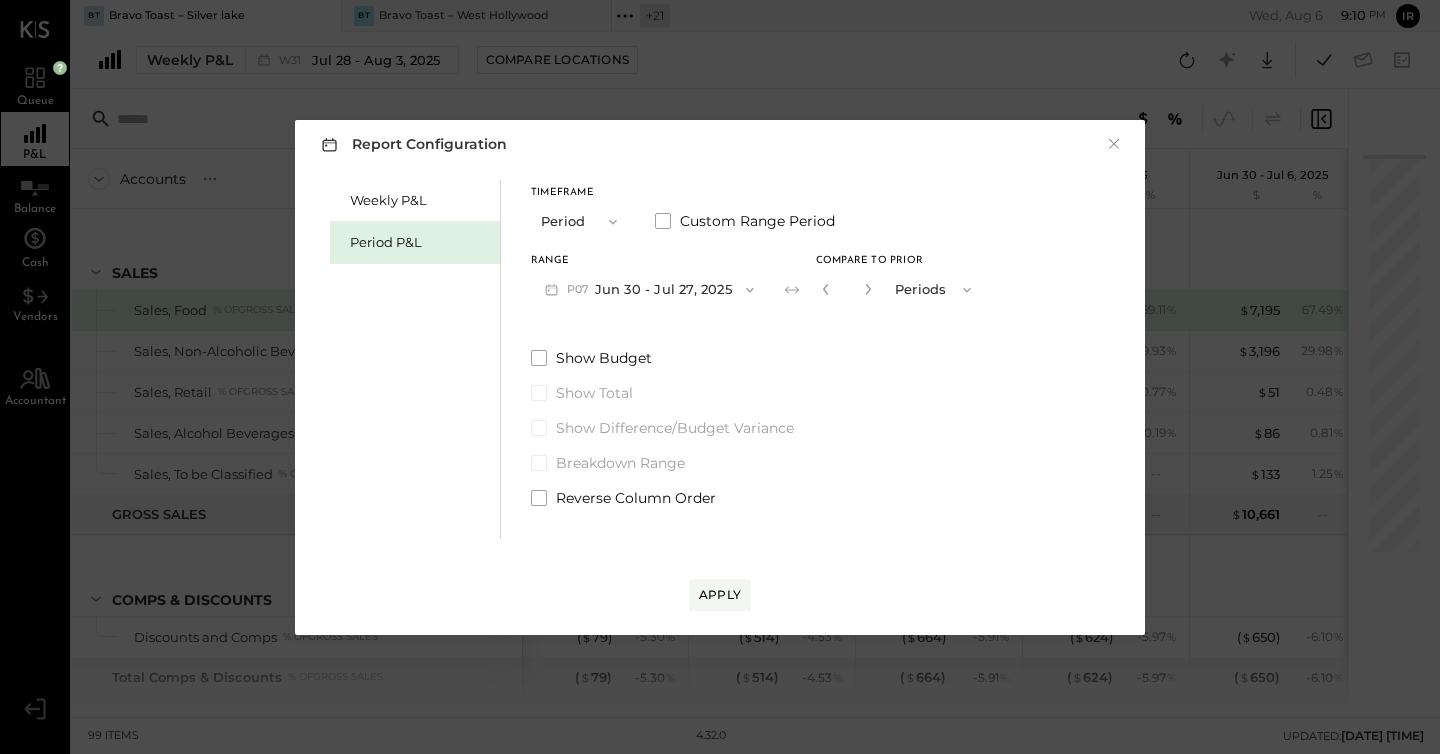 click at bounding box center (868, 289) 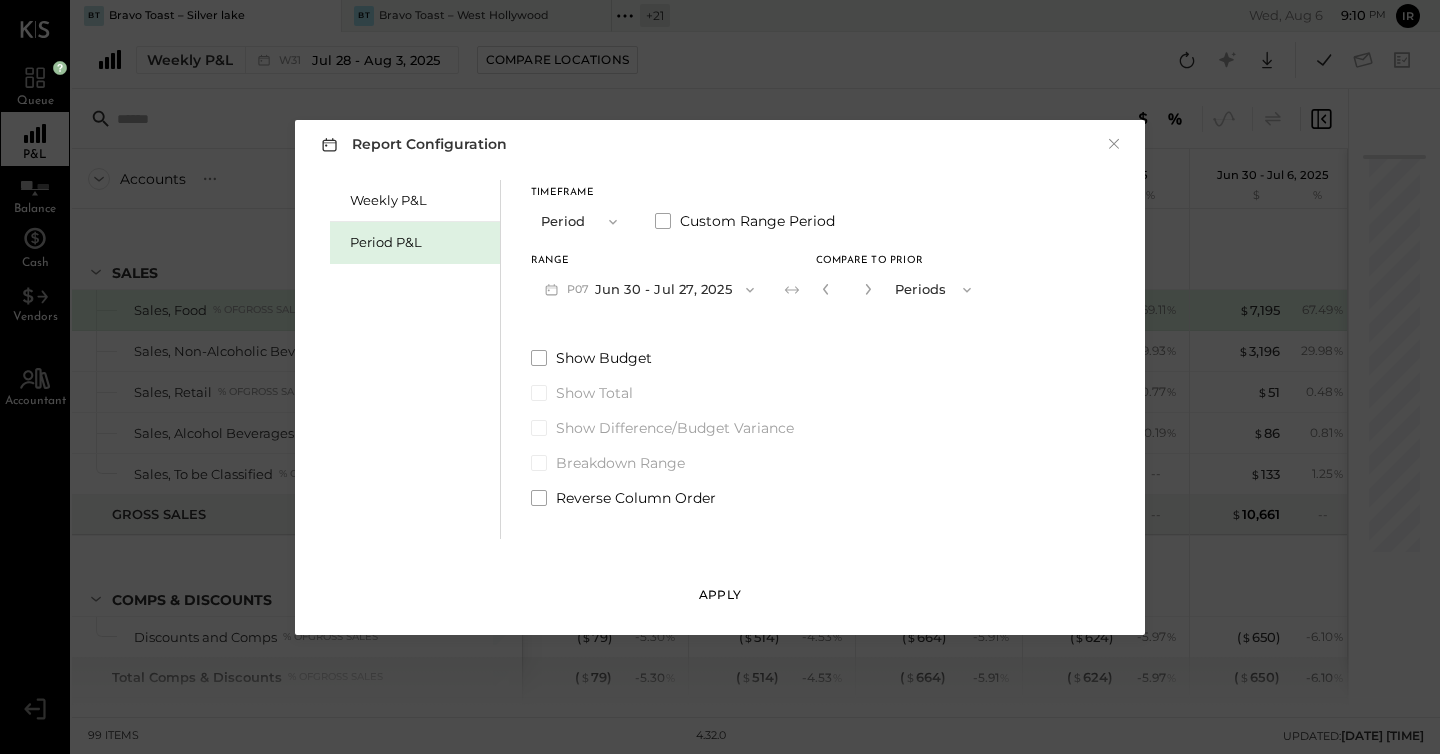click on "Apply" at bounding box center [720, 594] 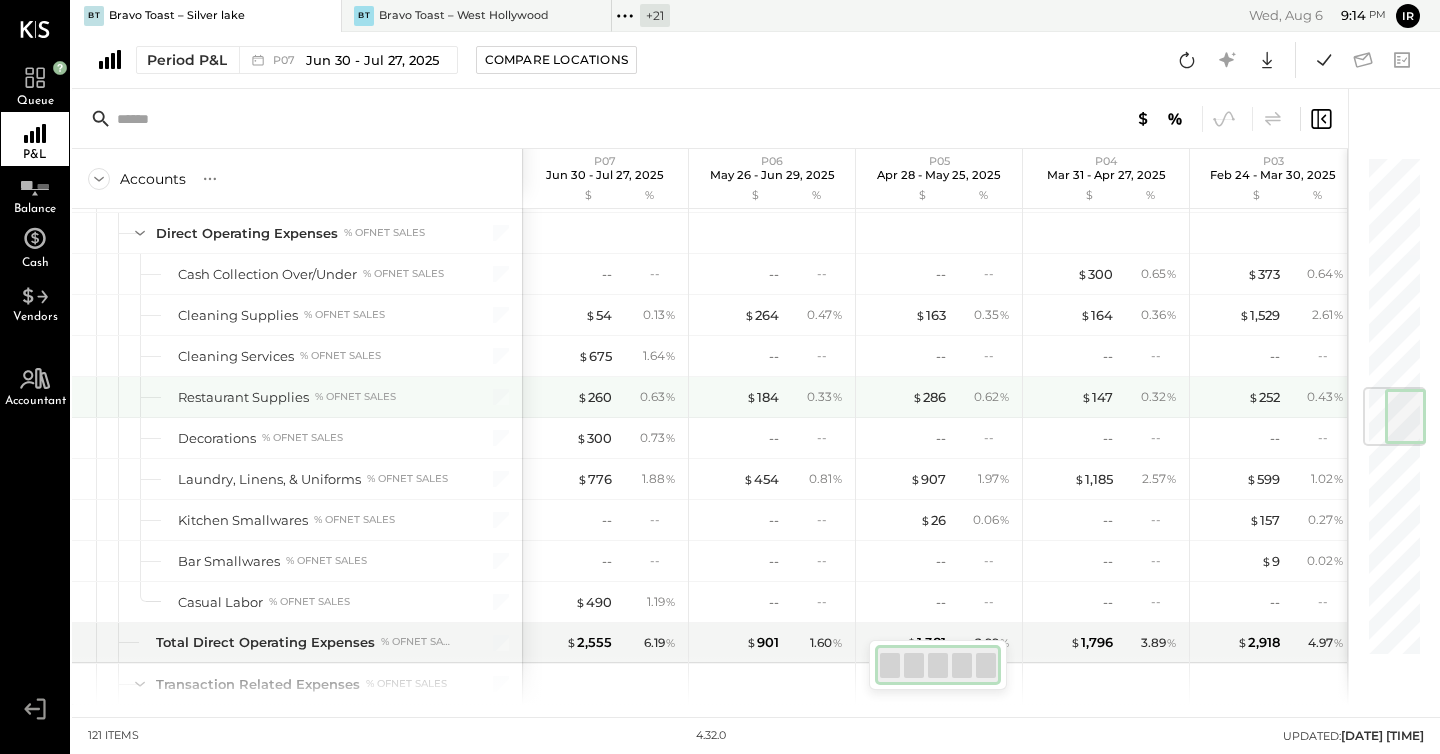 scroll, scrollTop: 1965, scrollLeft: 0, axis: vertical 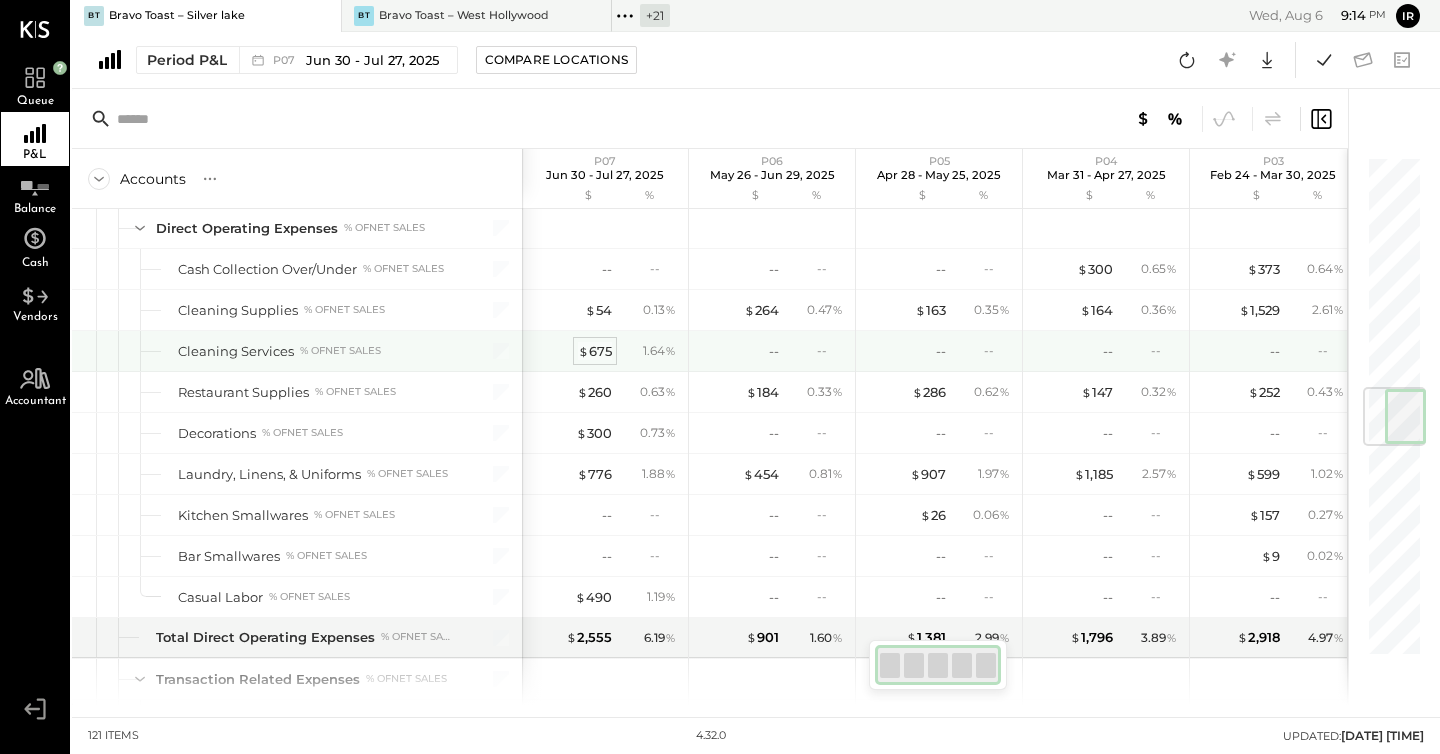 click on "$ 675" at bounding box center [595, 351] 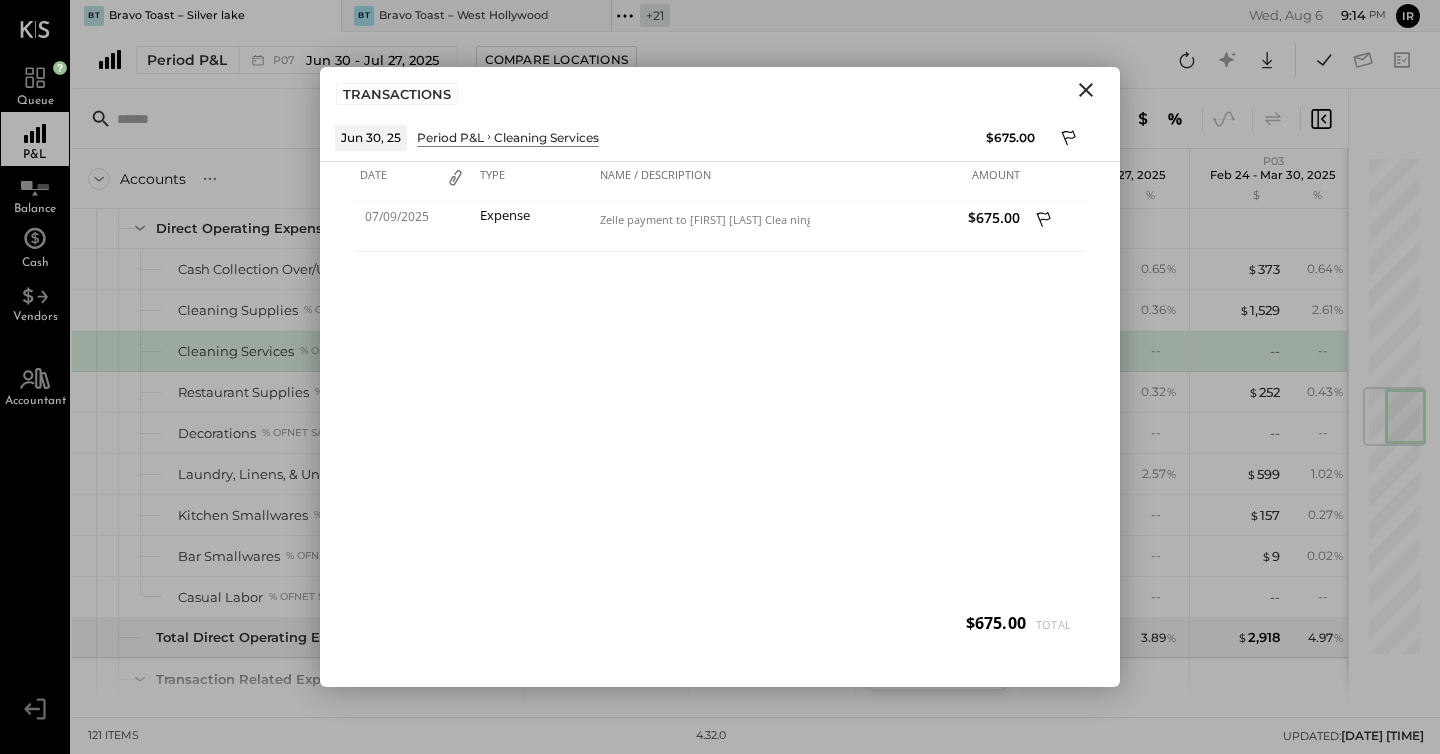 click 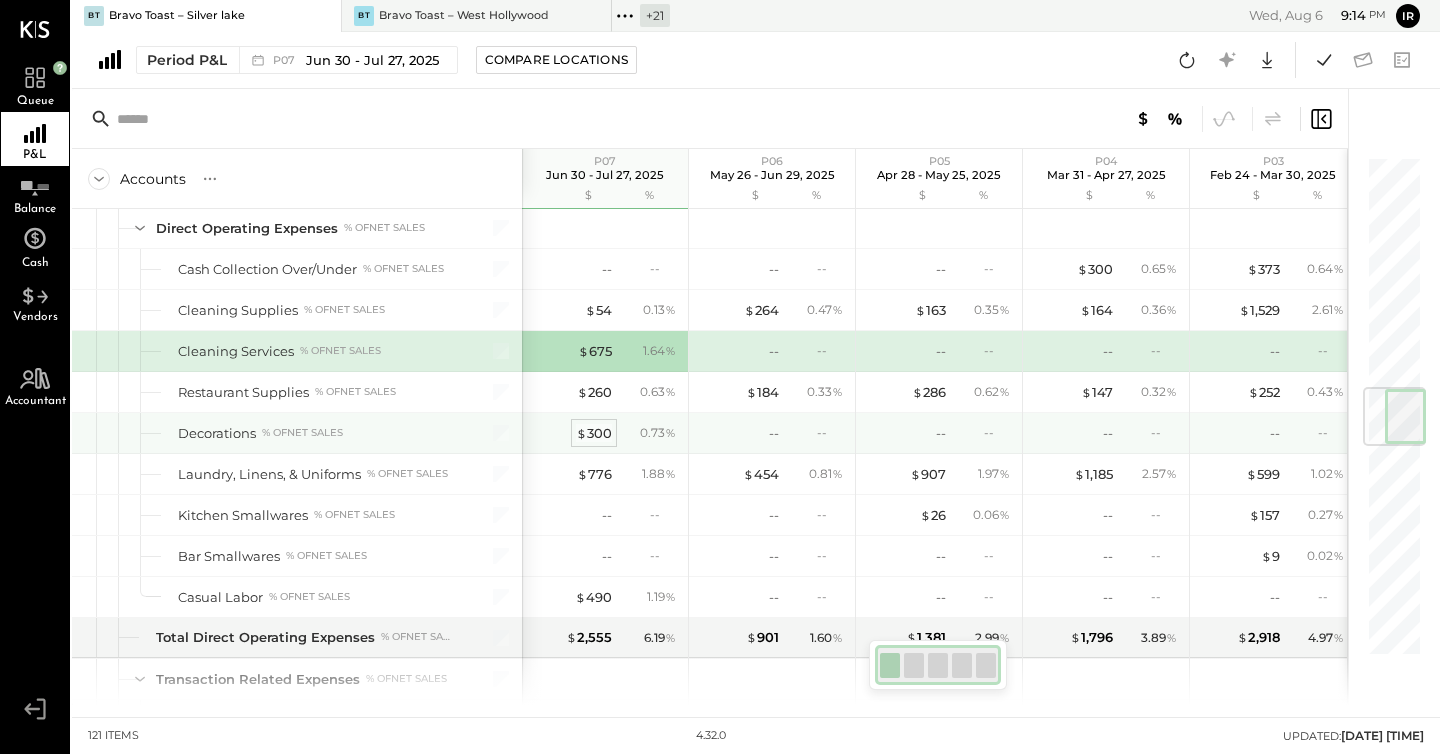 click on "$ 300" at bounding box center (594, 433) 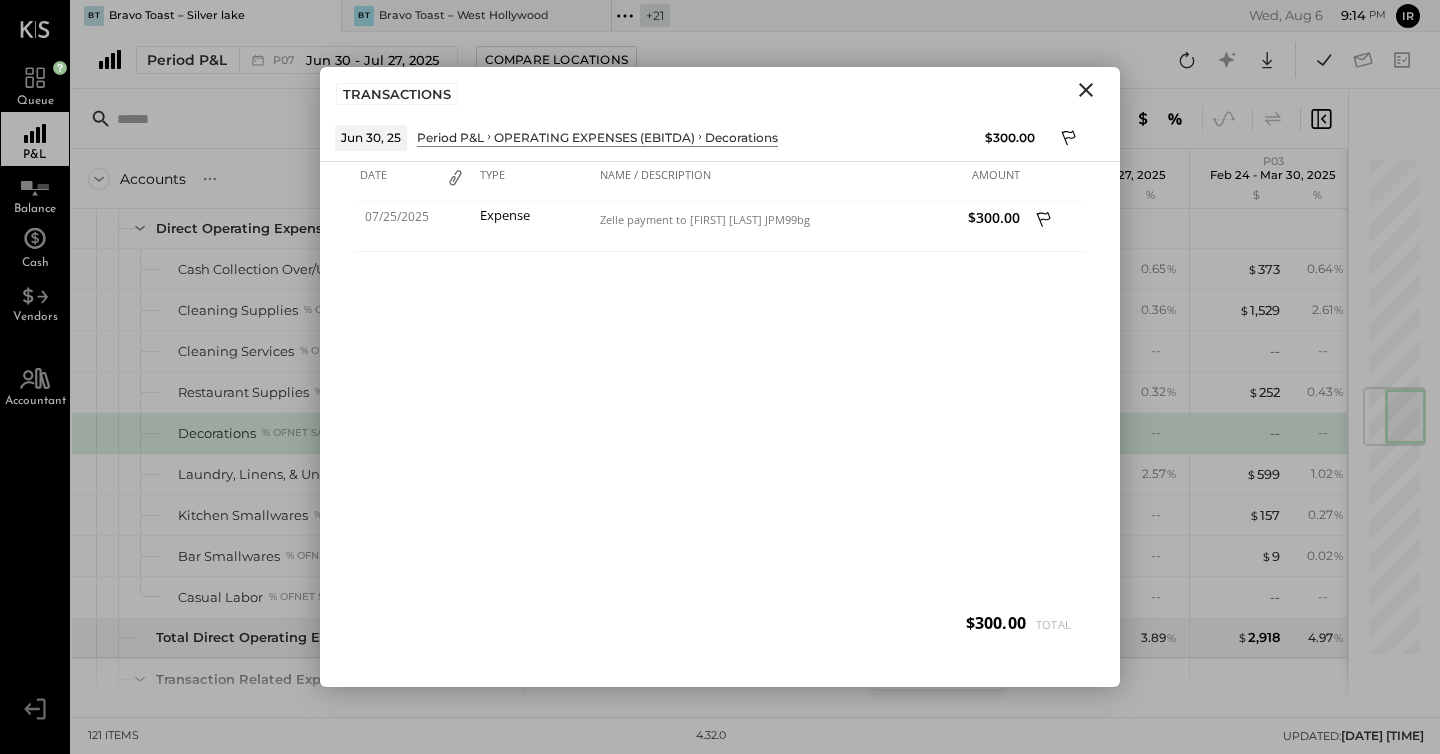 click 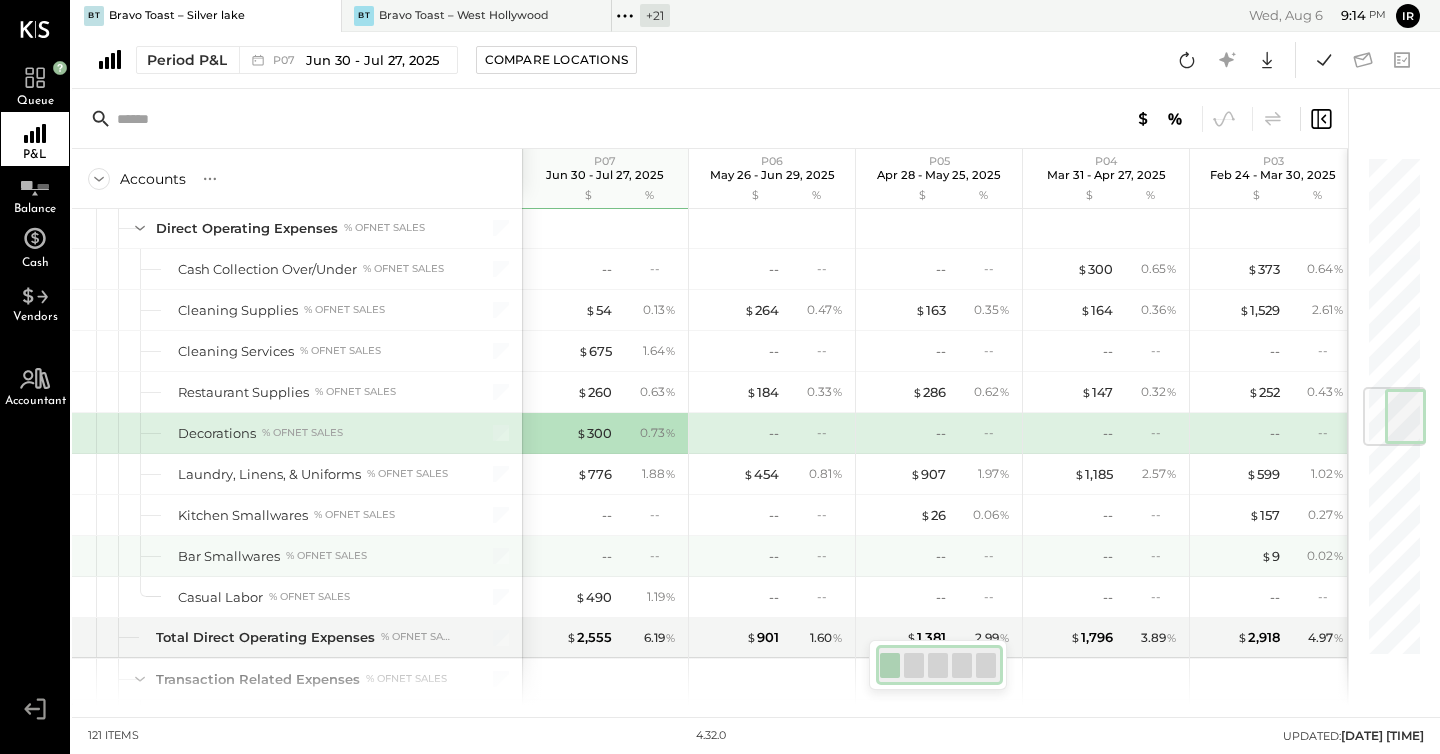 scroll, scrollTop: 0, scrollLeft: 9, axis: horizontal 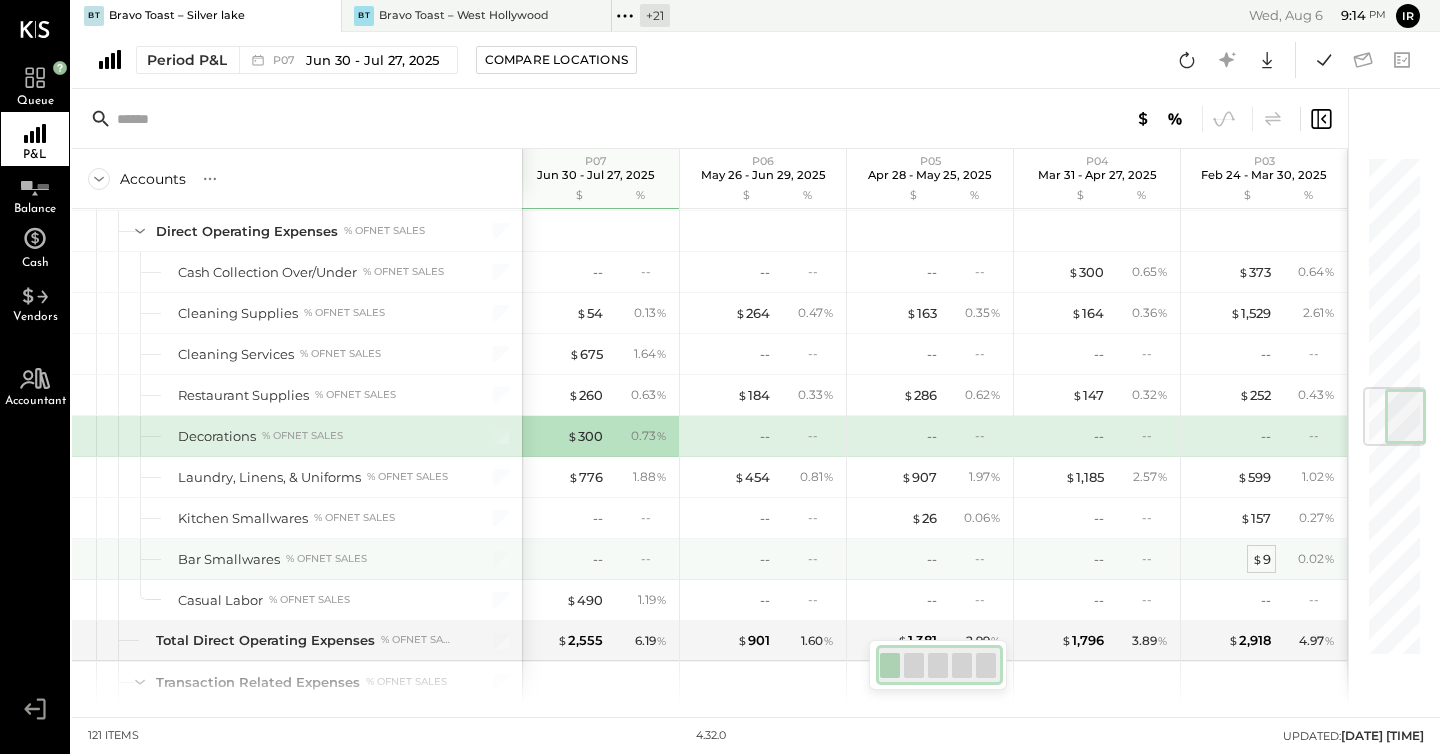 click on "$ 9" at bounding box center (1261, 559) 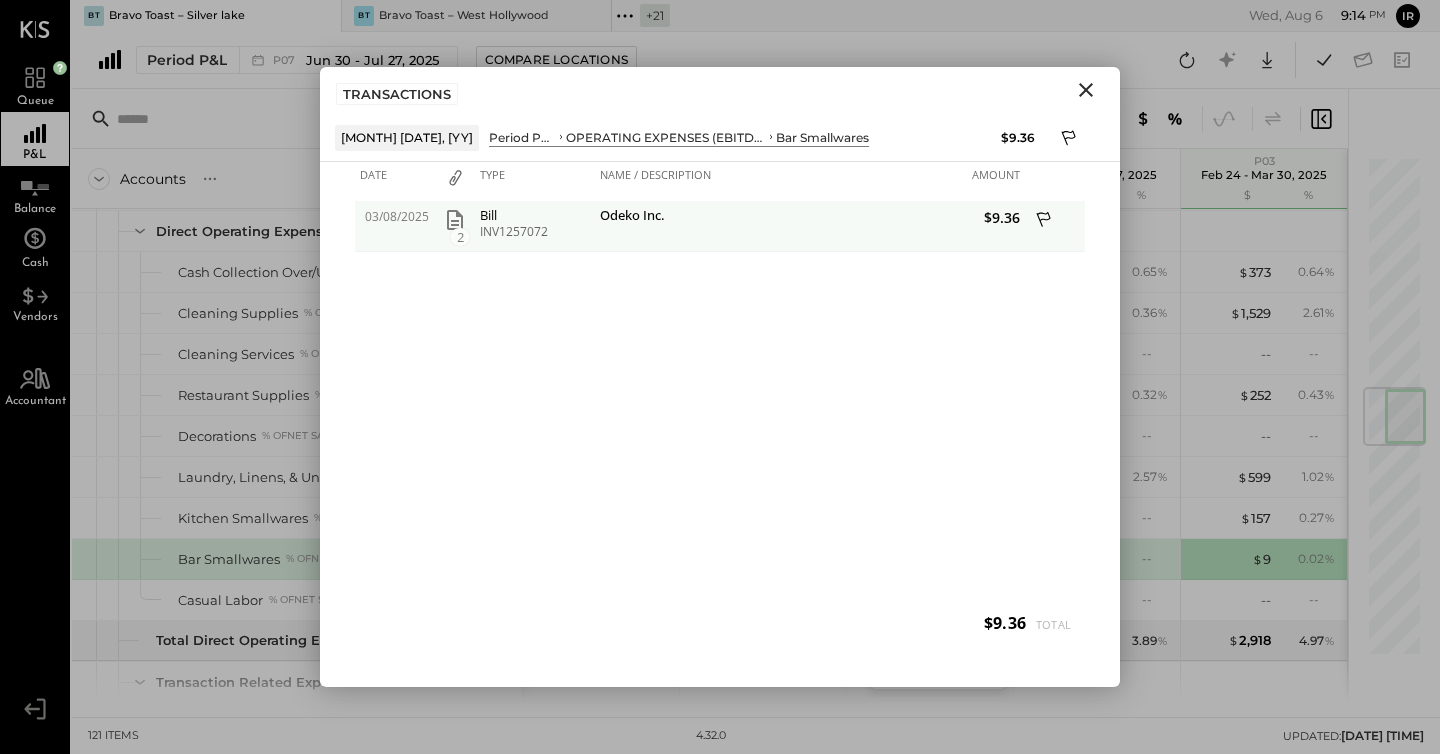 click on "Bill" at bounding box center (535, 215) 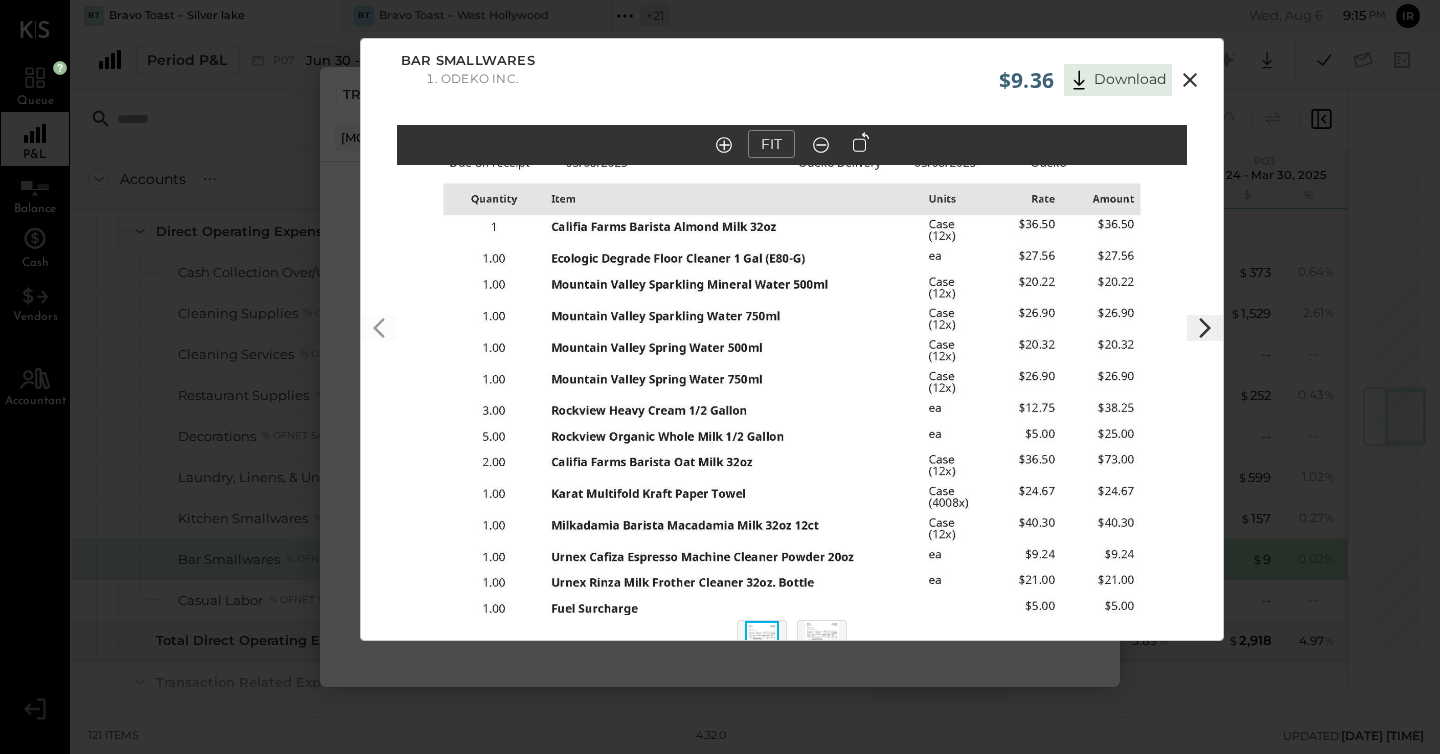 scroll, scrollTop: 50, scrollLeft: 0, axis: vertical 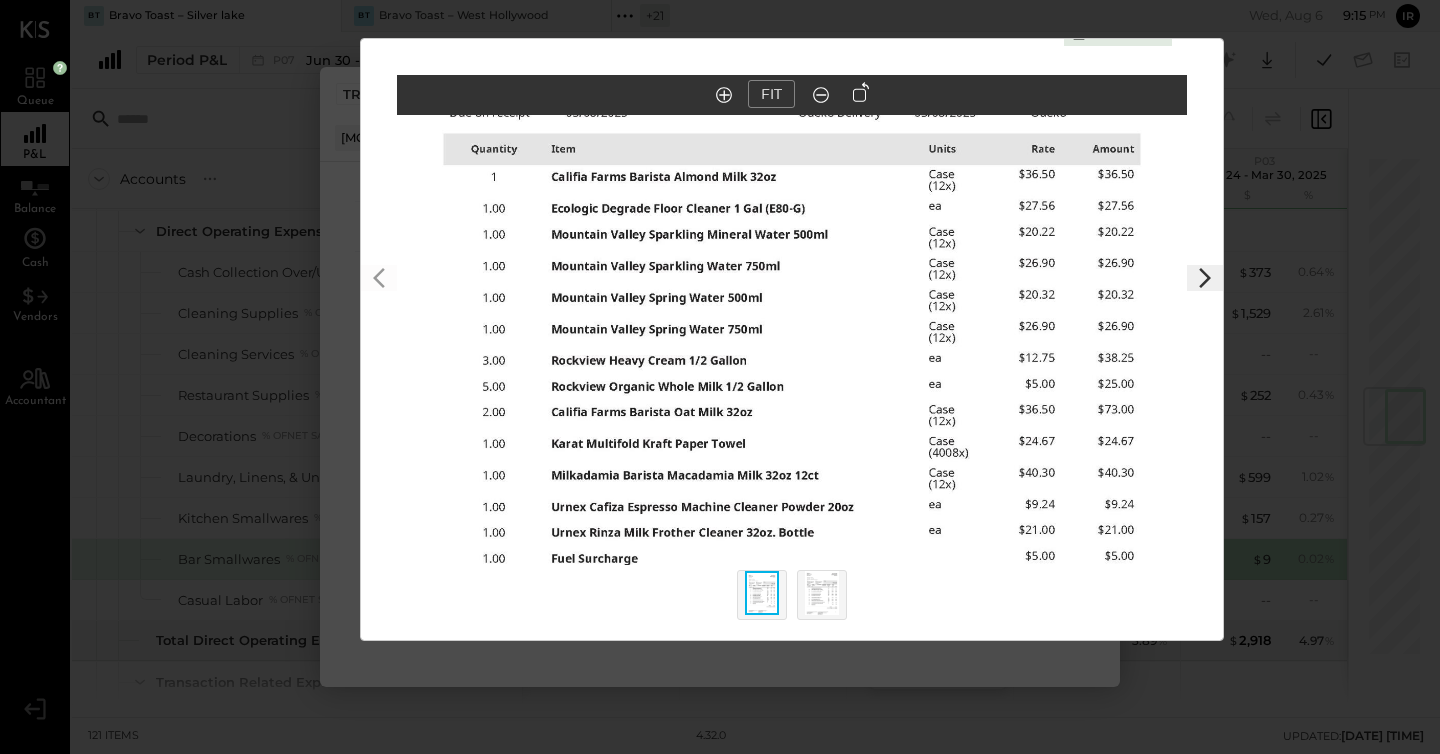 click 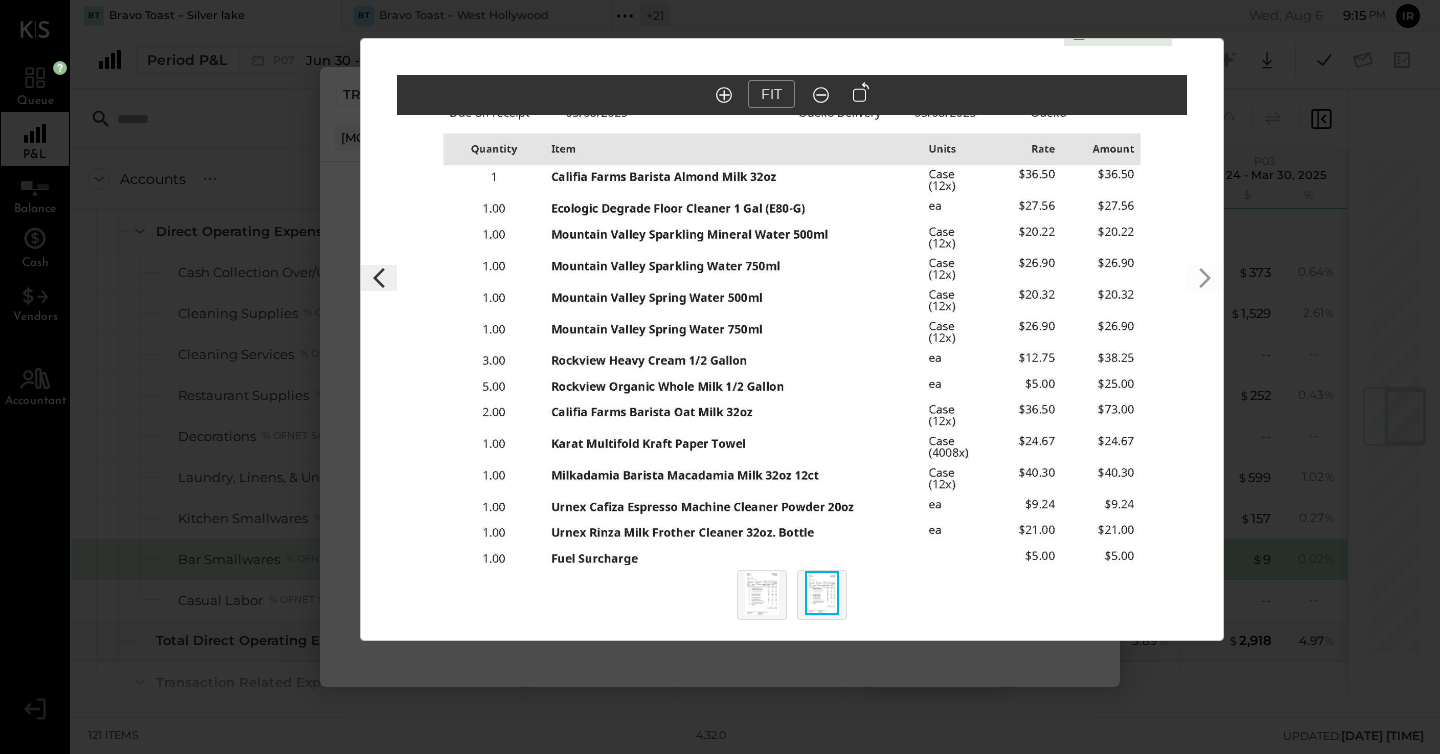scroll, scrollTop: 0, scrollLeft: 0, axis: both 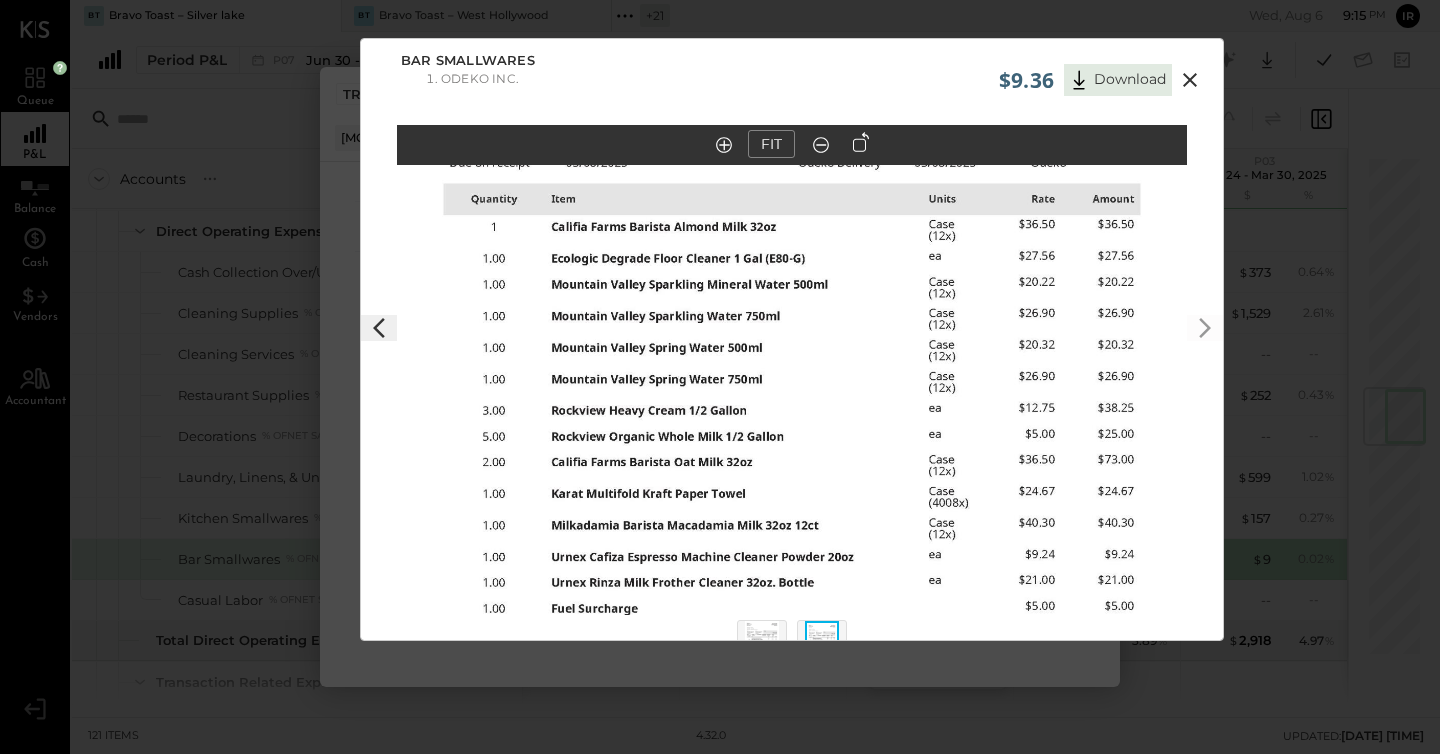 click 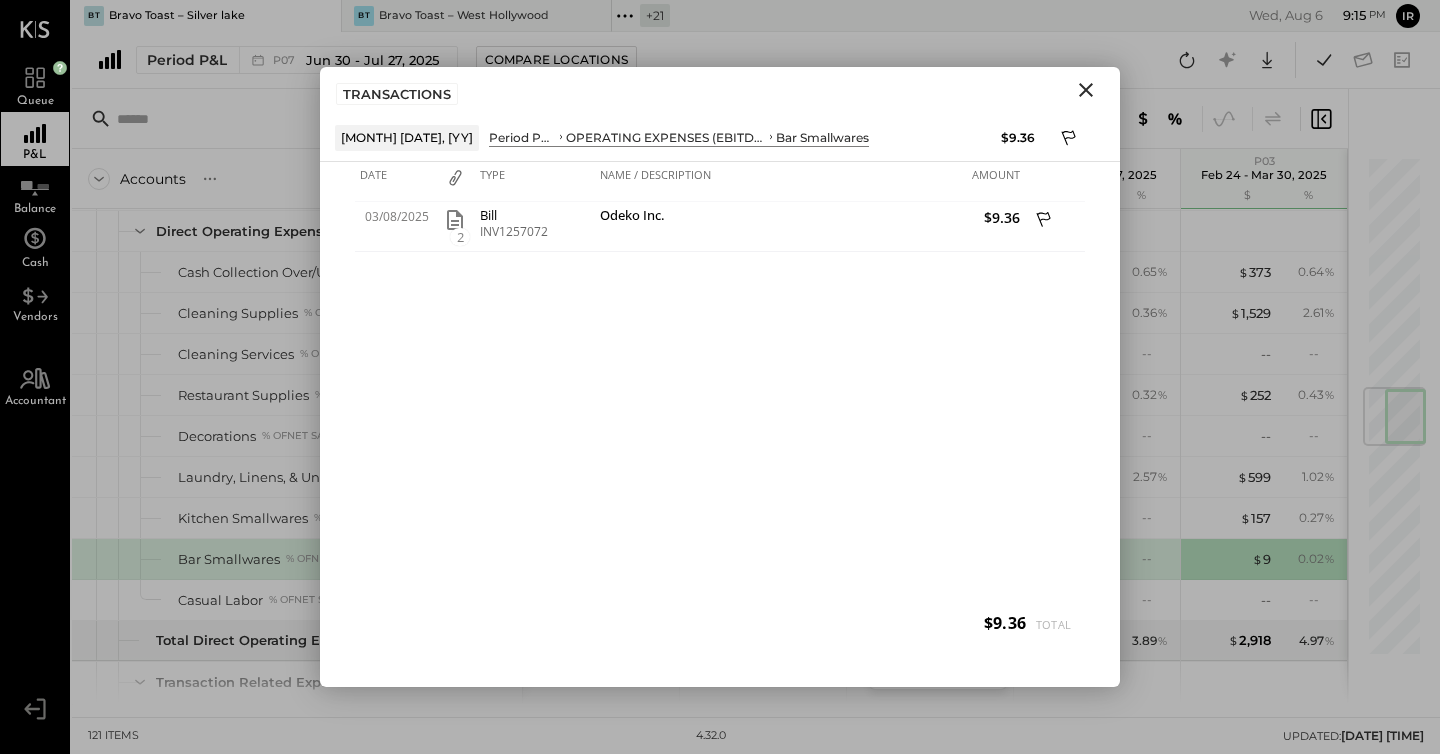 click 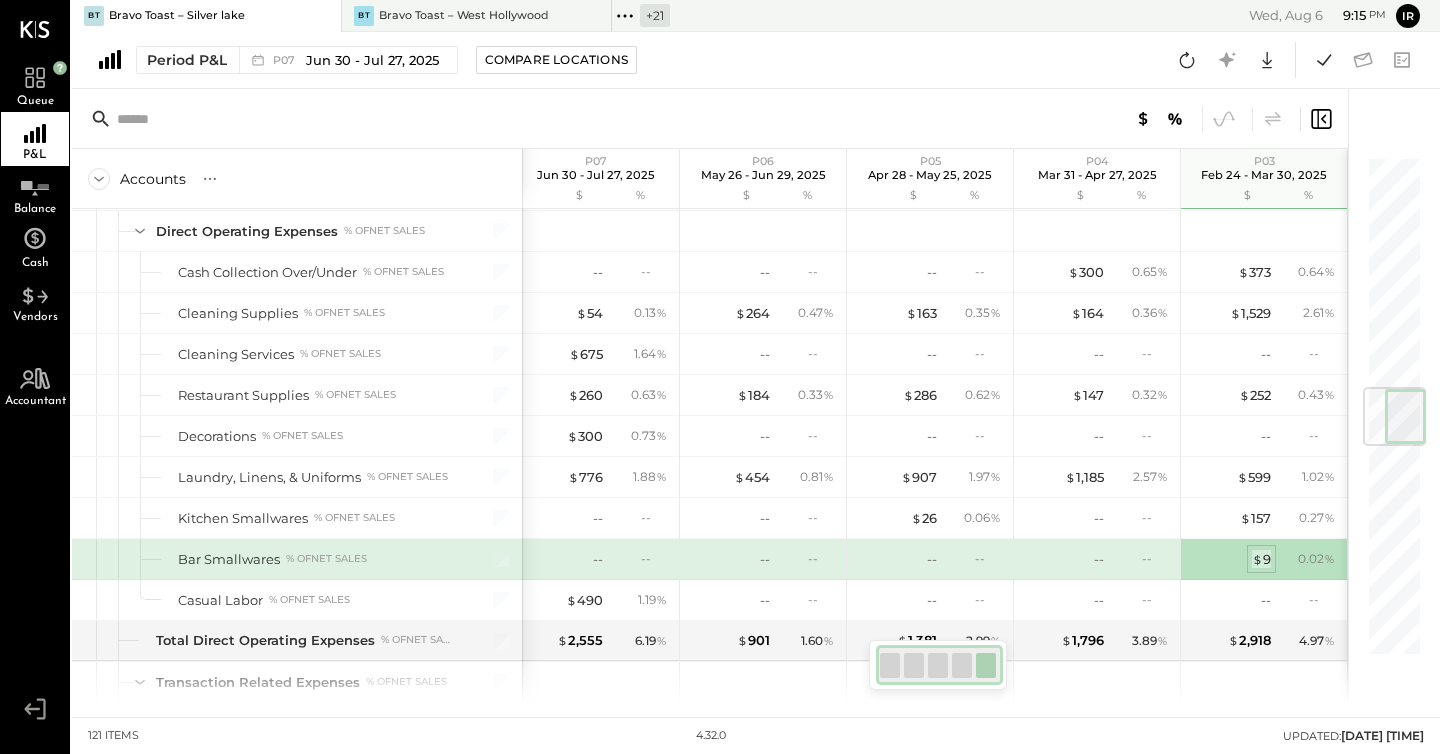 click on "$" at bounding box center [1257, 559] 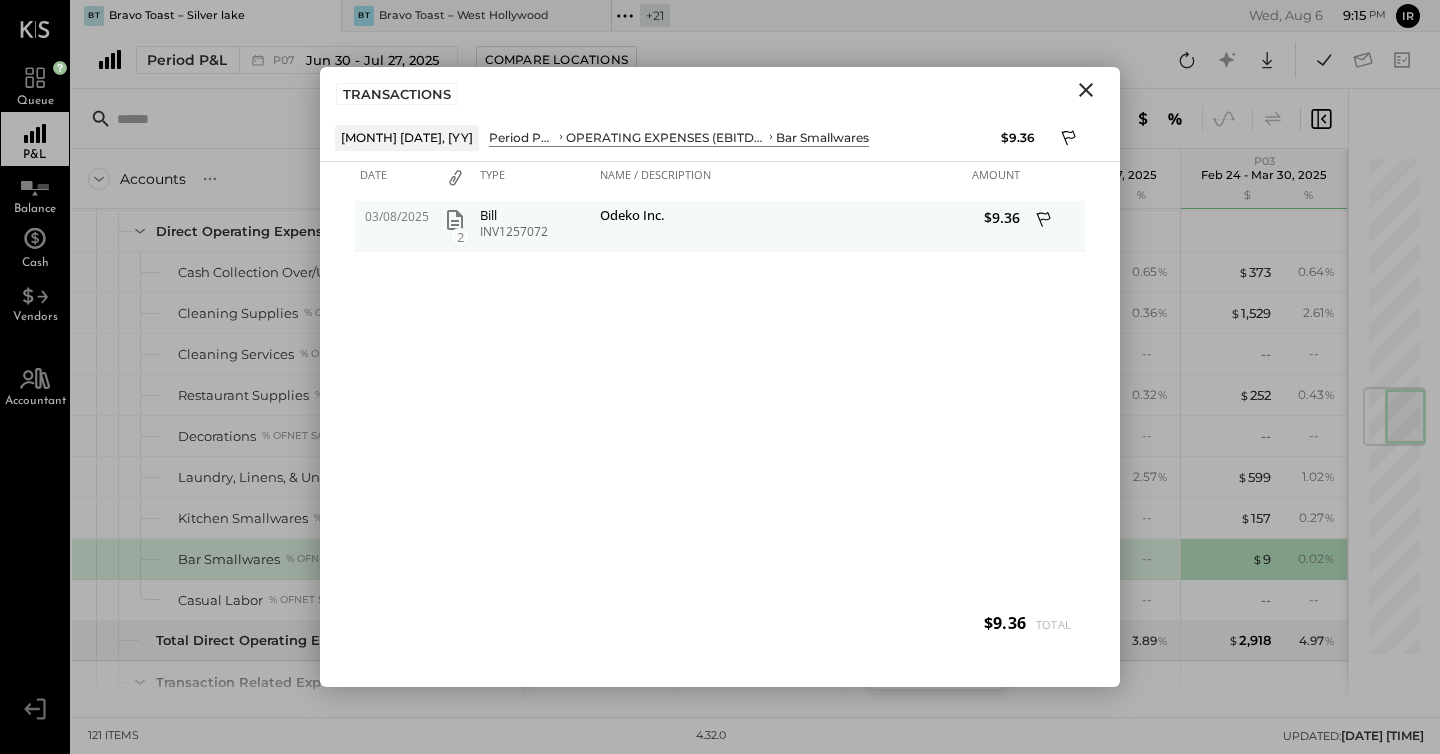 click 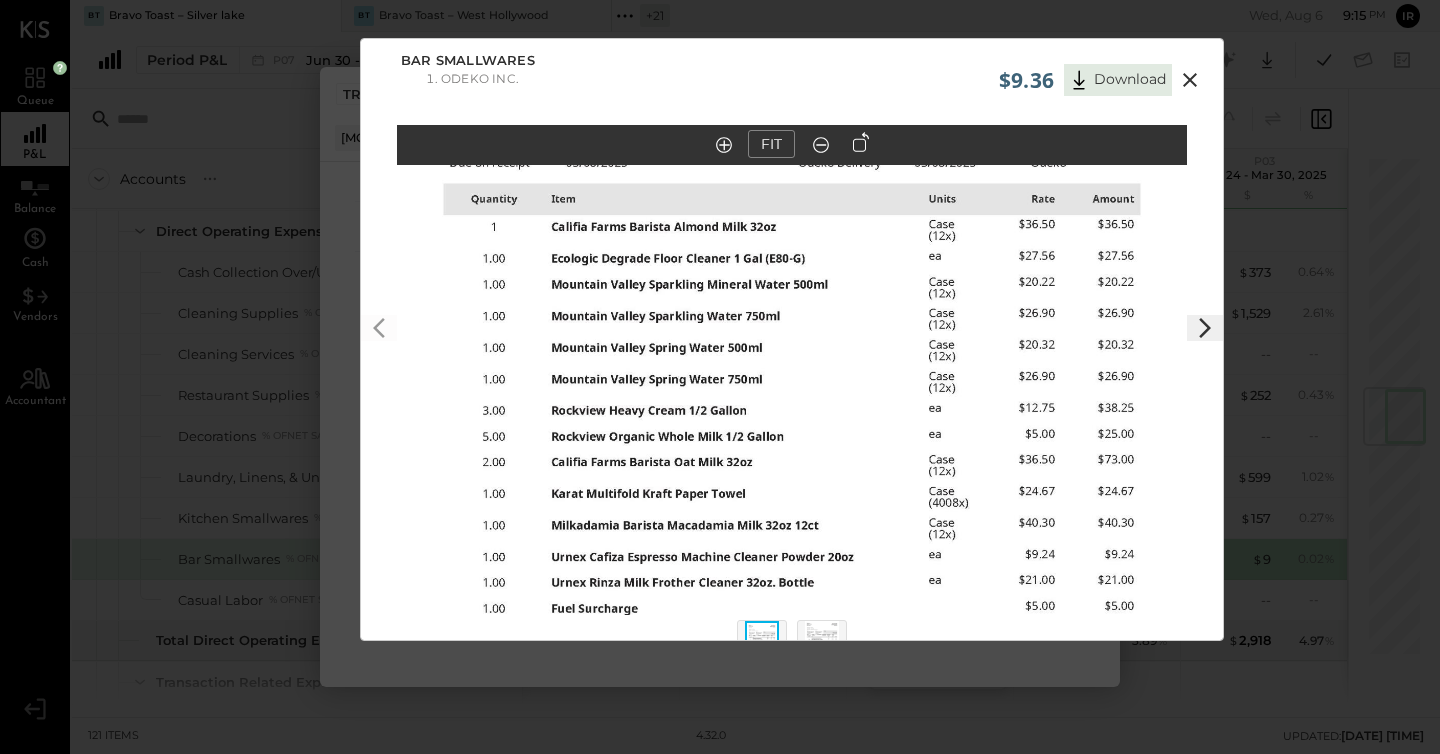 click at bounding box center (822, 643) 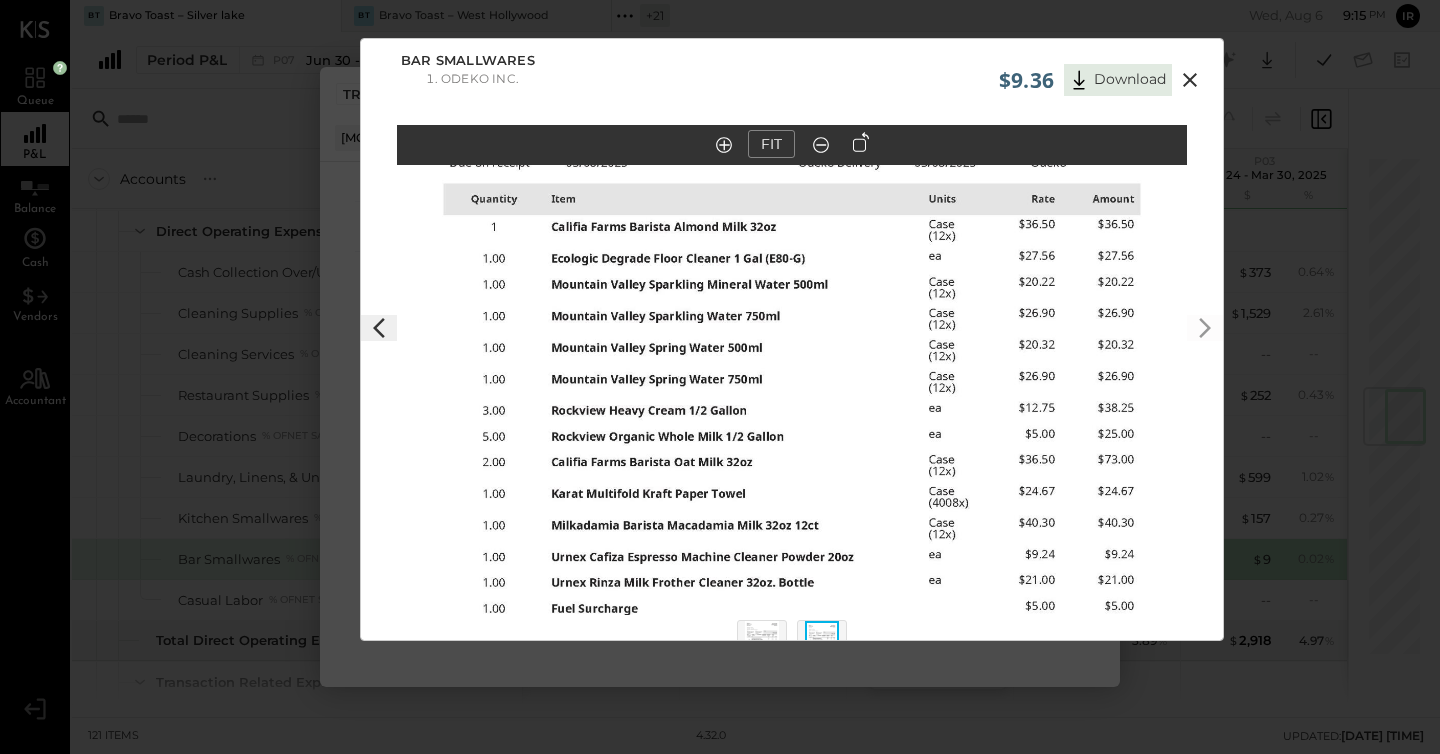 click at bounding box center (762, 643) 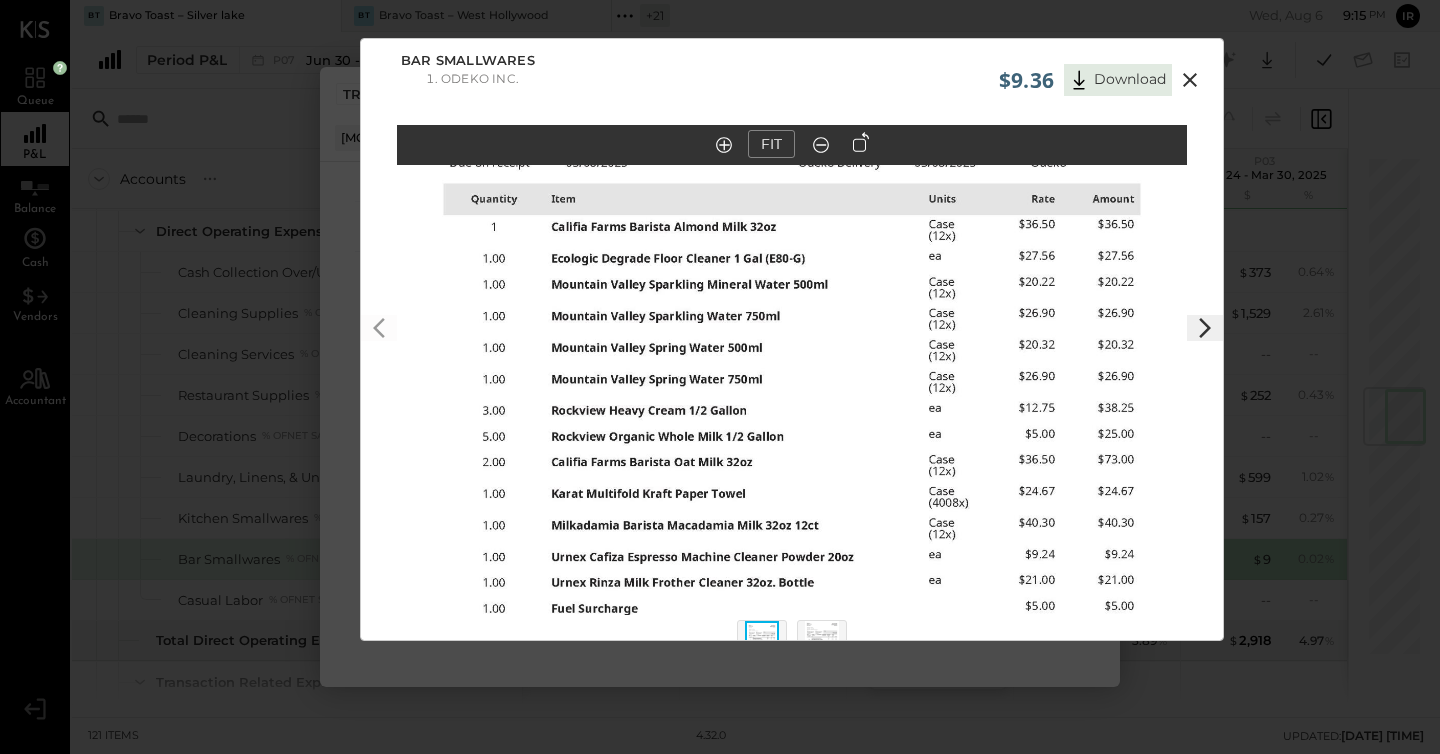 click at bounding box center (822, 643) 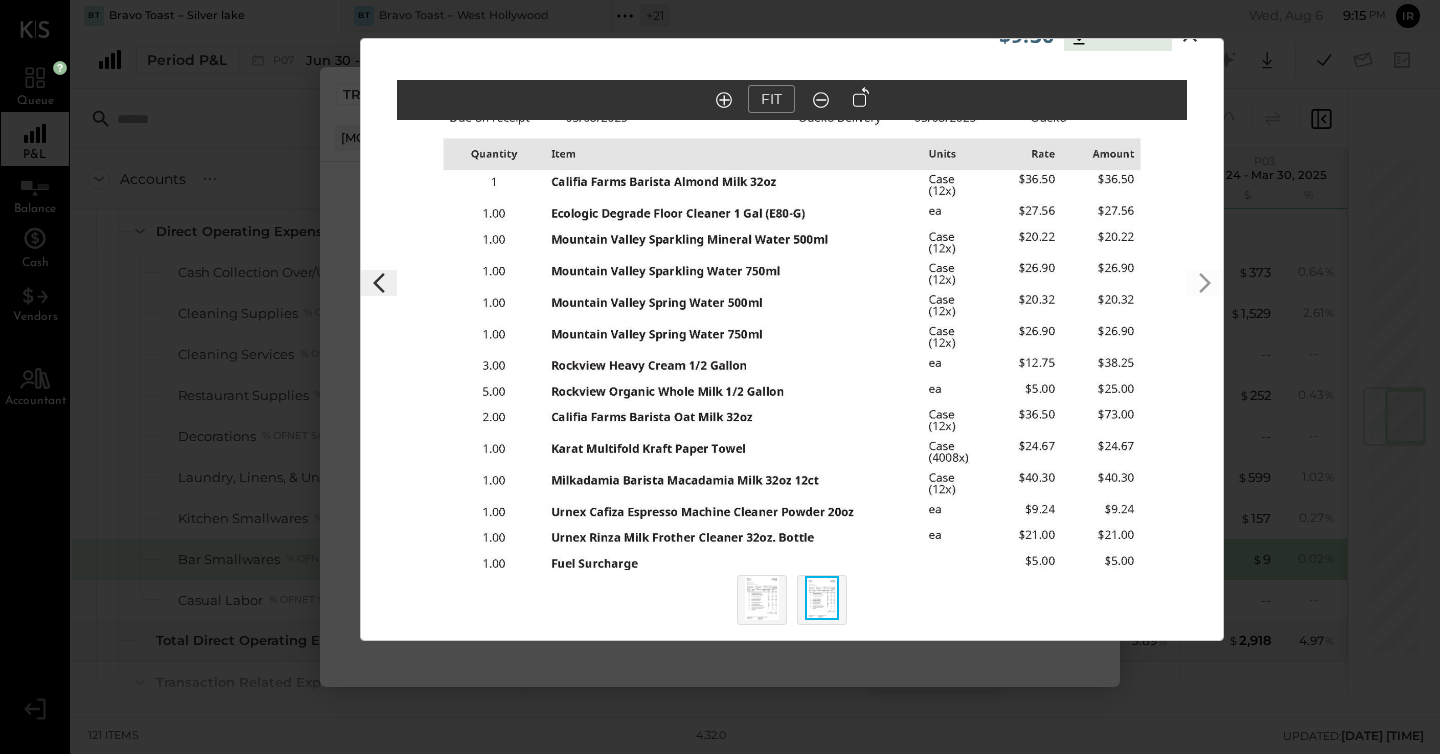 scroll, scrollTop: 50, scrollLeft: 0, axis: vertical 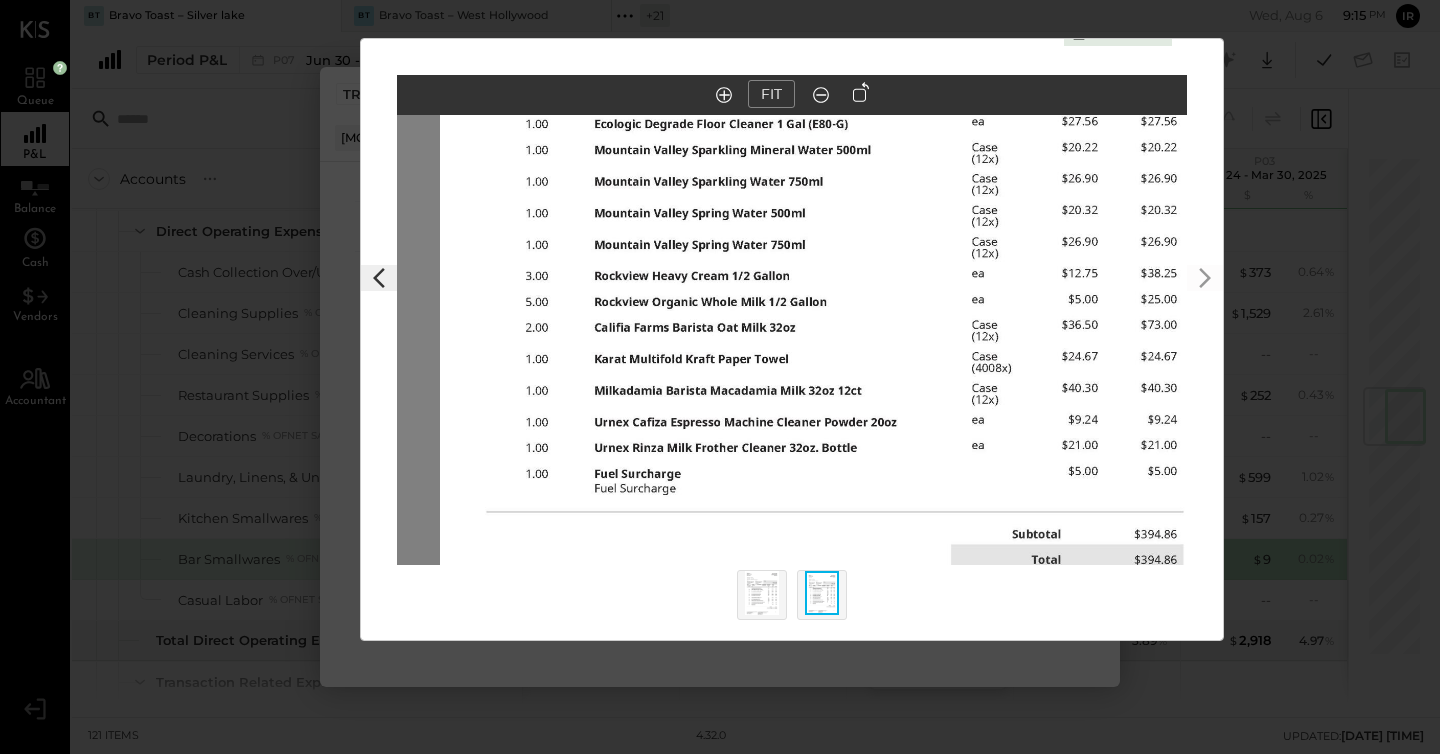 drag, startPoint x: 855, startPoint y: 207, endPoint x: 913, endPoint y: 67, distance: 151.53877 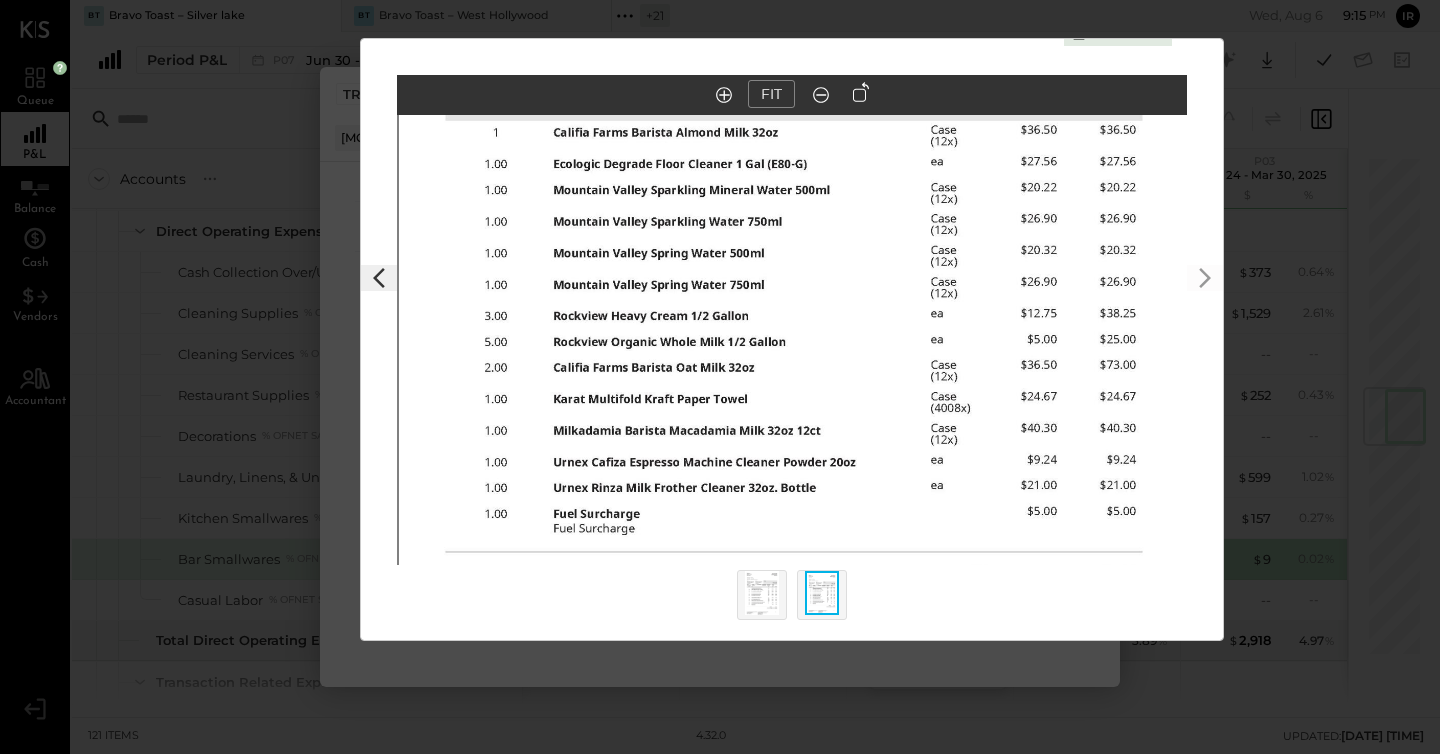 drag, startPoint x: 876, startPoint y: 328, endPoint x: 858, endPoint y: 168, distance: 161.00932 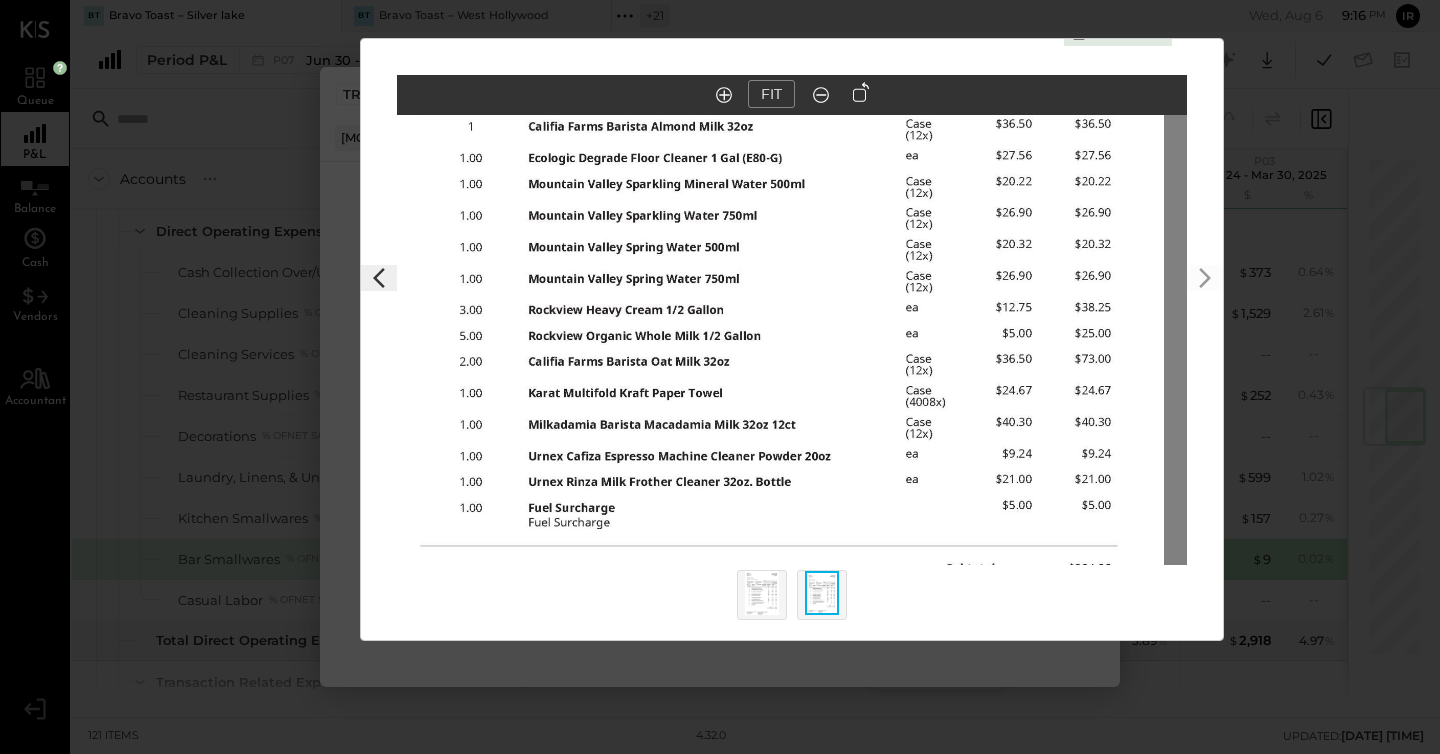 drag, startPoint x: 847, startPoint y: 362, endPoint x: 822, endPoint y: 356, distance: 25.70992 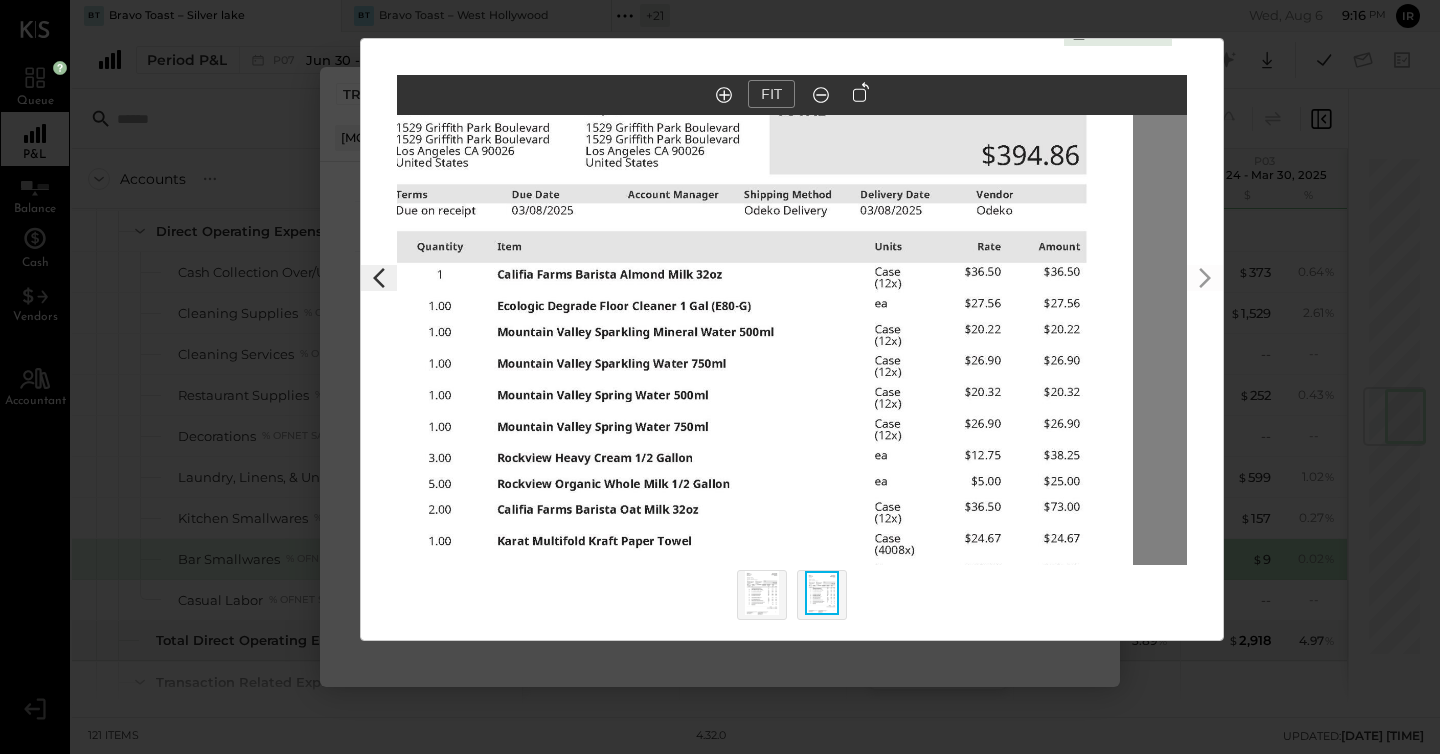 drag, startPoint x: 822, startPoint y: 355, endPoint x: 791, endPoint y: 492, distance: 140.46352 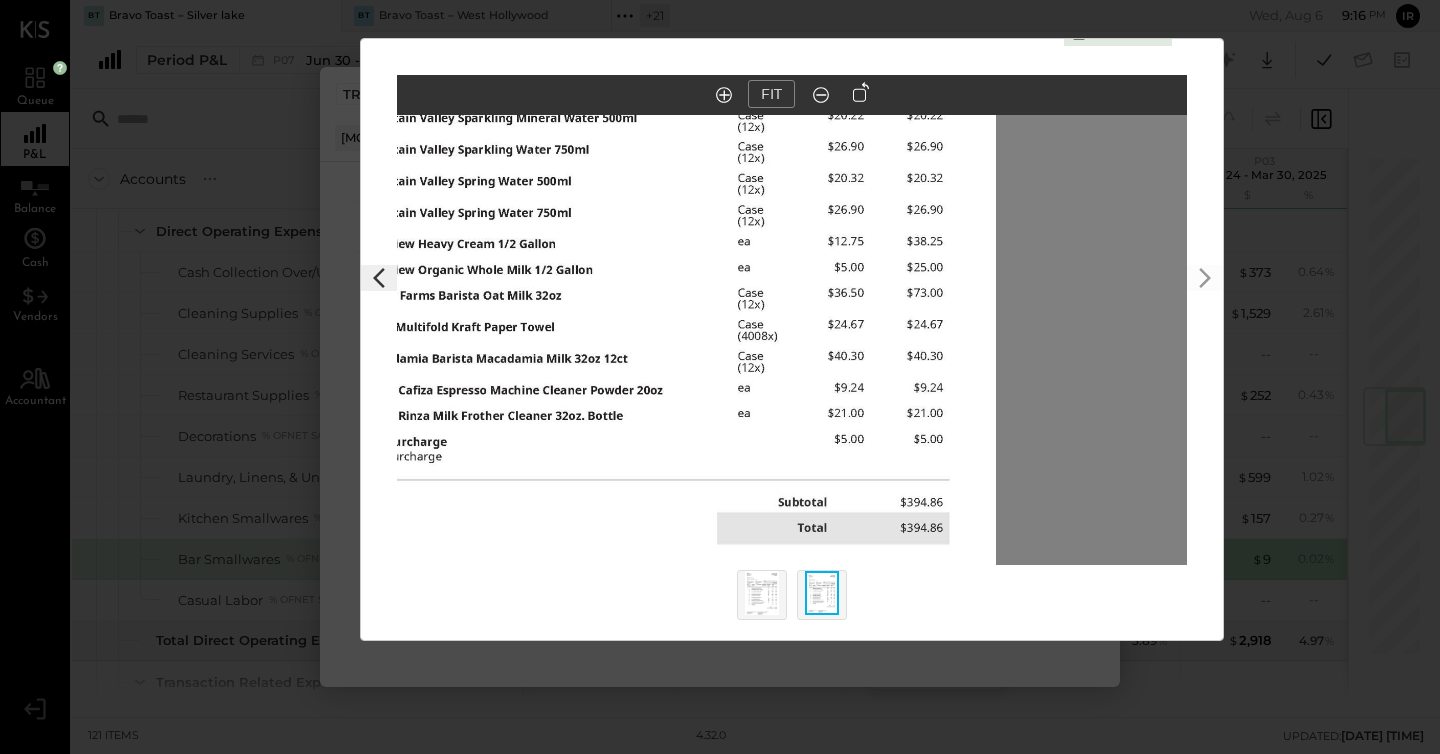 drag, startPoint x: 841, startPoint y: 413, endPoint x: 720, endPoint y: 227, distance: 221.89412 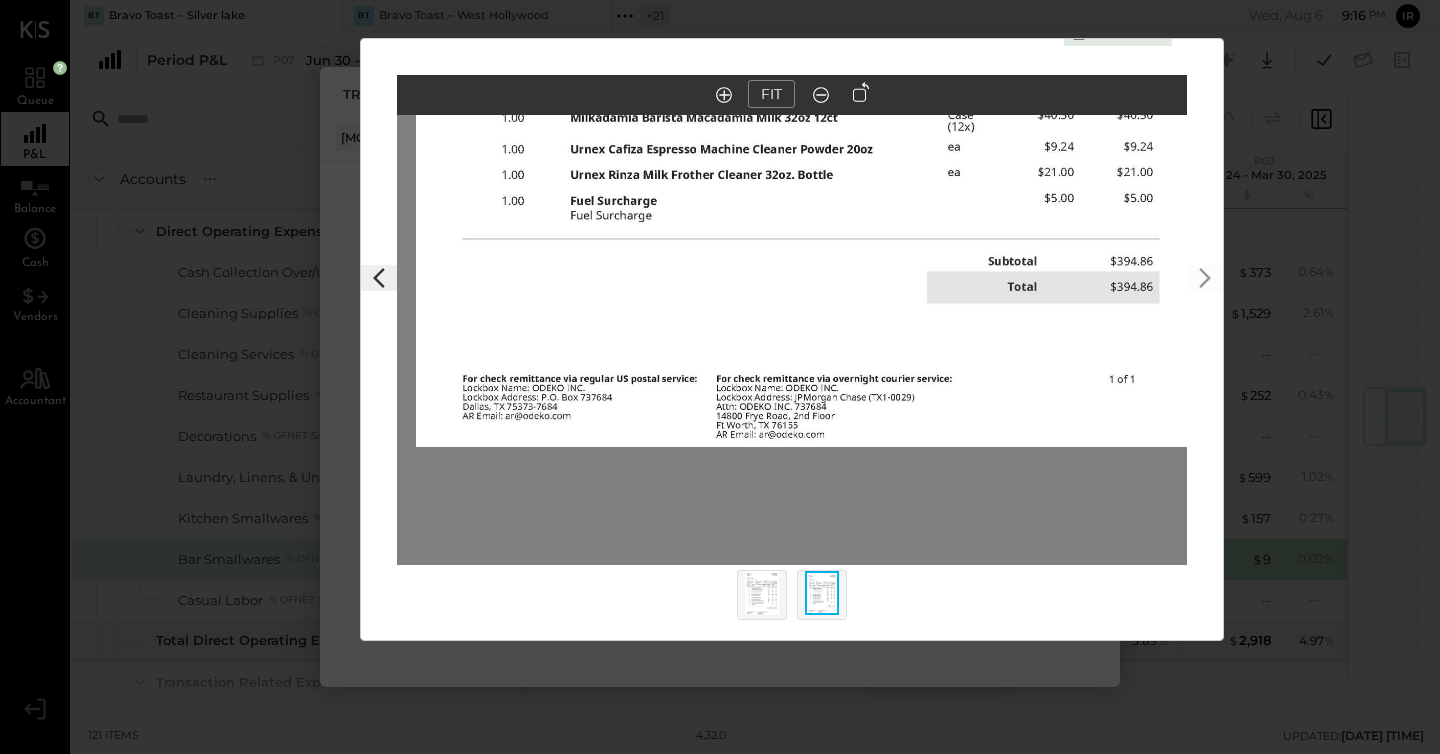 drag, startPoint x: 726, startPoint y: 383, endPoint x: 942, endPoint y: 136, distance: 328.12344 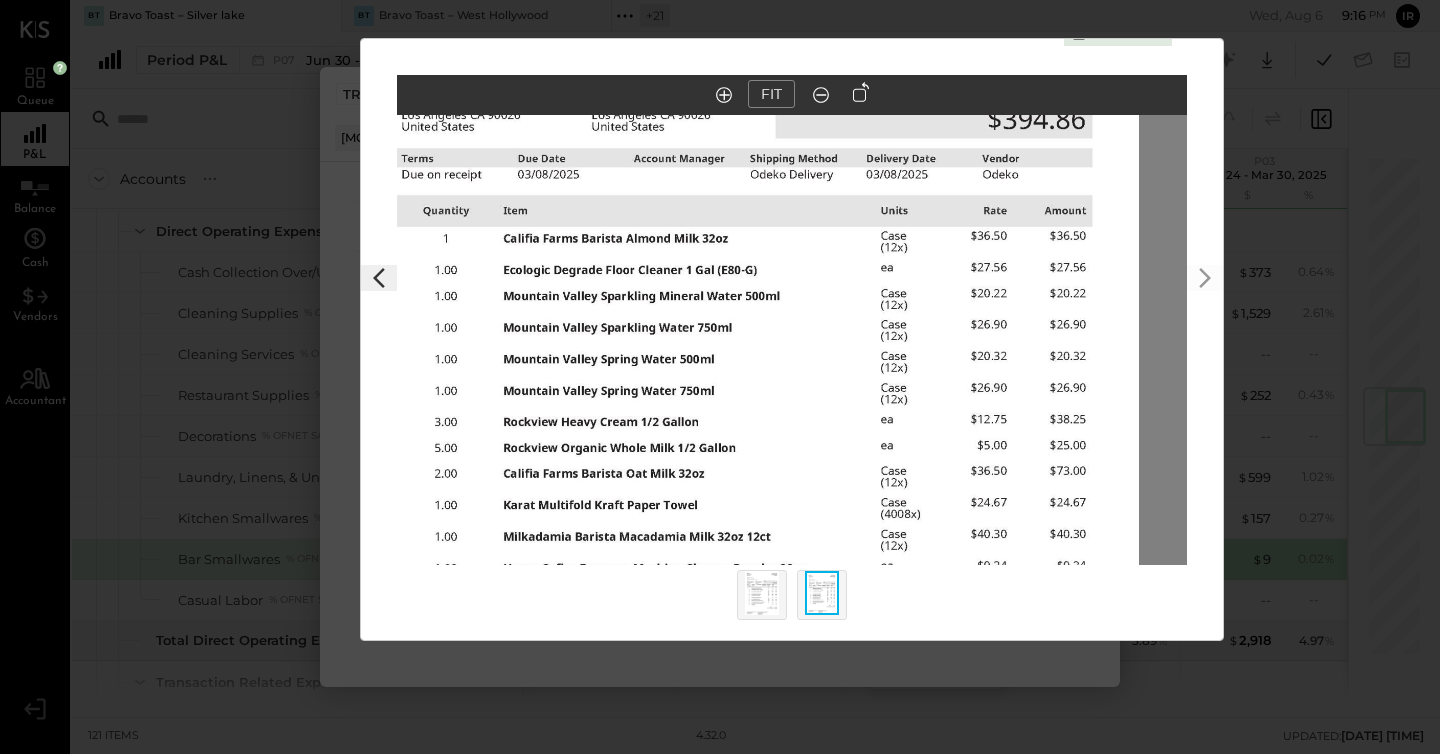 drag, startPoint x: 942, startPoint y: 136, endPoint x: 869, endPoint y: 563, distance: 433.1951 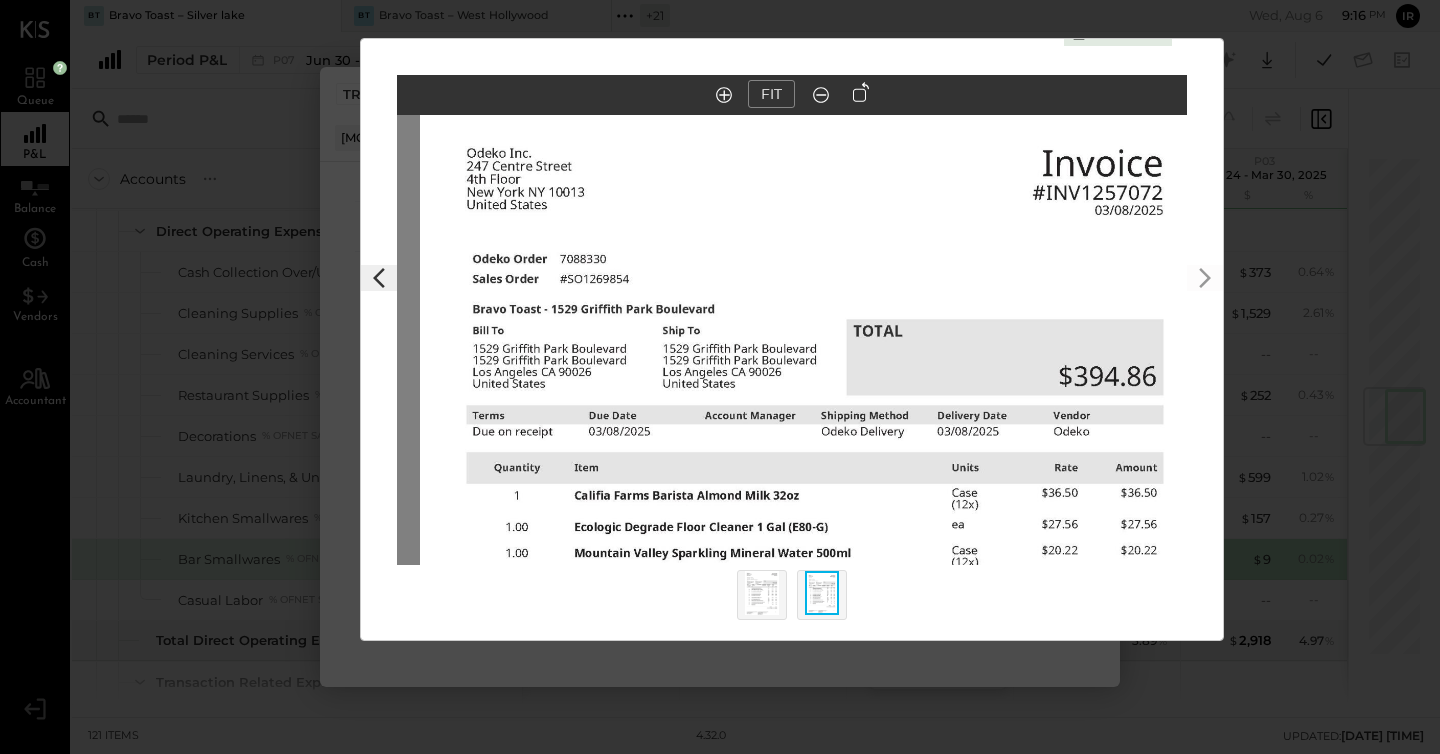 drag, startPoint x: 875, startPoint y: 301, endPoint x: 922, endPoint y: 633, distance: 335.3103 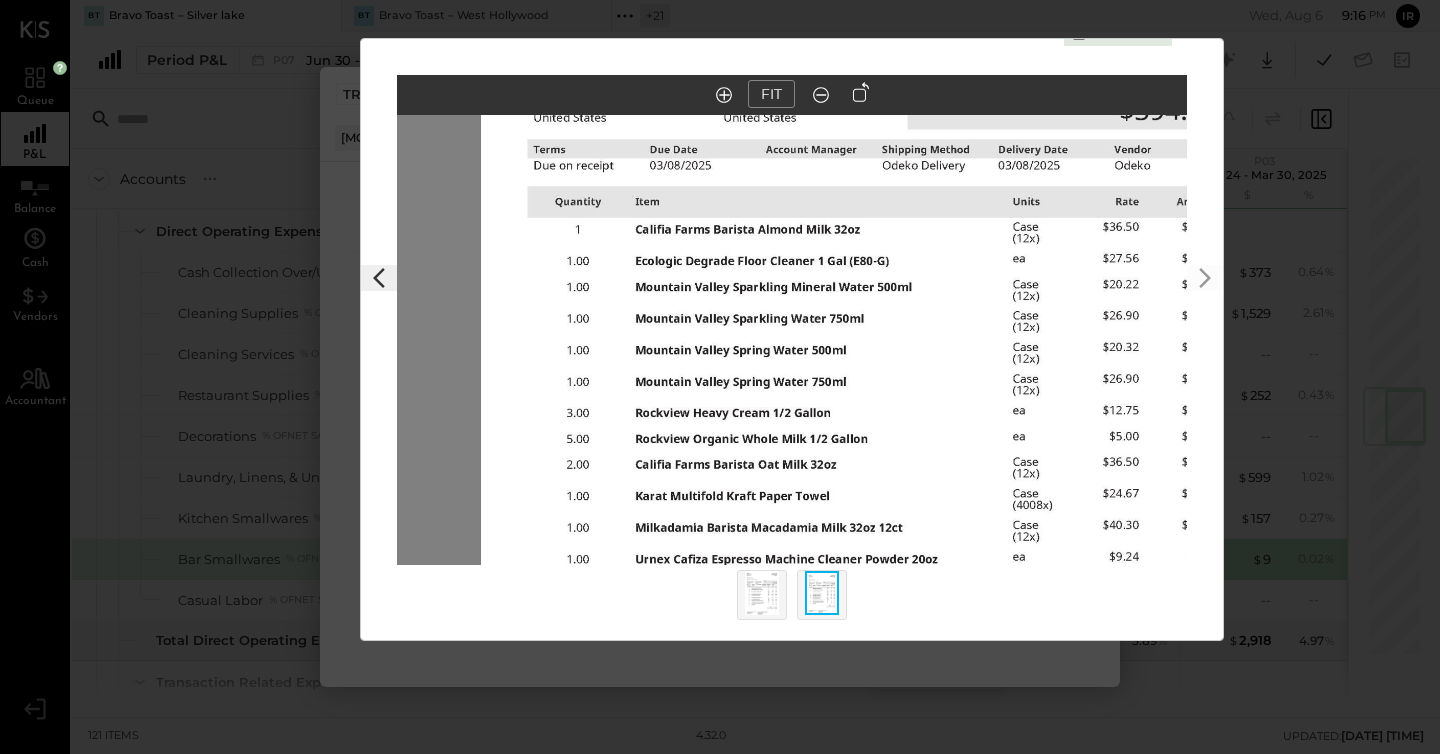 drag, startPoint x: 1007, startPoint y: 292, endPoint x: 966, endPoint y: 290, distance: 41.04875 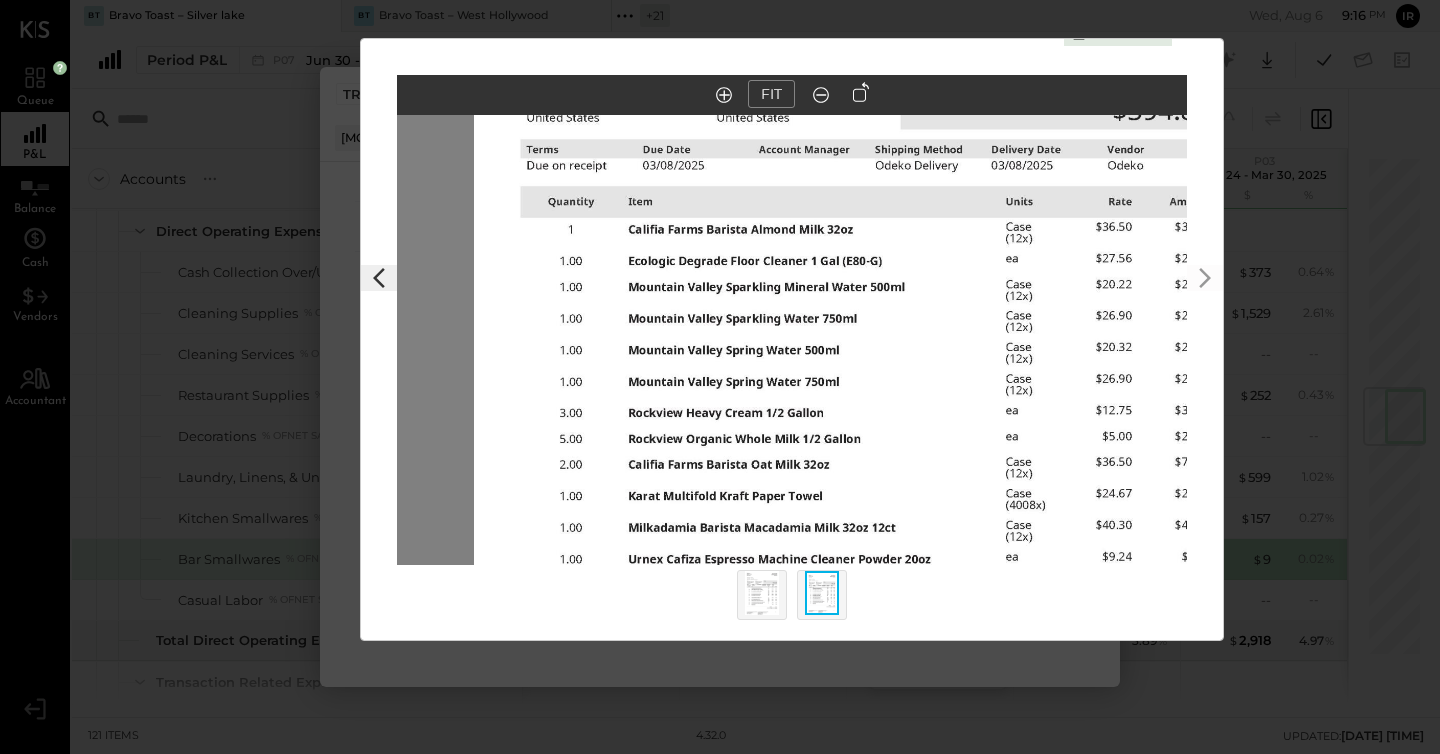 click on "$9.36 Download Bar Smallwares Odeko Inc. FIT" at bounding box center (720, 377) 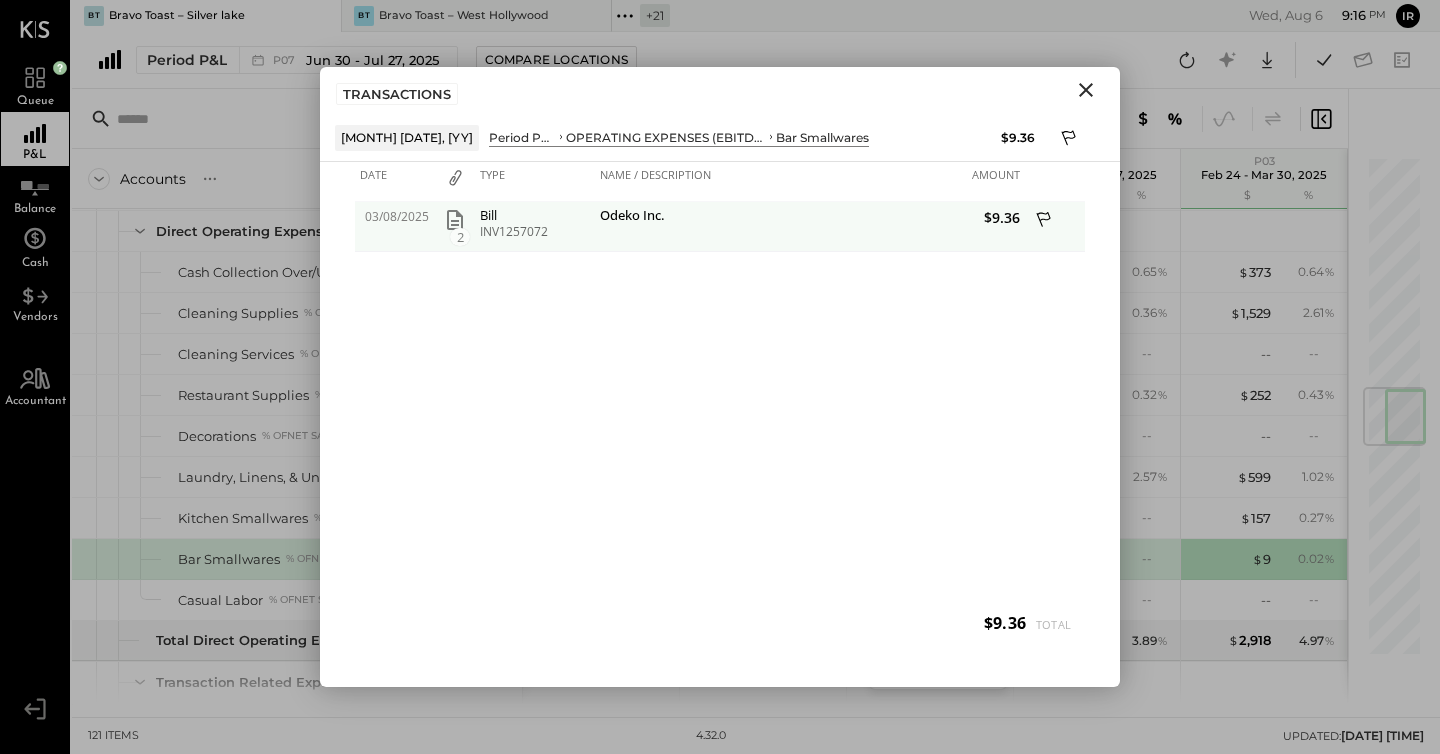 click on "$9.36" at bounding box center (917, 217) 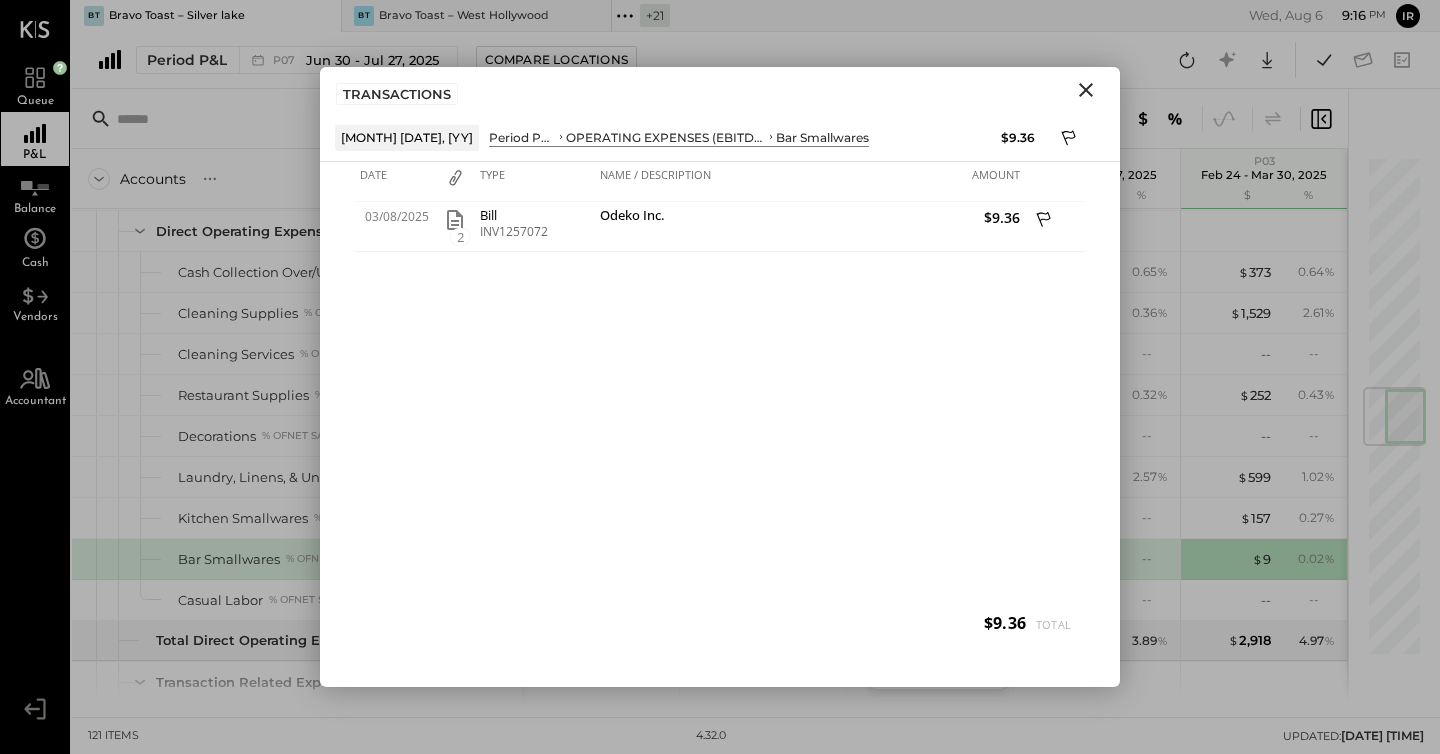 click on "OPERATING EXPENSES (EBITDA)" at bounding box center [666, 137] 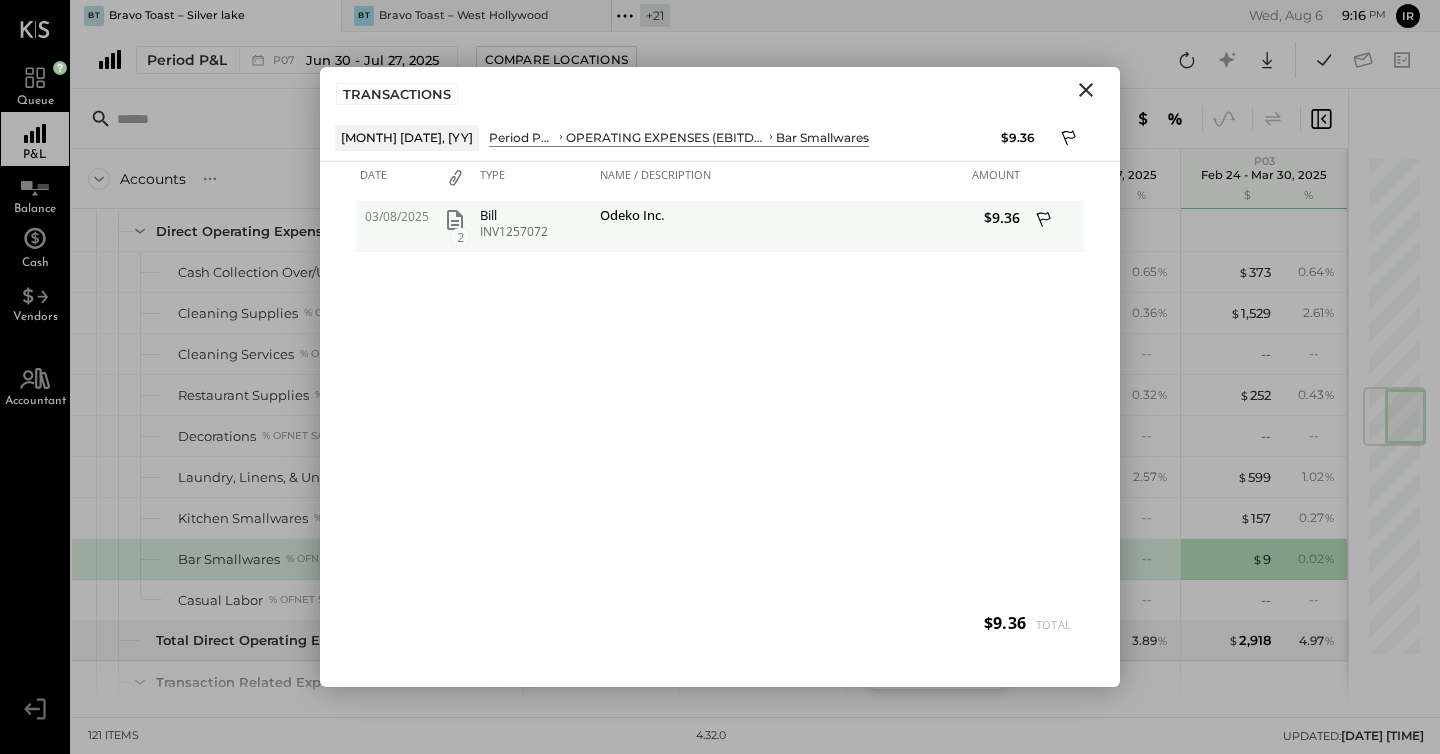 click at bounding box center [1045, 221] 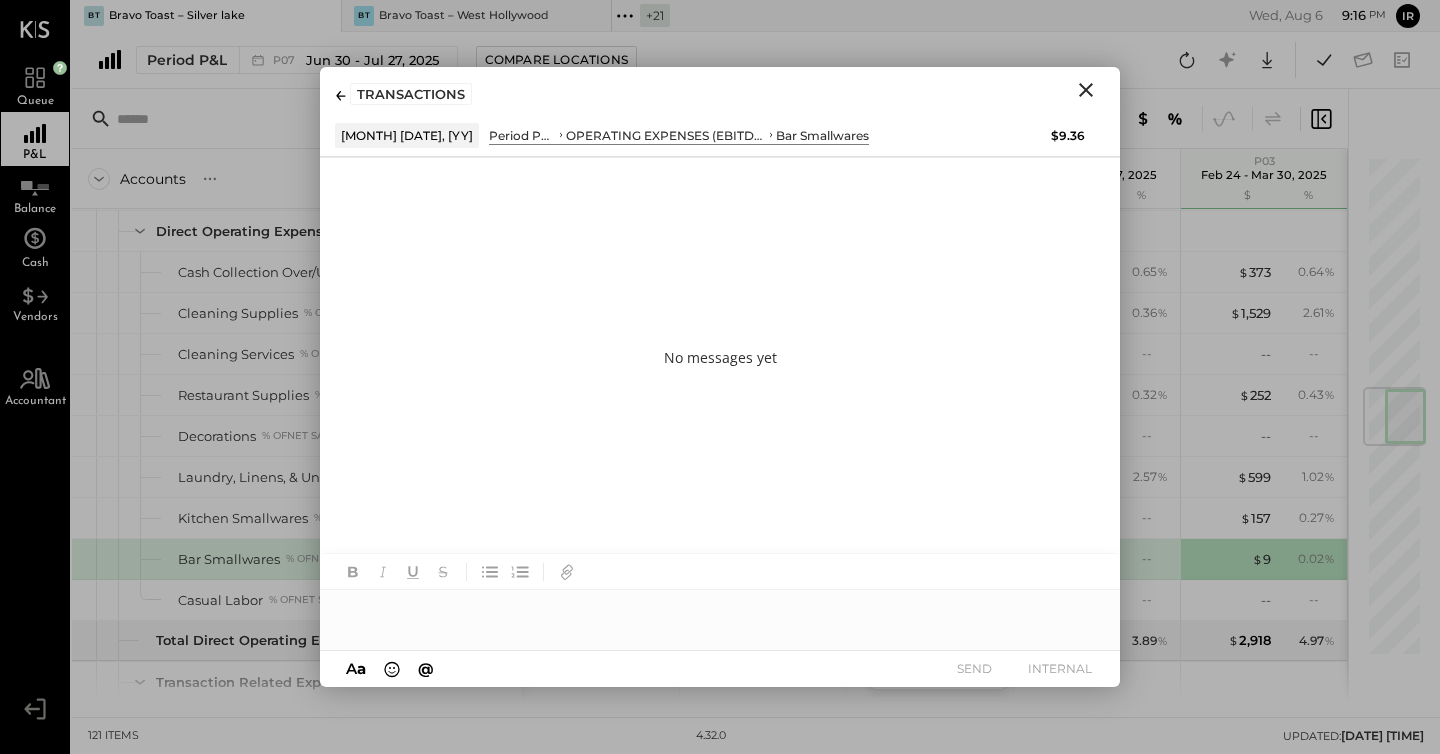 click at bounding box center [720, 610] 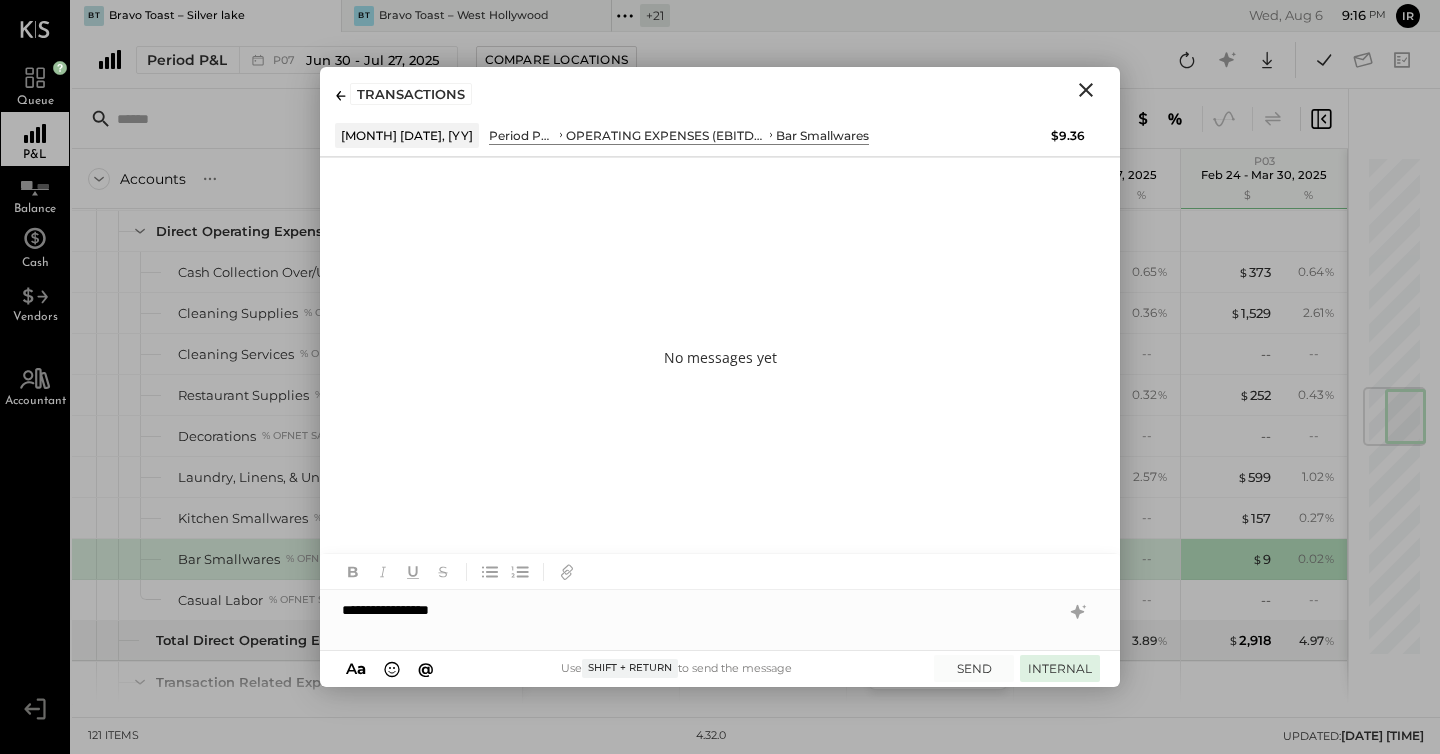 click on "INTERNAL" at bounding box center (1060, 668) 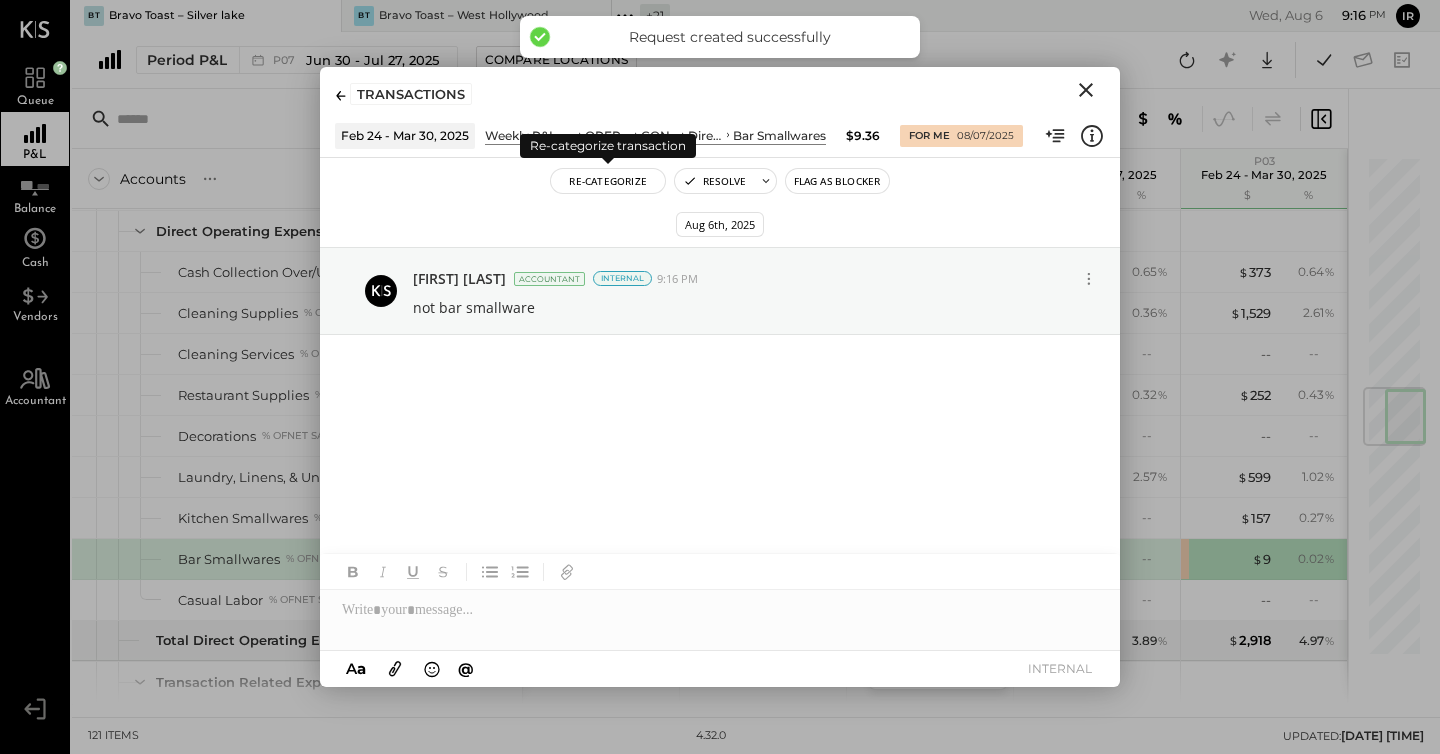 click on "Re-Categorize" at bounding box center (608, 181) 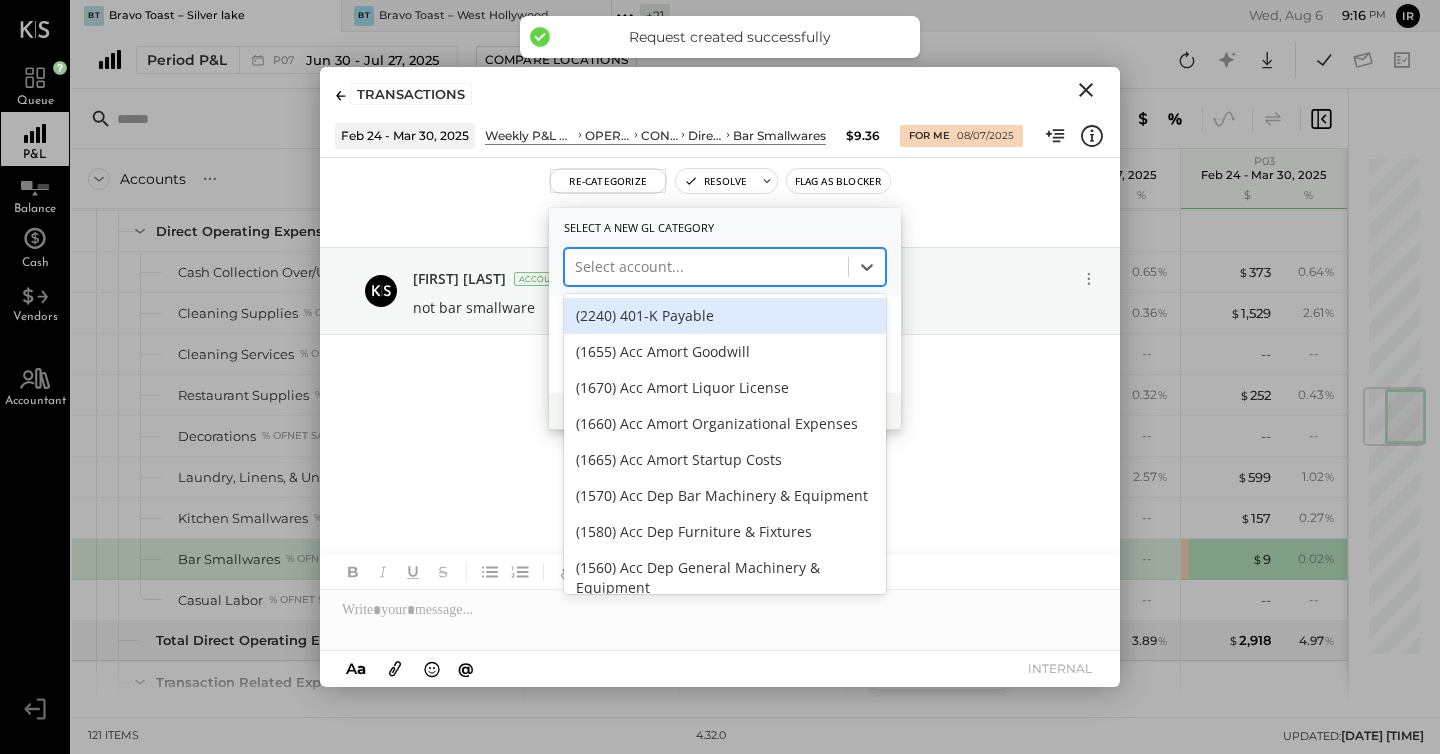 click at bounding box center [706, 267] 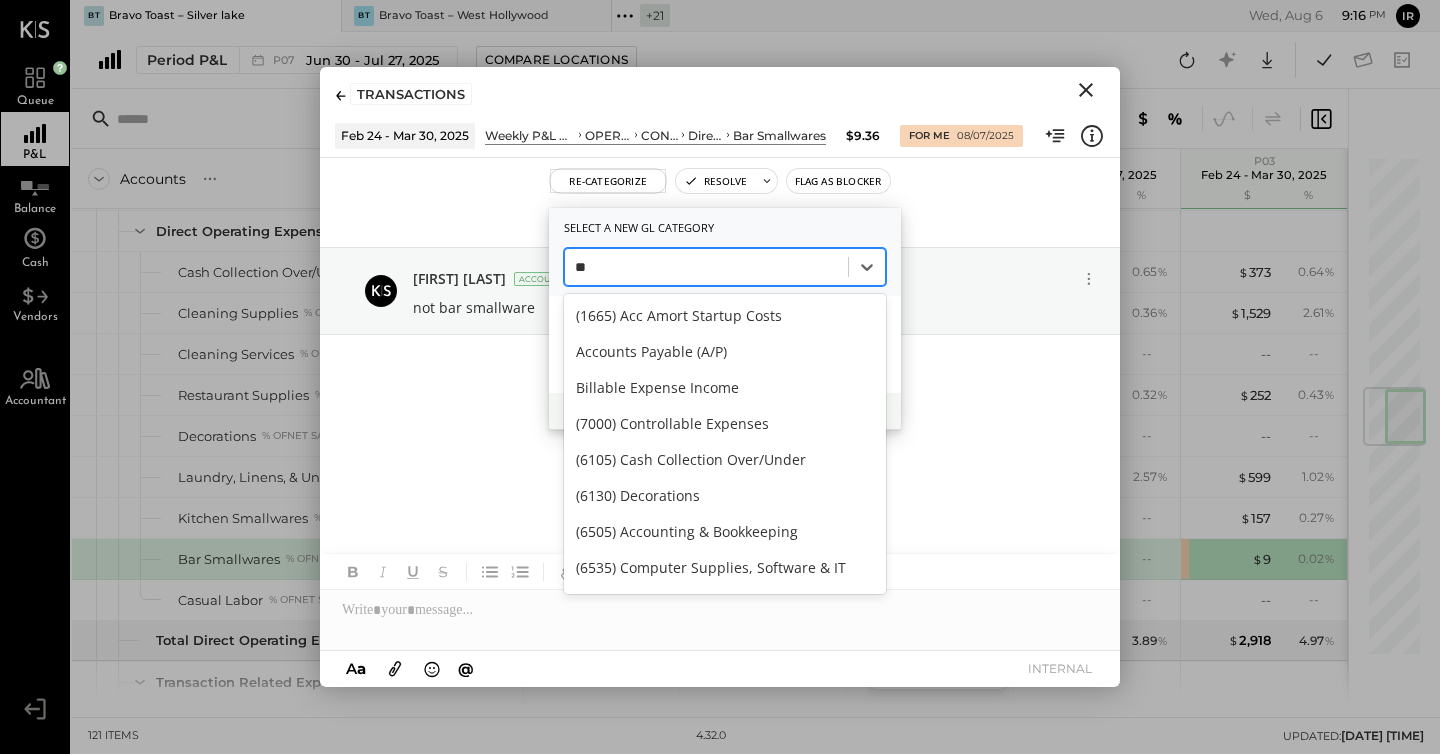 type on "*" 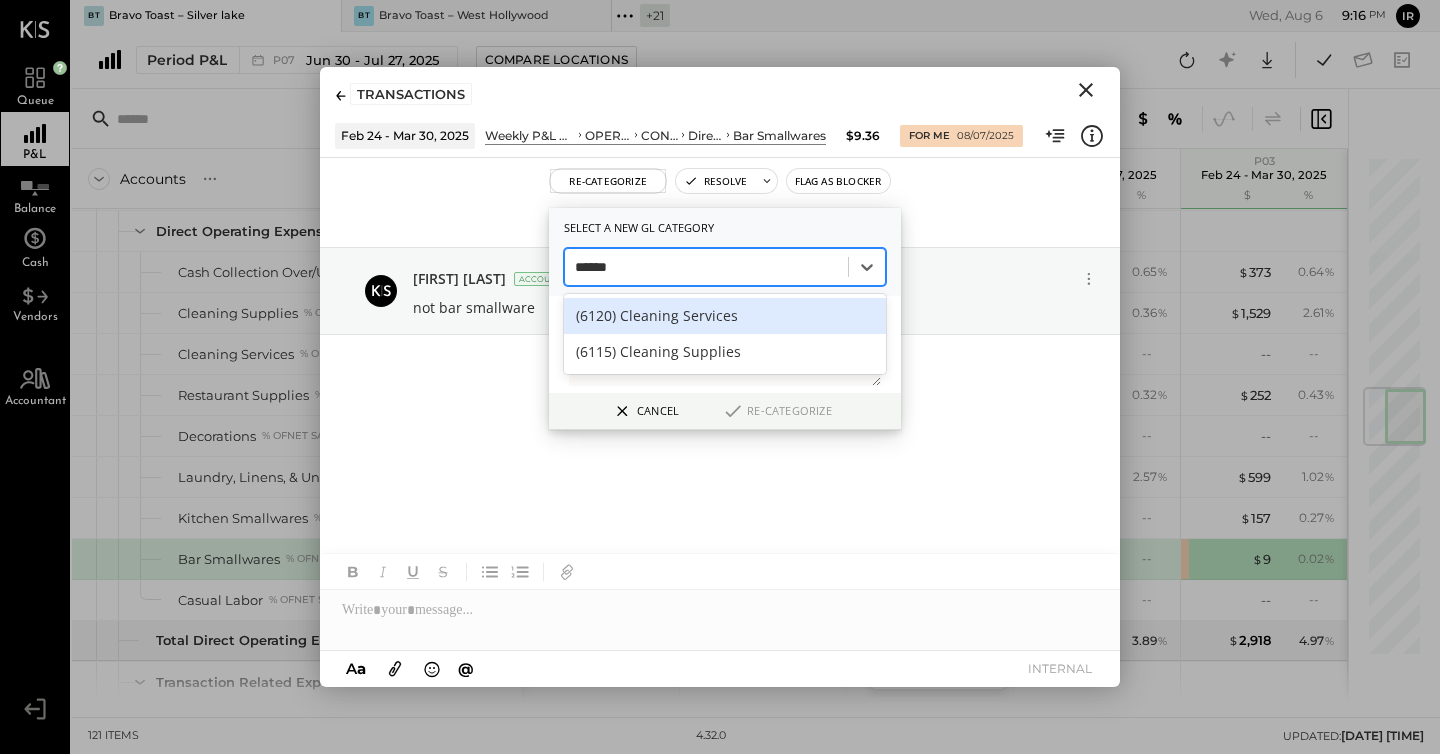 type on "*******" 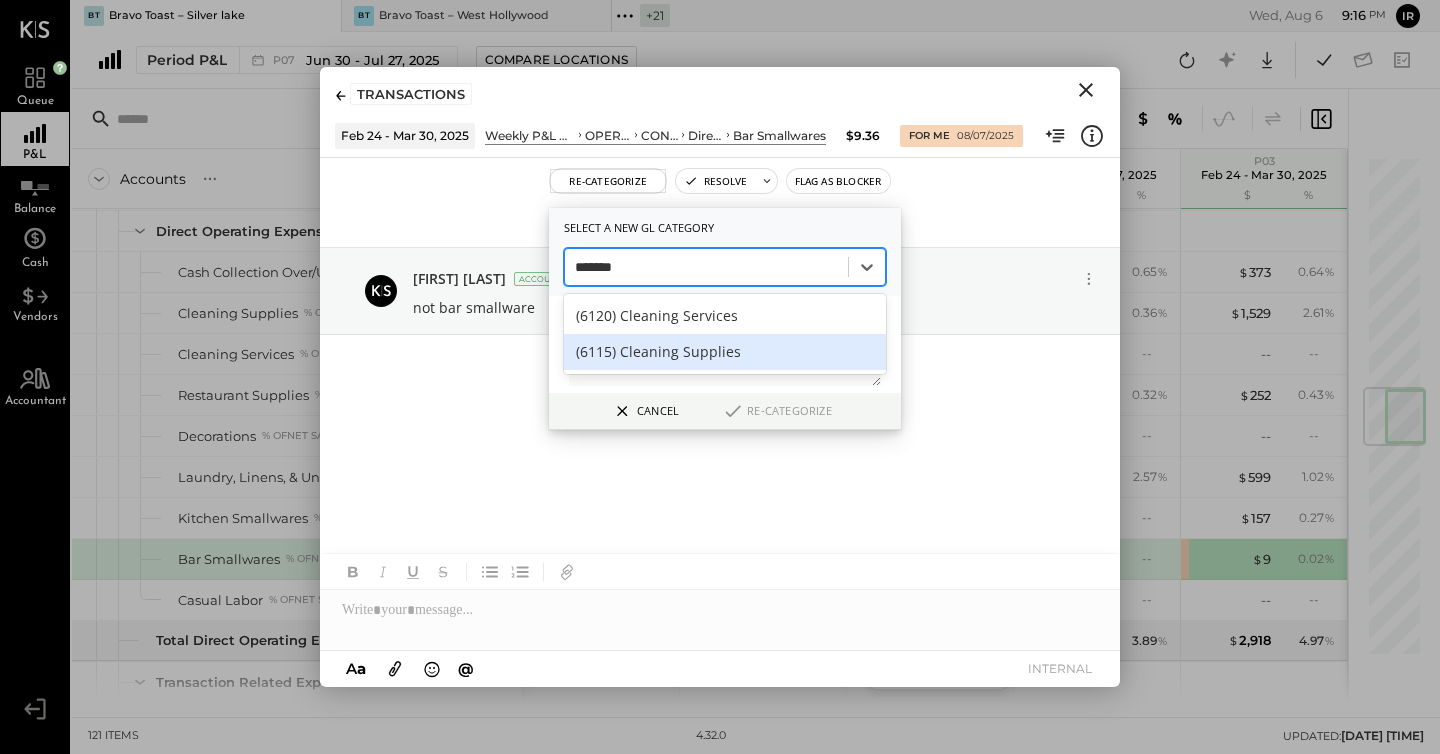 click on "(6115) Cleaning Supplies" at bounding box center (725, 352) 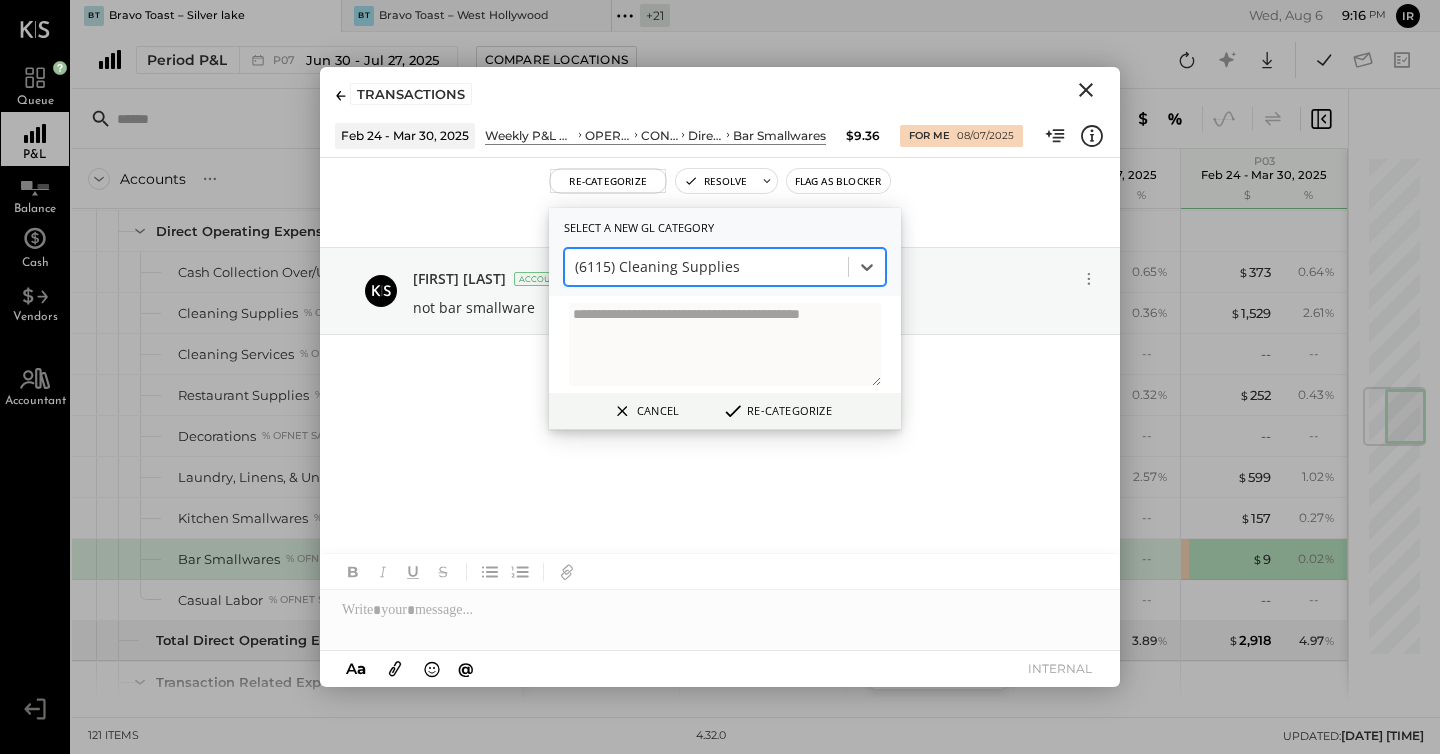 click on "Cancel Re-Categorize" at bounding box center (725, 411) 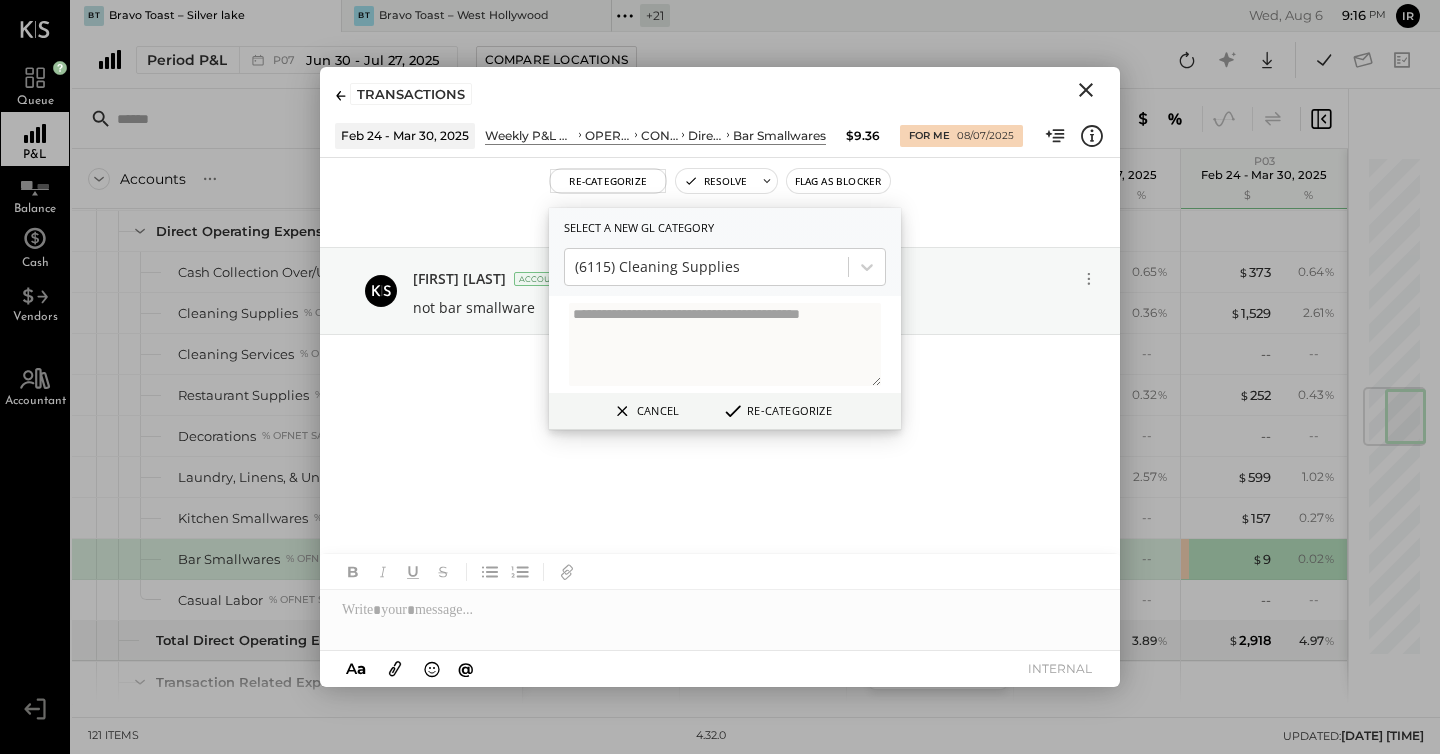 click on "Re-Categorize" at bounding box center [776, 411] 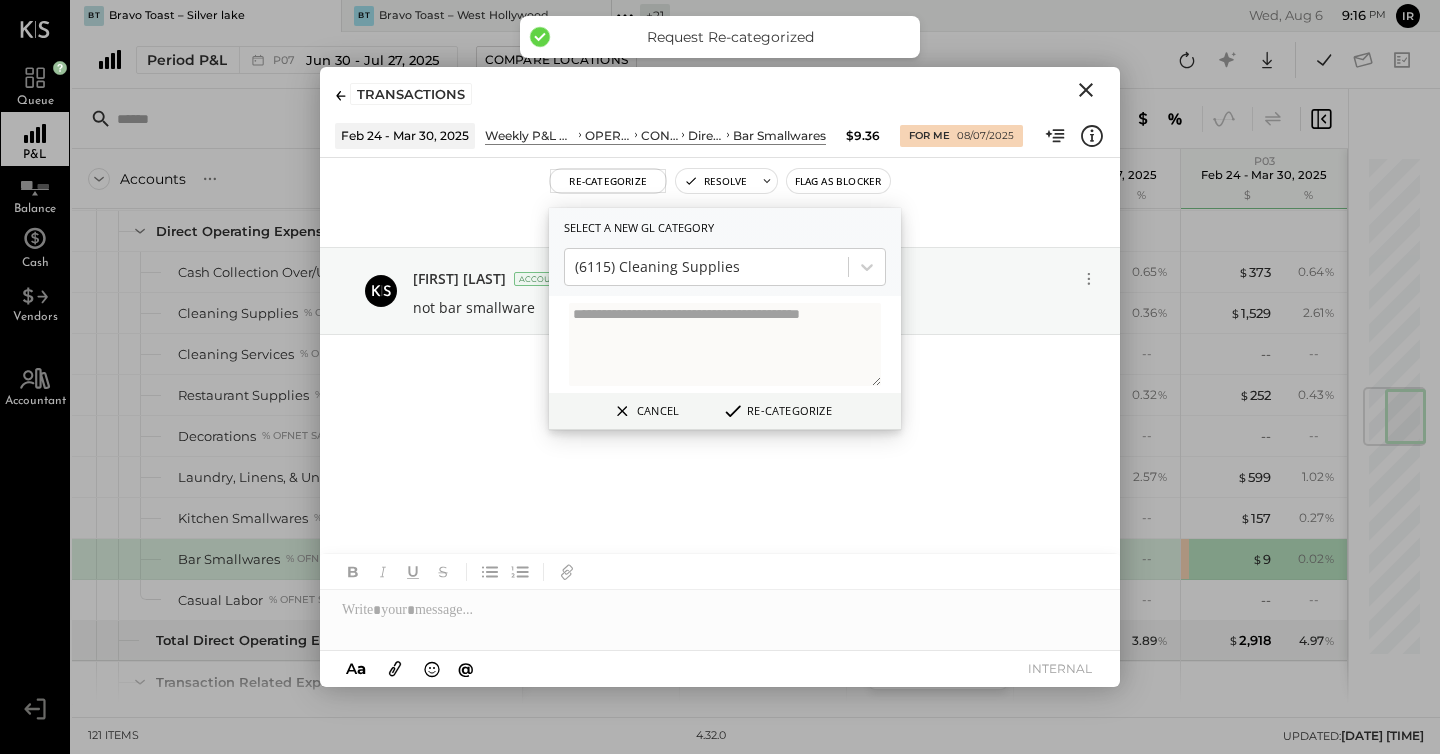 click 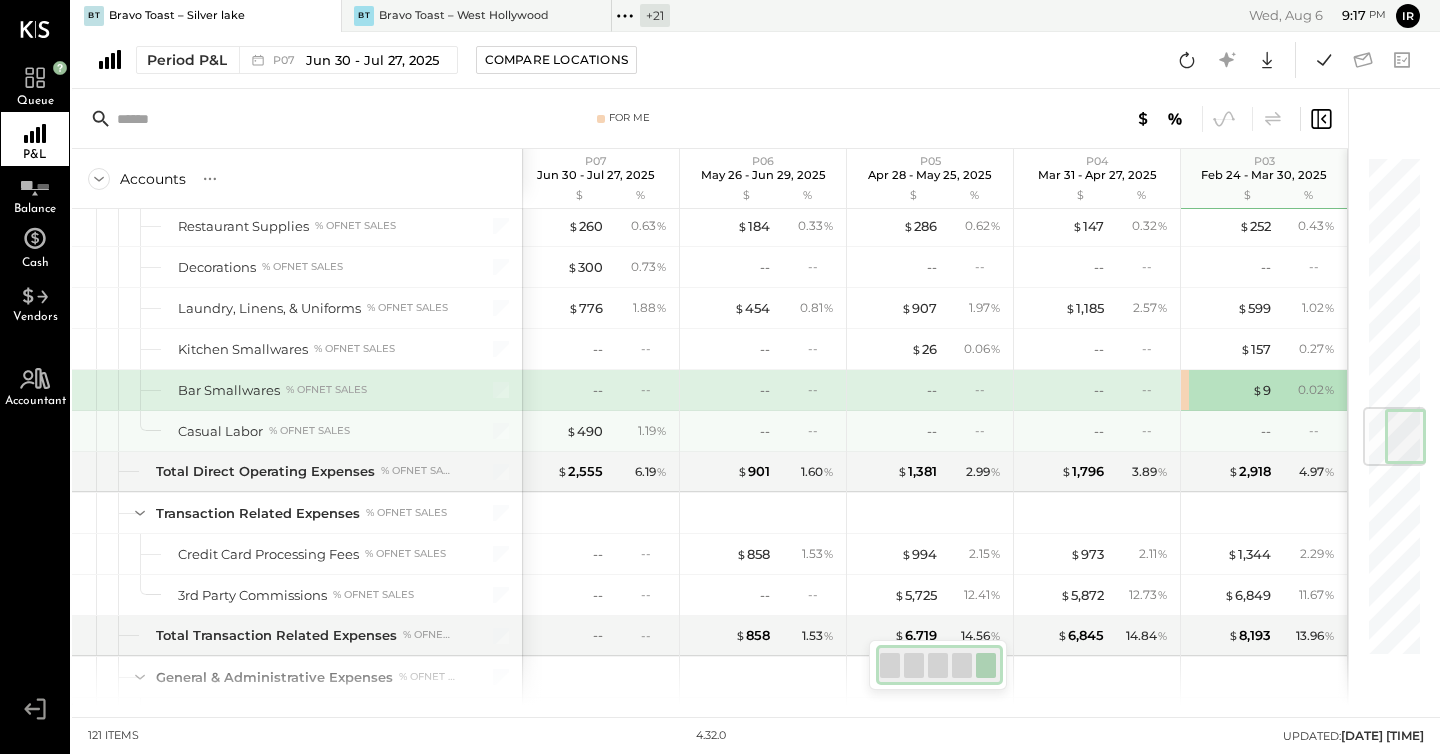 scroll, scrollTop: 2133, scrollLeft: 0, axis: vertical 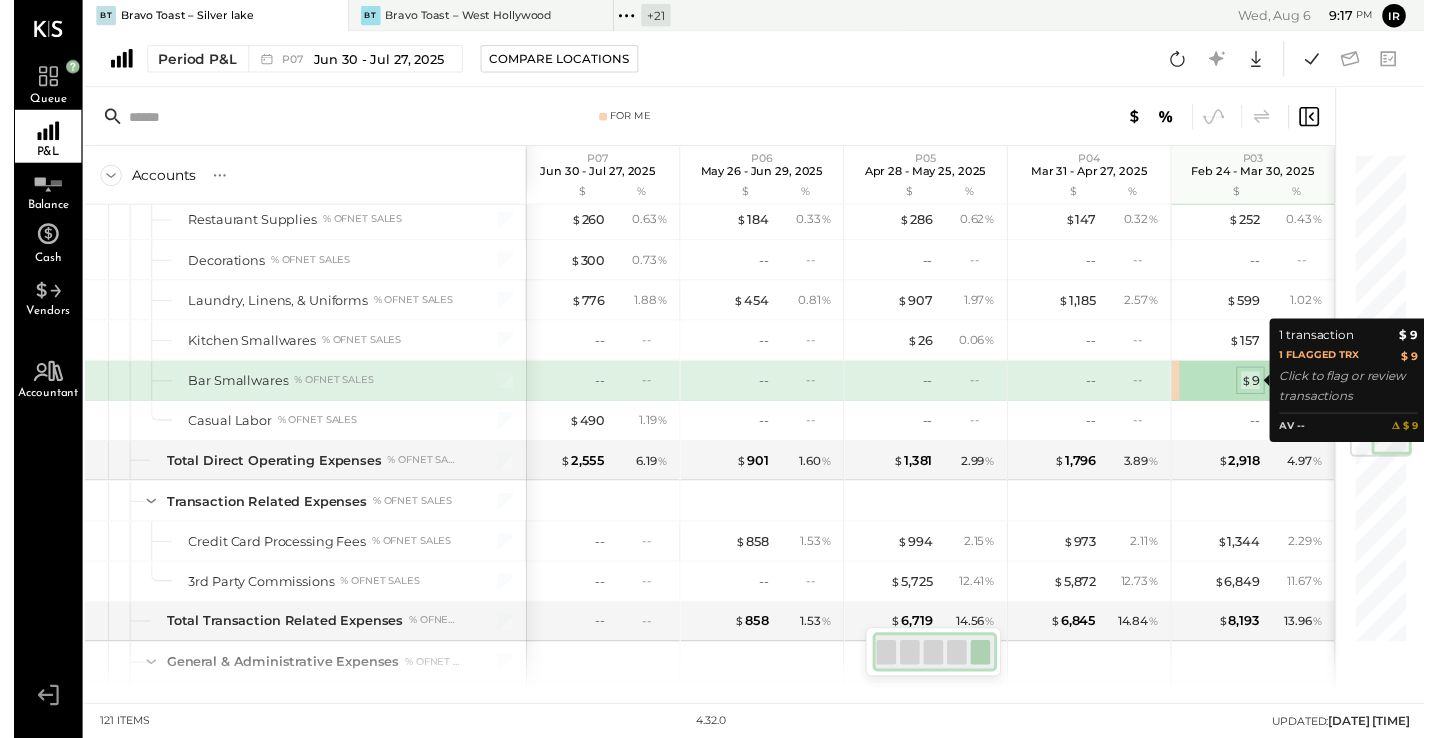 click on "$" at bounding box center [1257, 388] 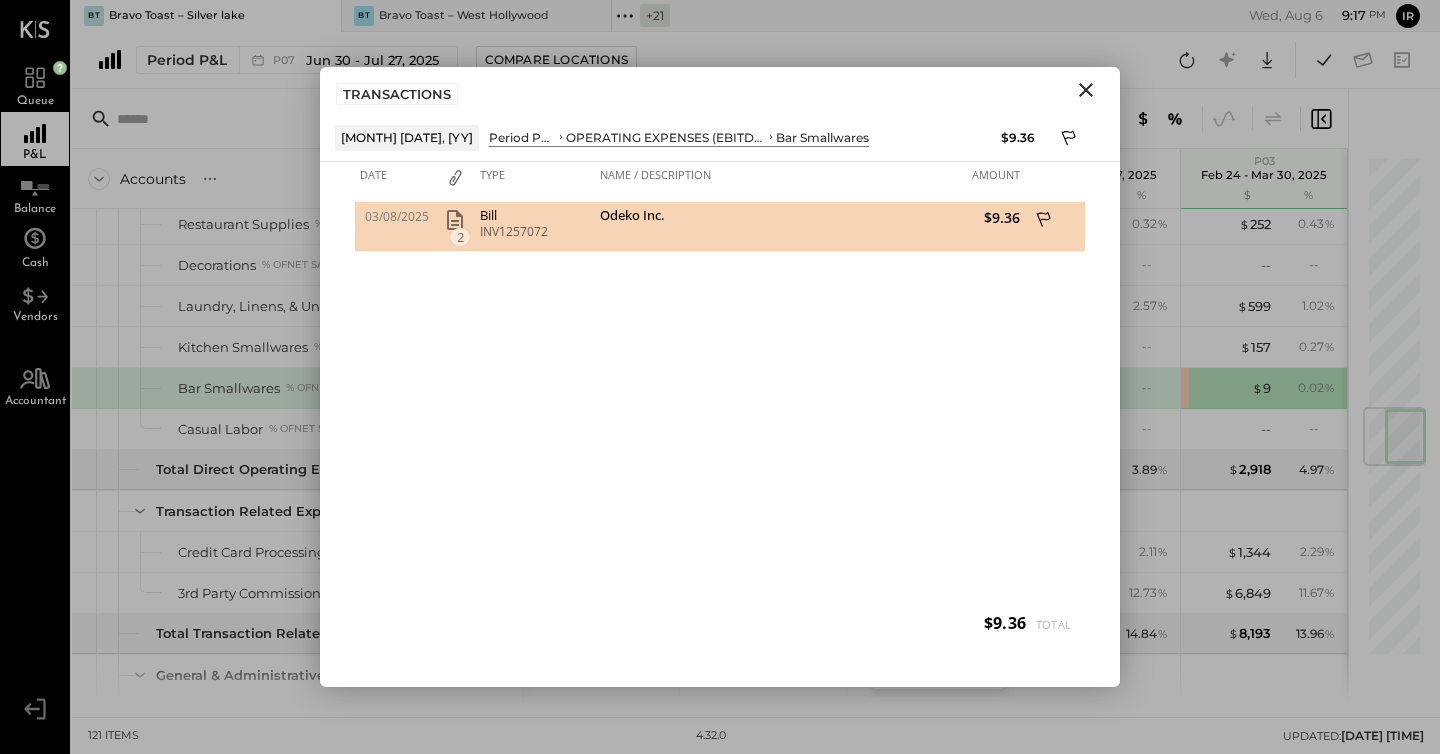 click on "Odeko Inc." at bounding box center [702, 227] 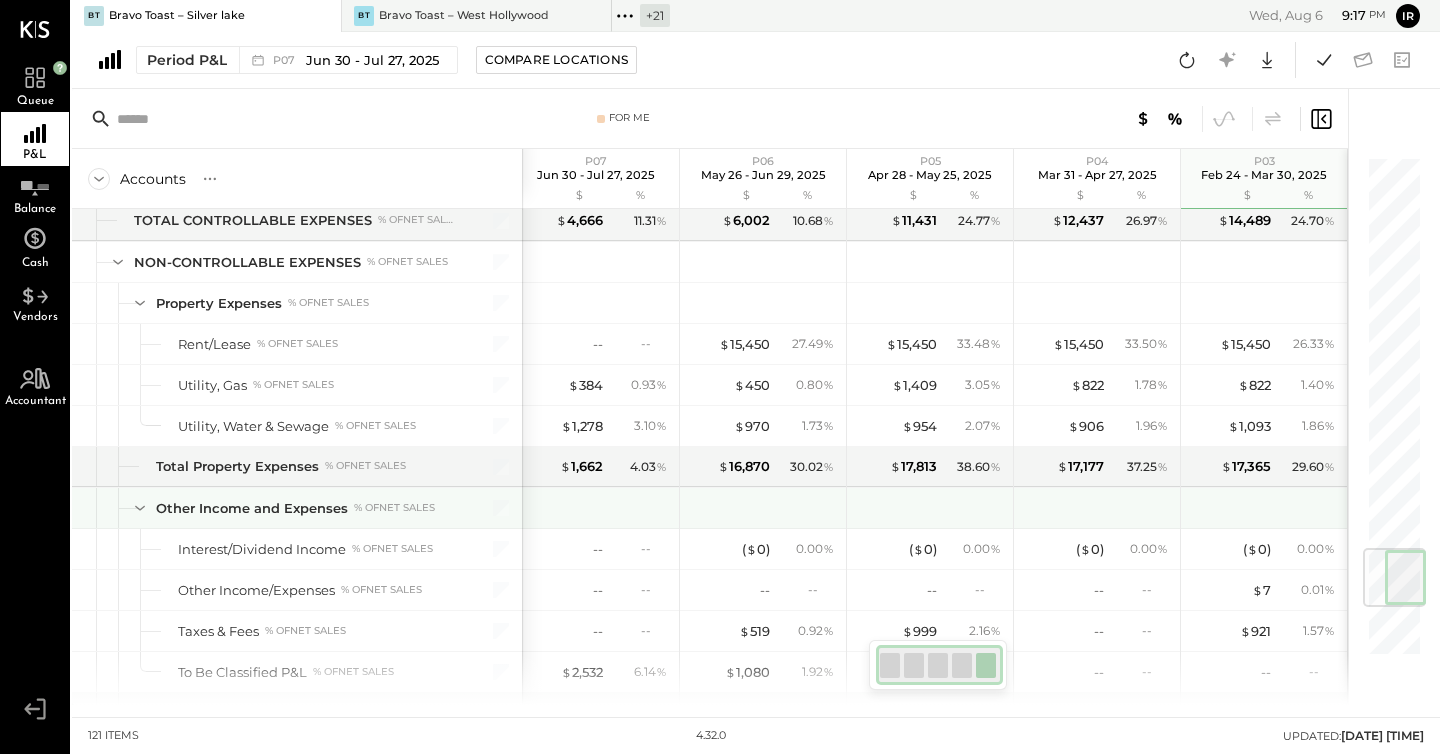 scroll, scrollTop: 3321, scrollLeft: 0, axis: vertical 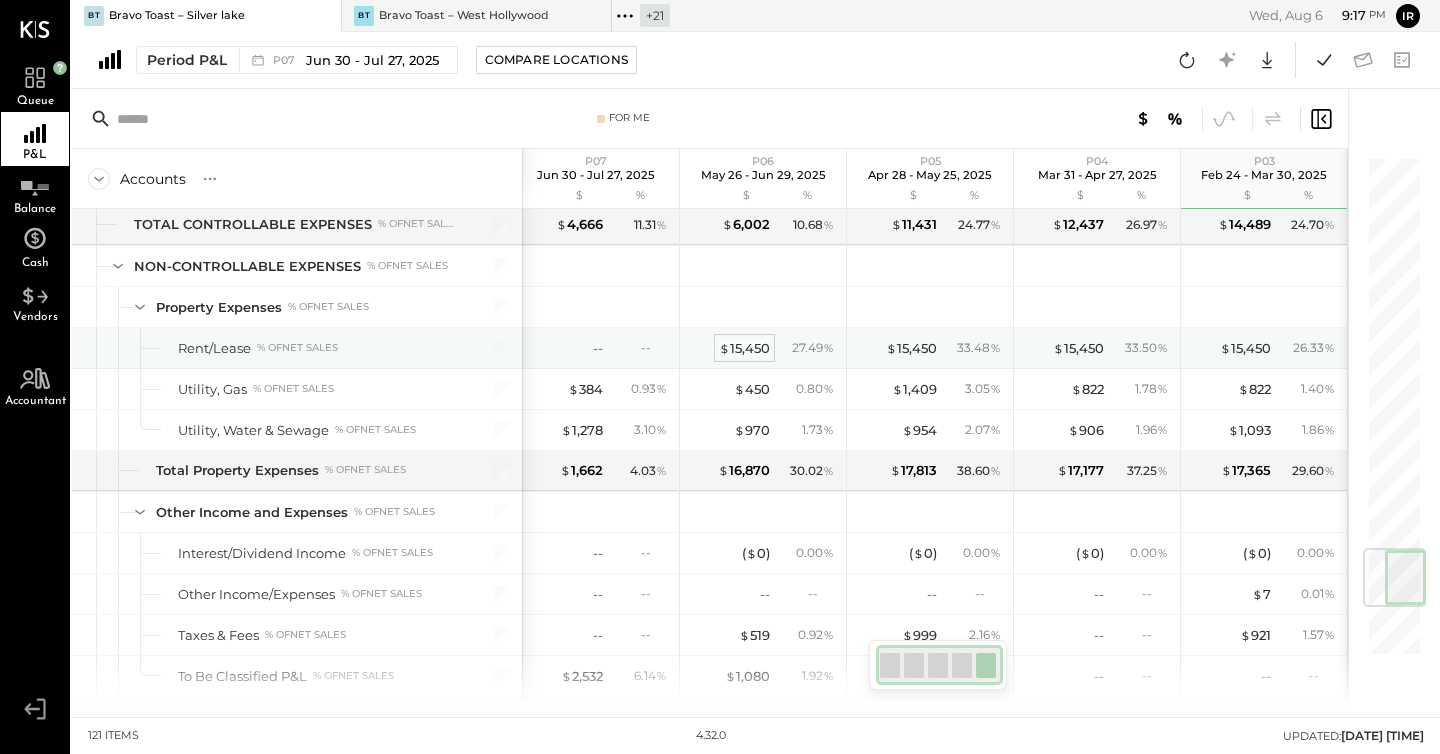 click on "$ 15,450" at bounding box center [744, 348] 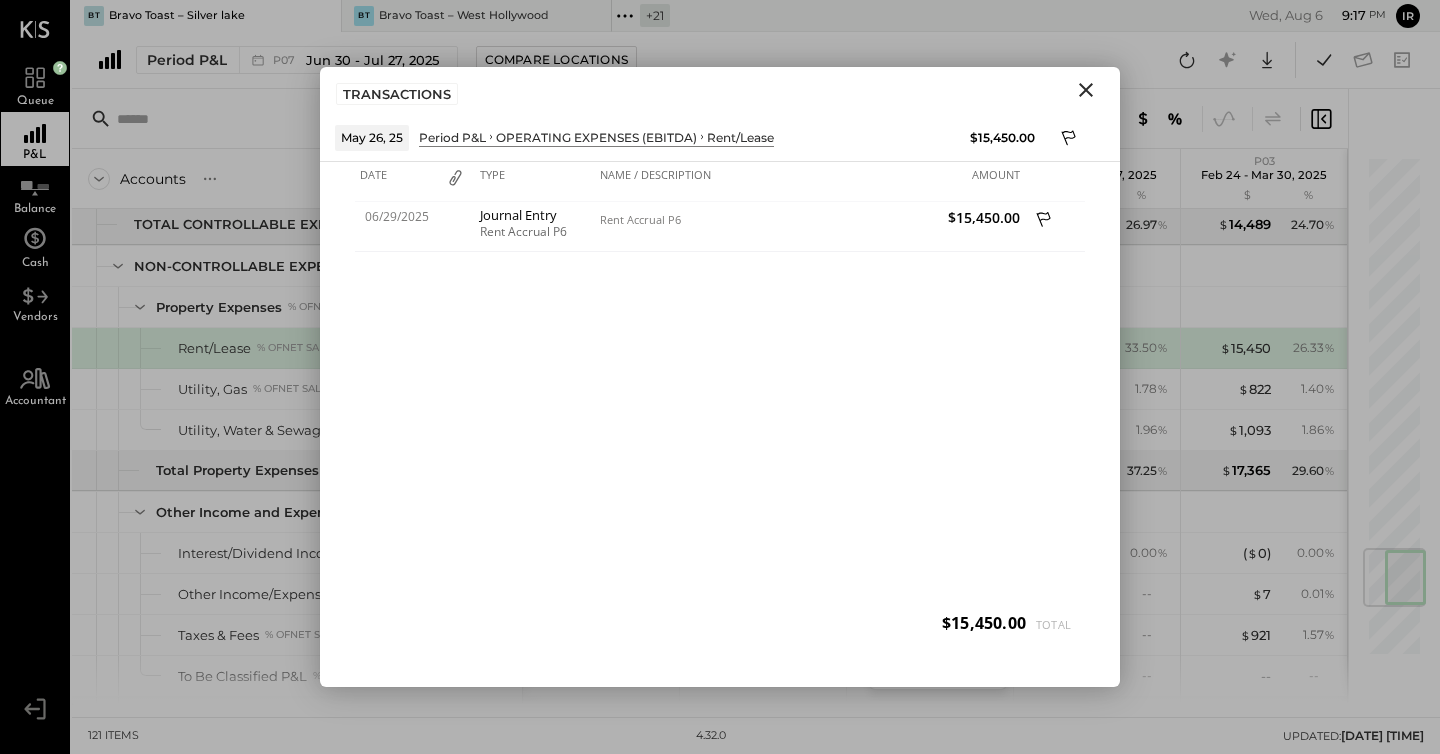 click 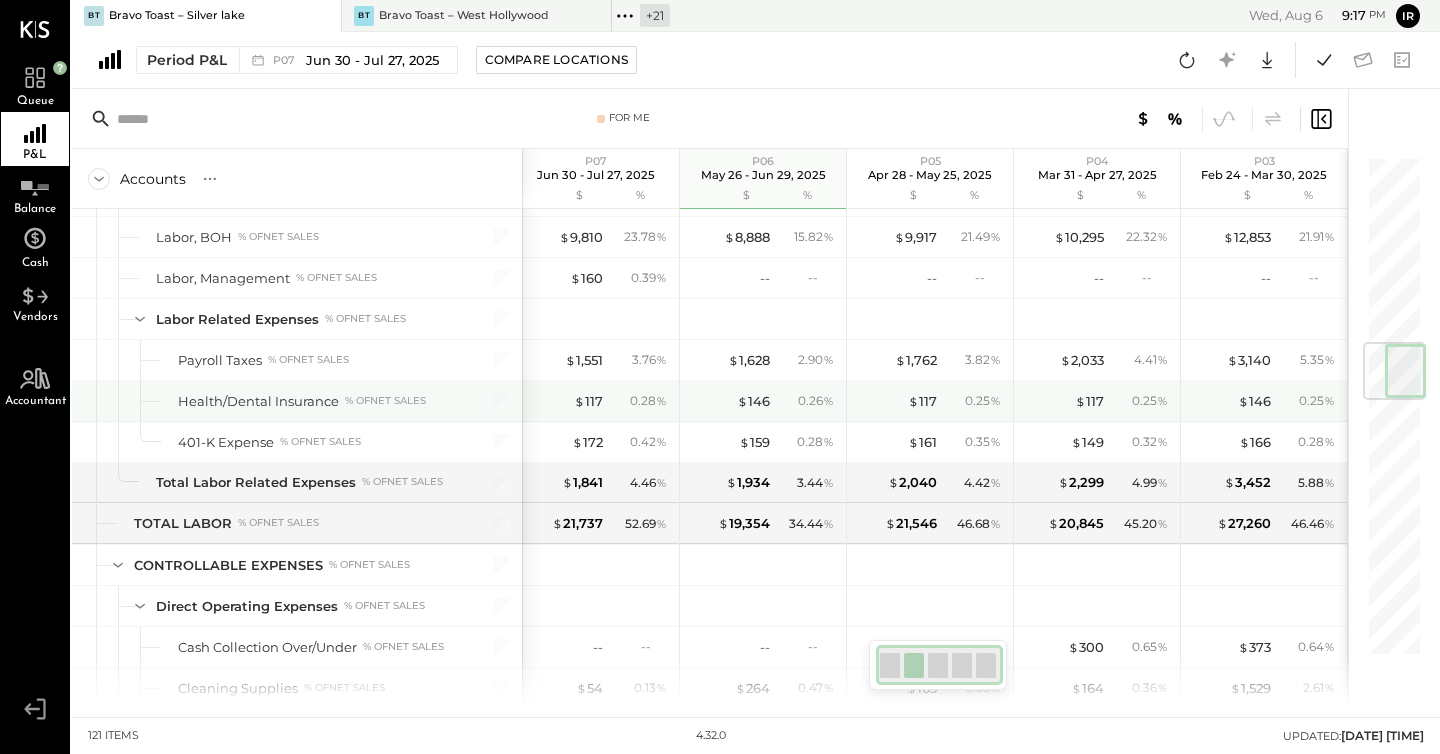 scroll, scrollTop: 1565, scrollLeft: 0, axis: vertical 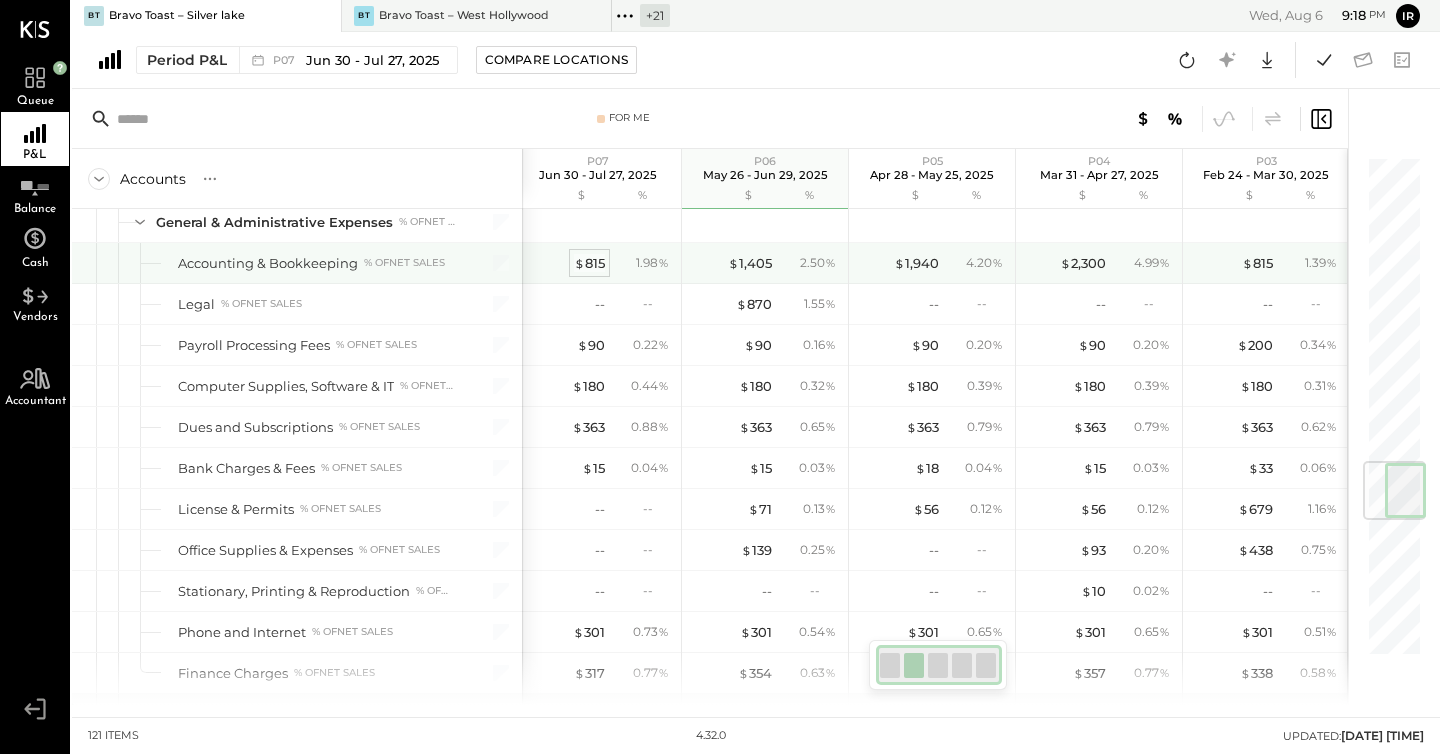 click on "$ 815" at bounding box center [589, 263] 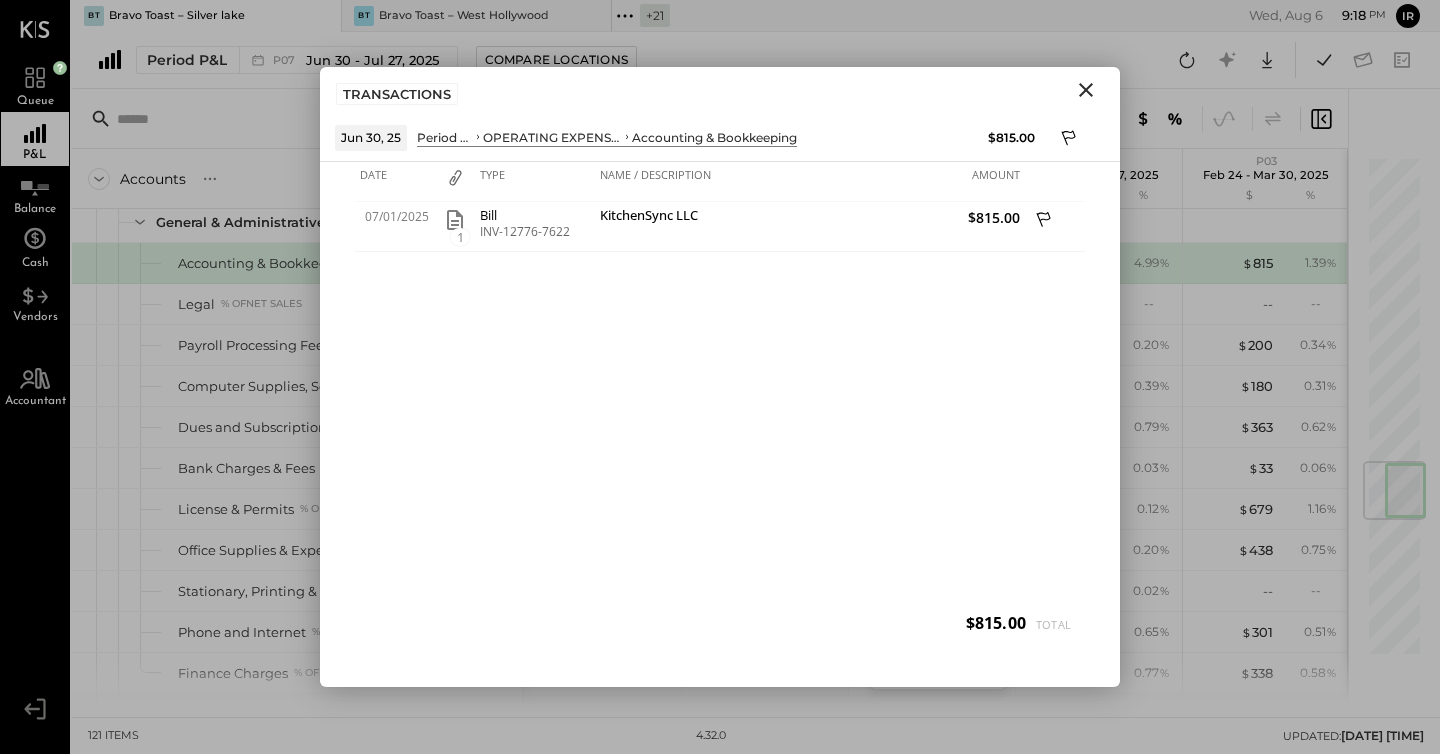 click 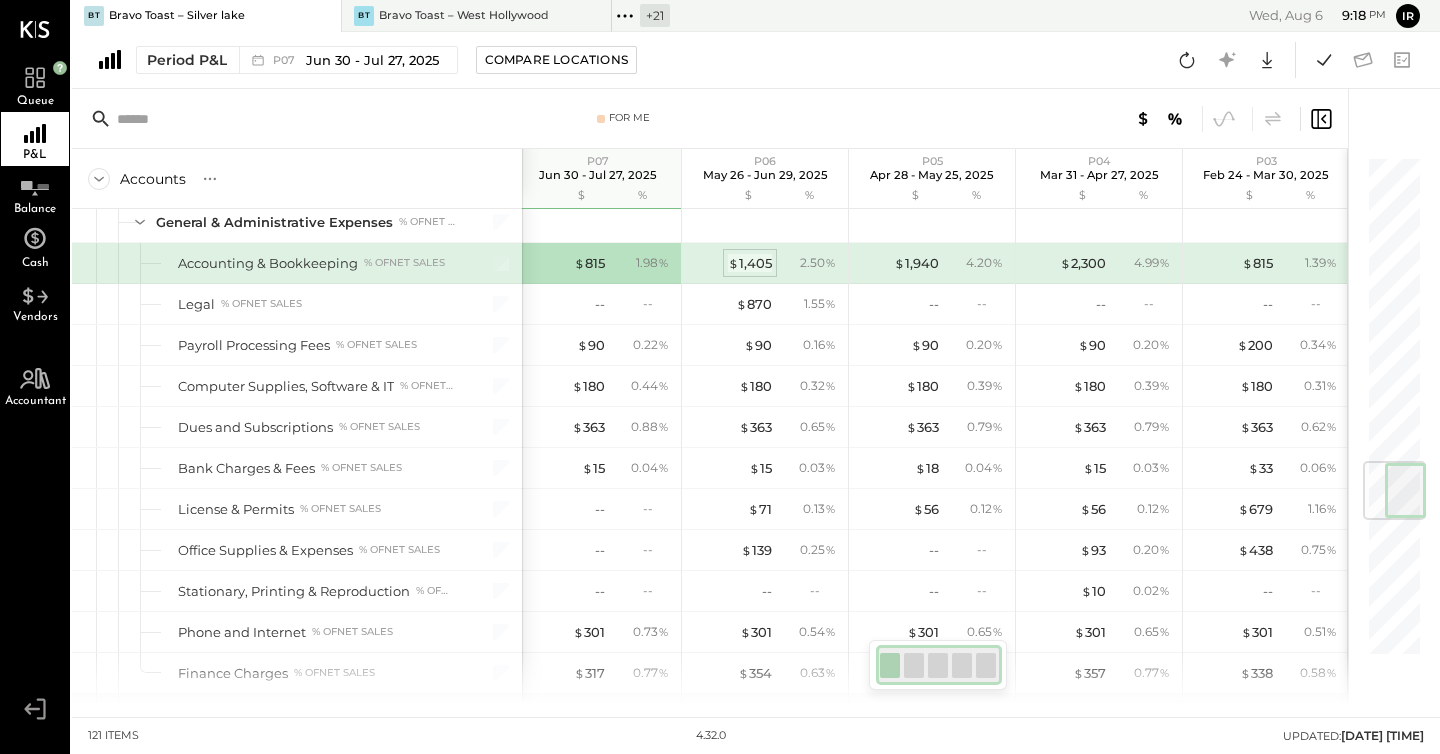 click on "$ 1,405" at bounding box center [750, 263] 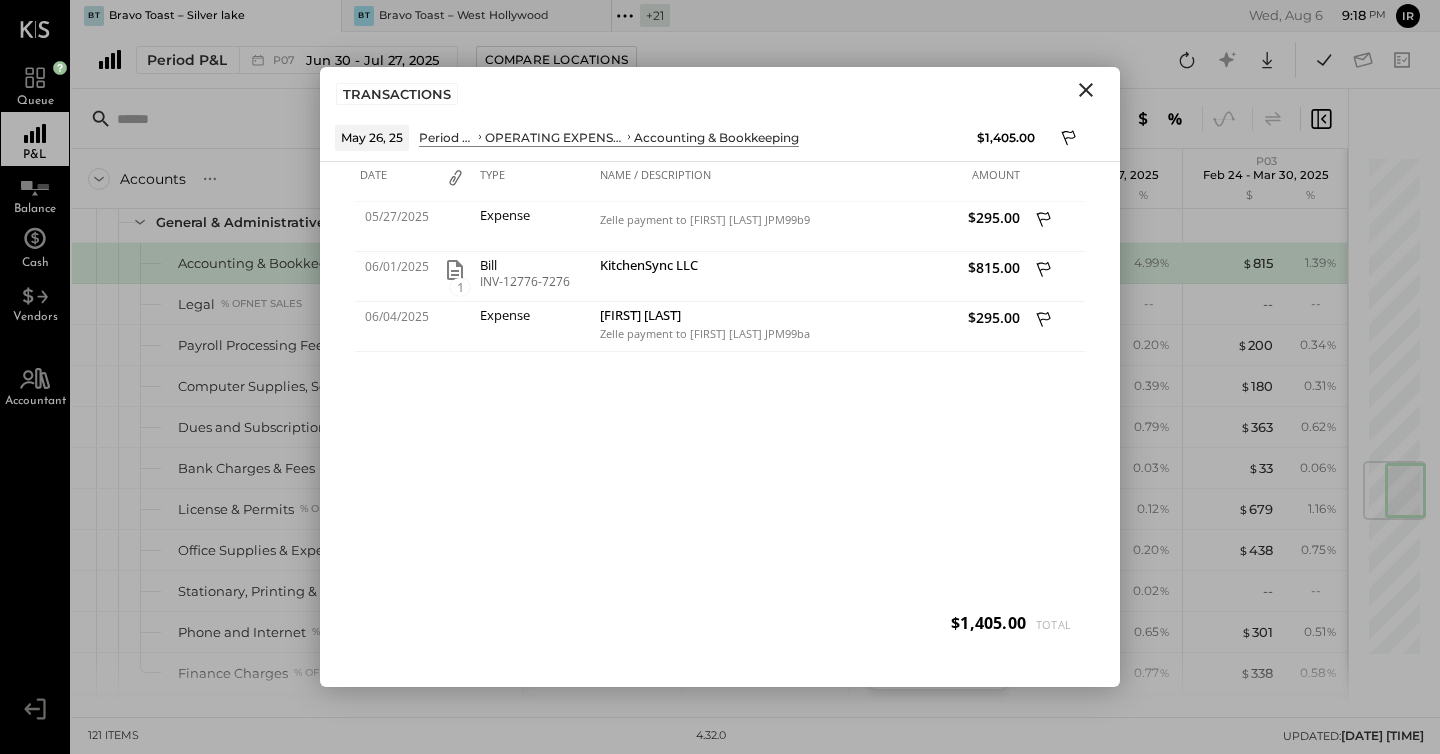 click 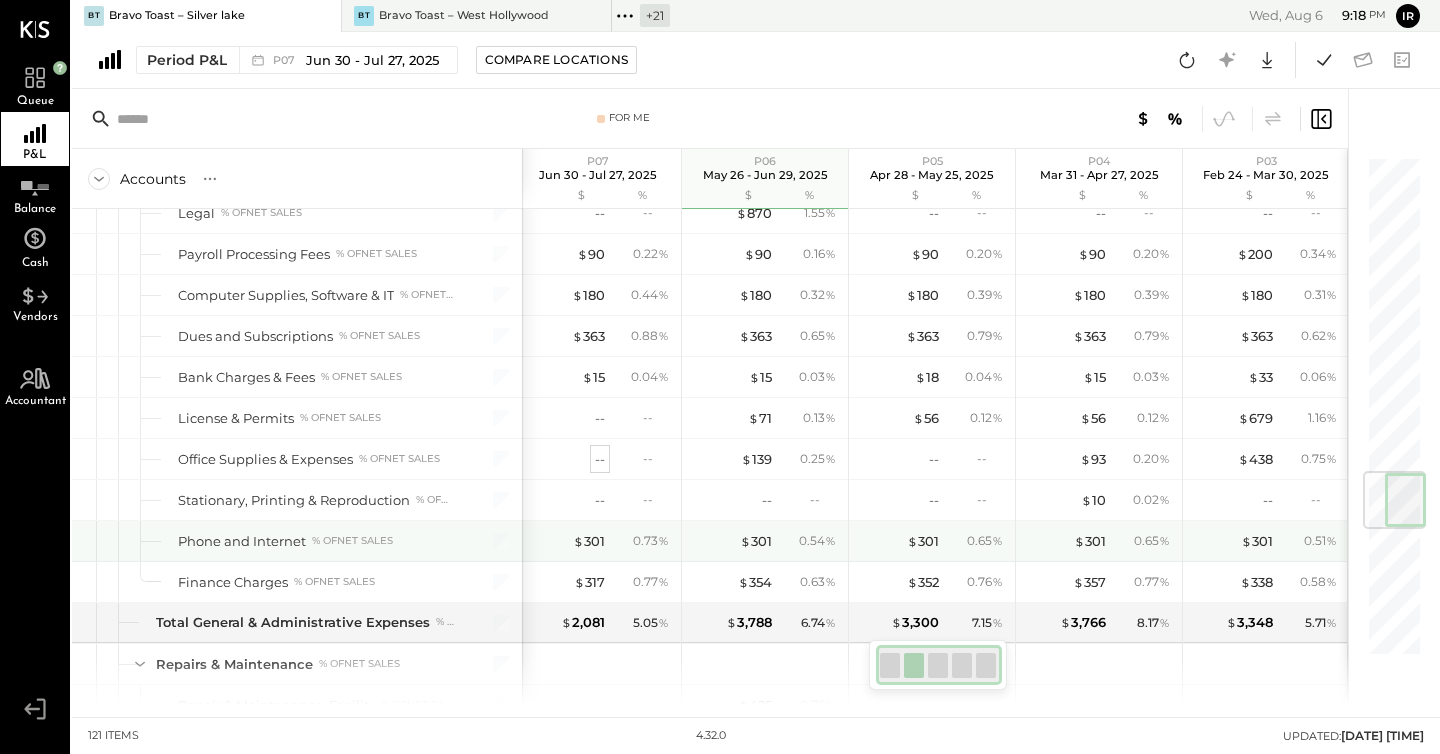 scroll, scrollTop: 2689, scrollLeft: 0, axis: vertical 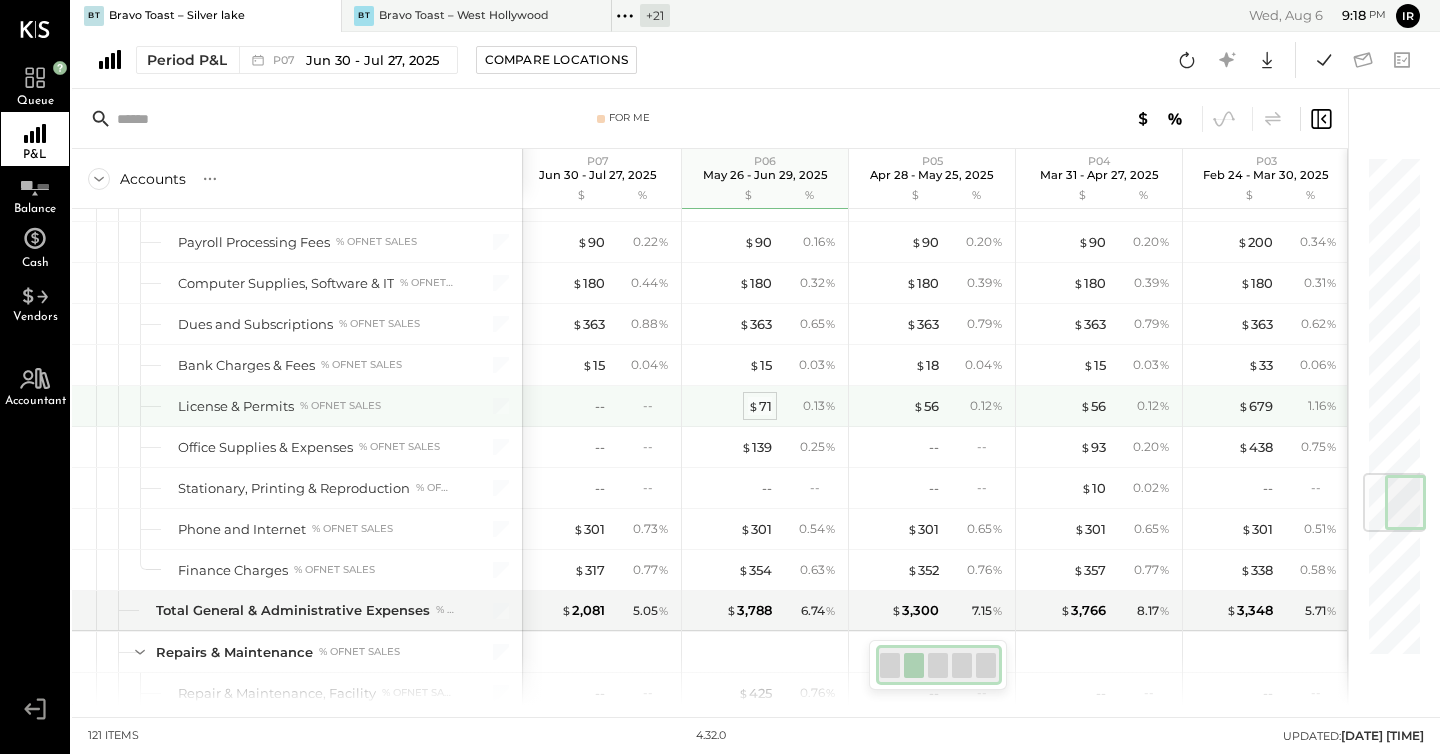 click on "$" at bounding box center [753, 406] 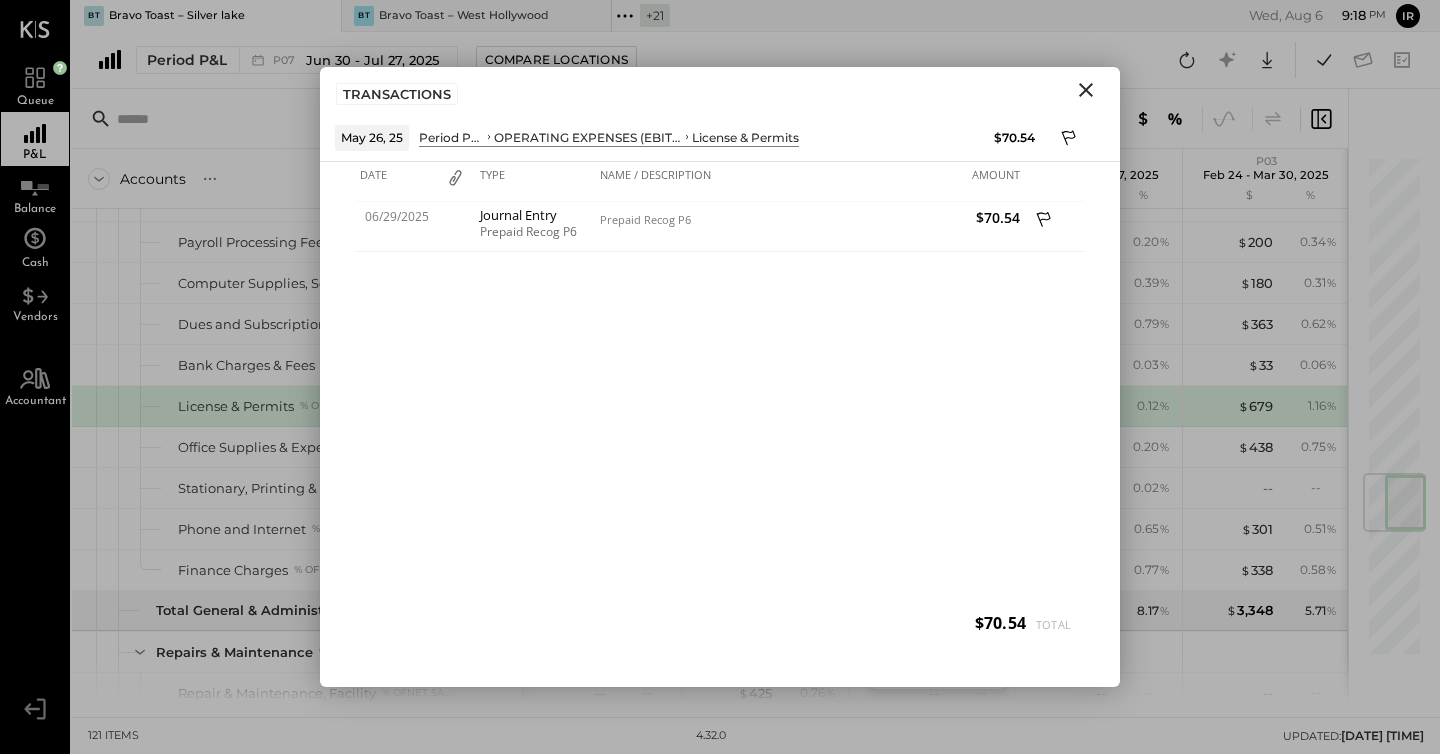 click 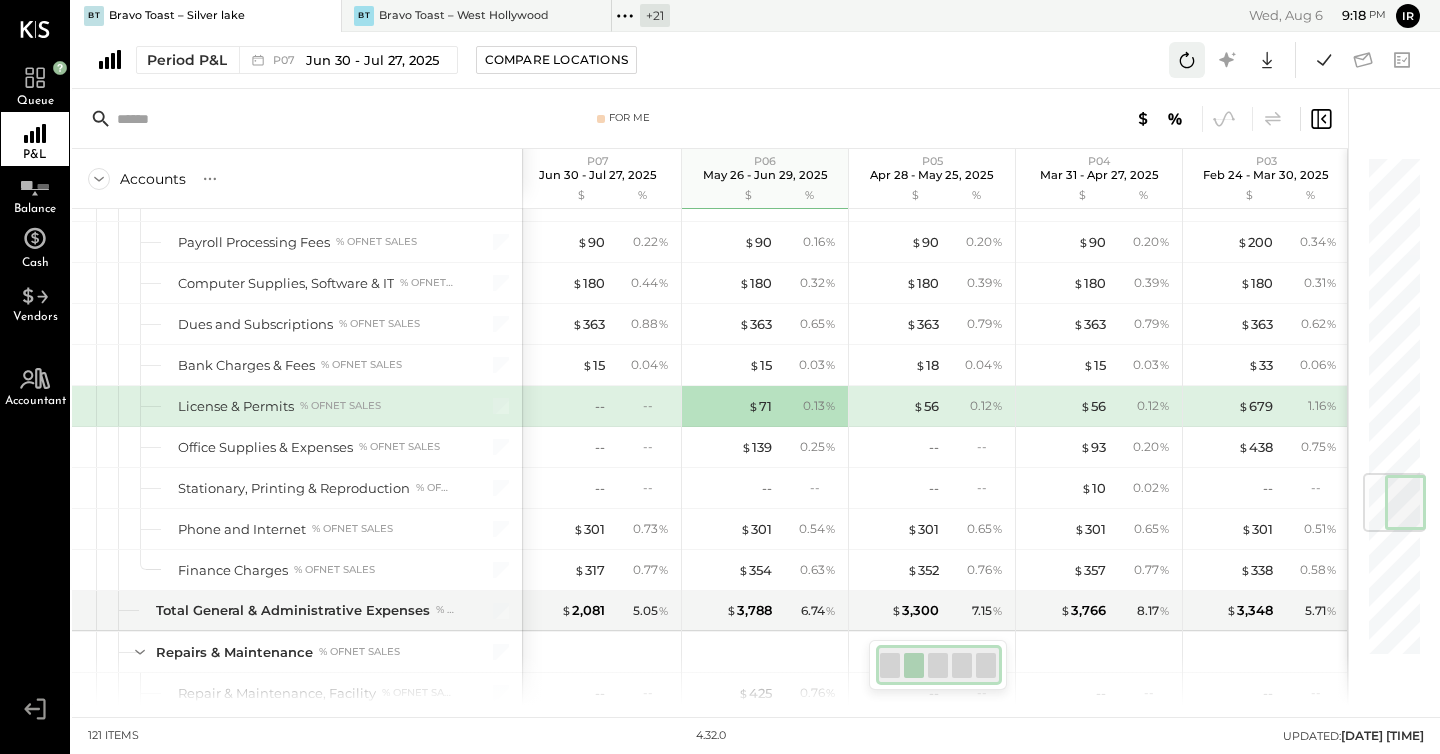 click 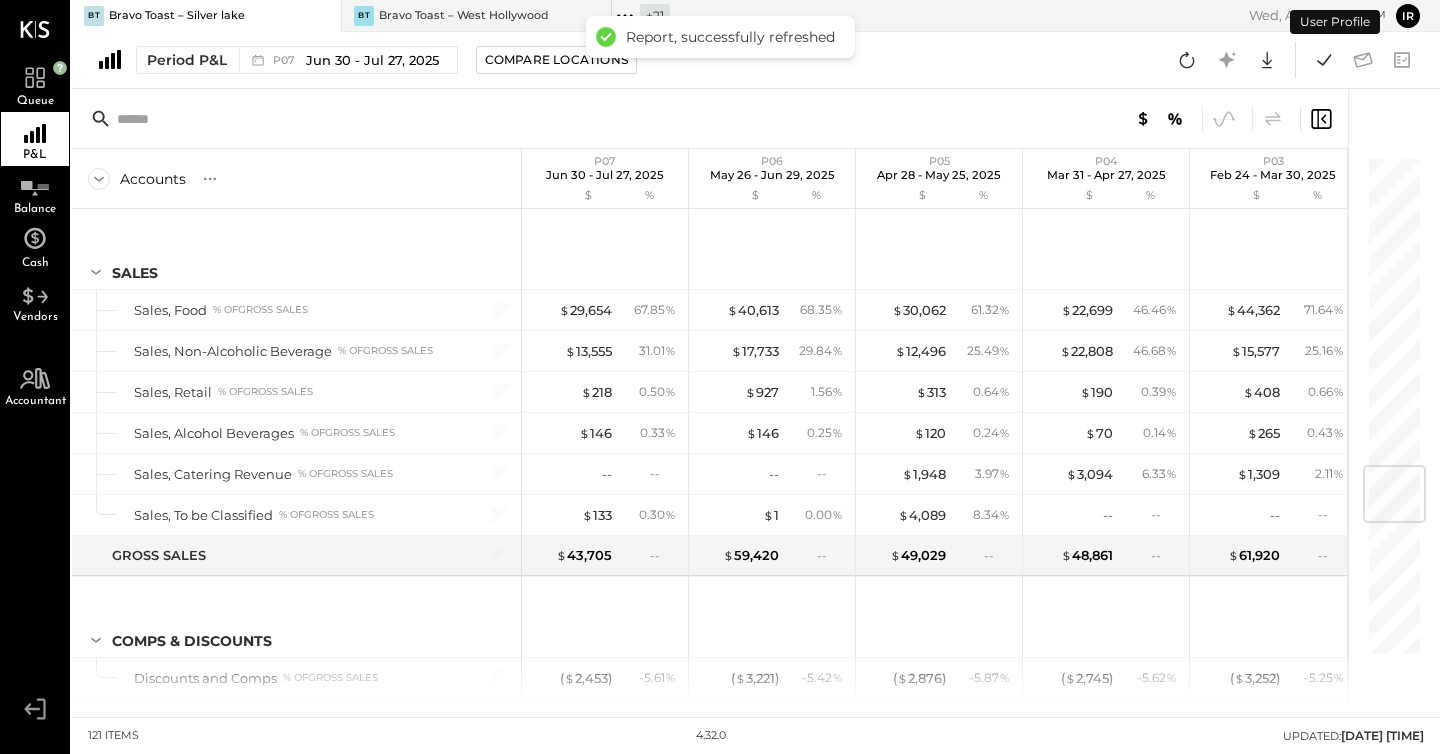 scroll, scrollTop: 2618, scrollLeft: 0, axis: vertical 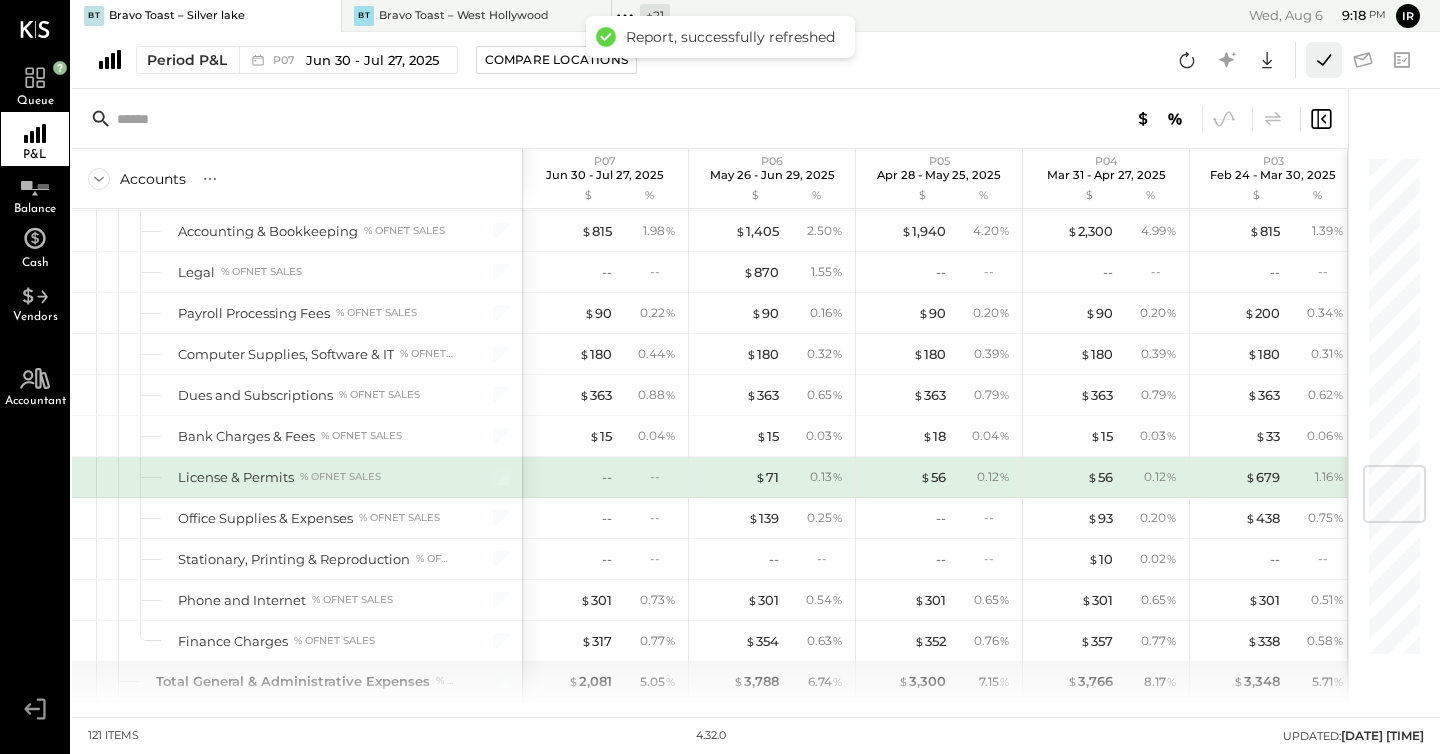 click 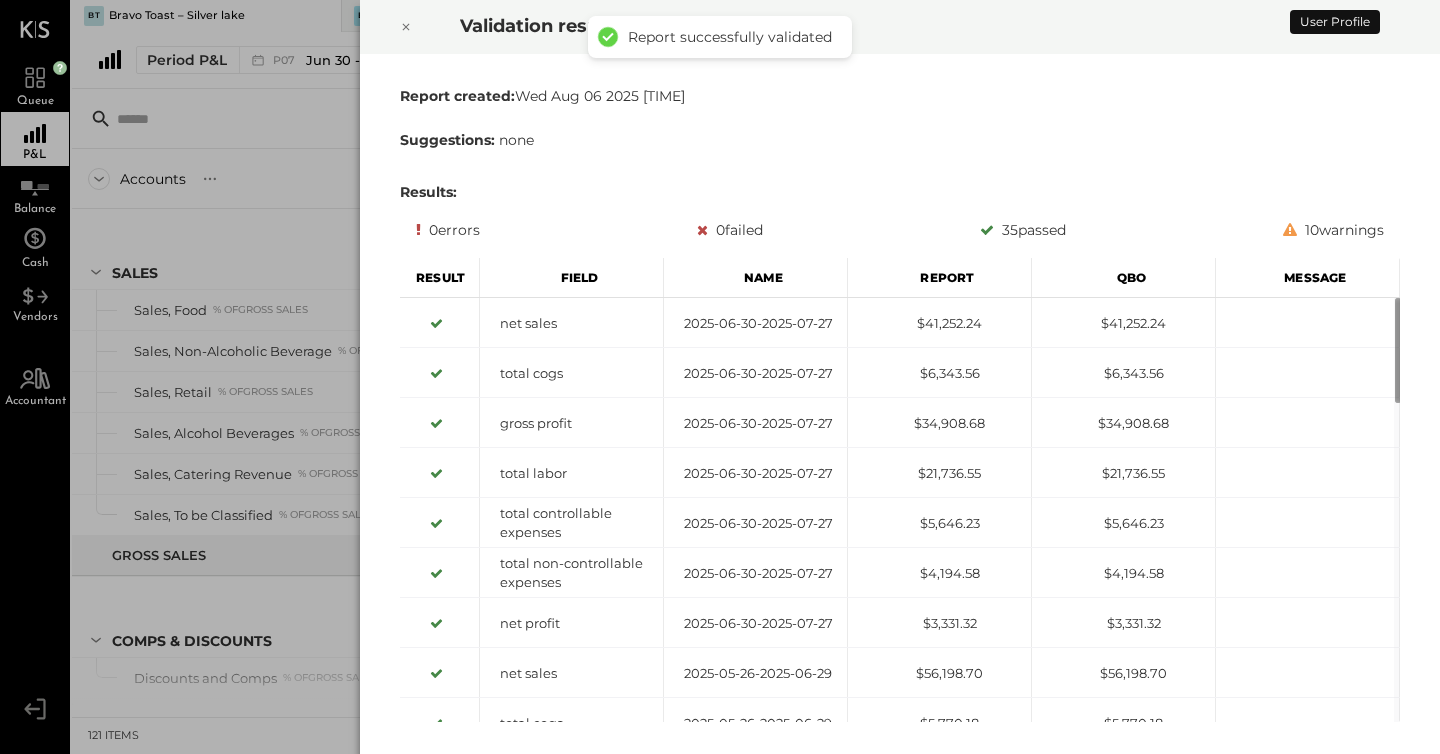 scroll, scrollTop: 2618, scrollLeft: 0, axis: vertical 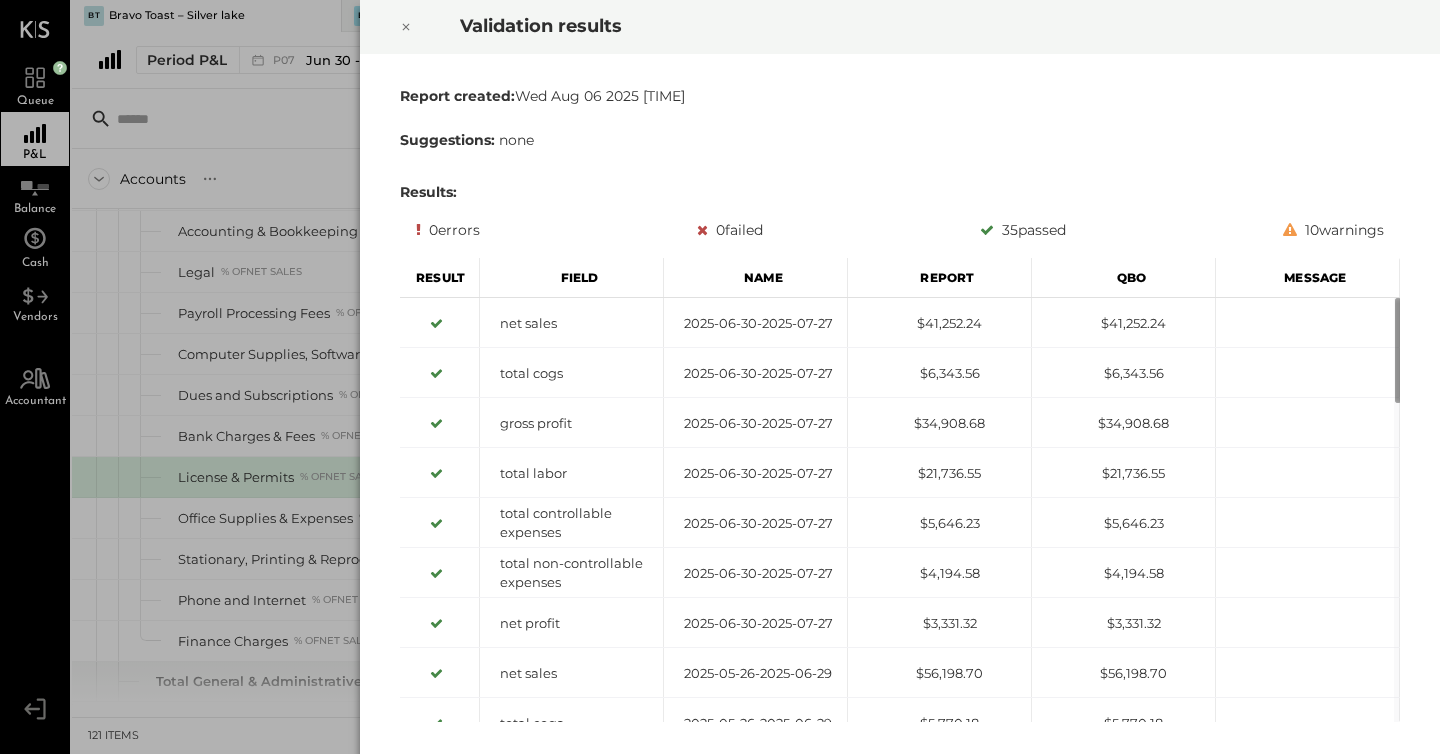click at bounding box center (406, 27) 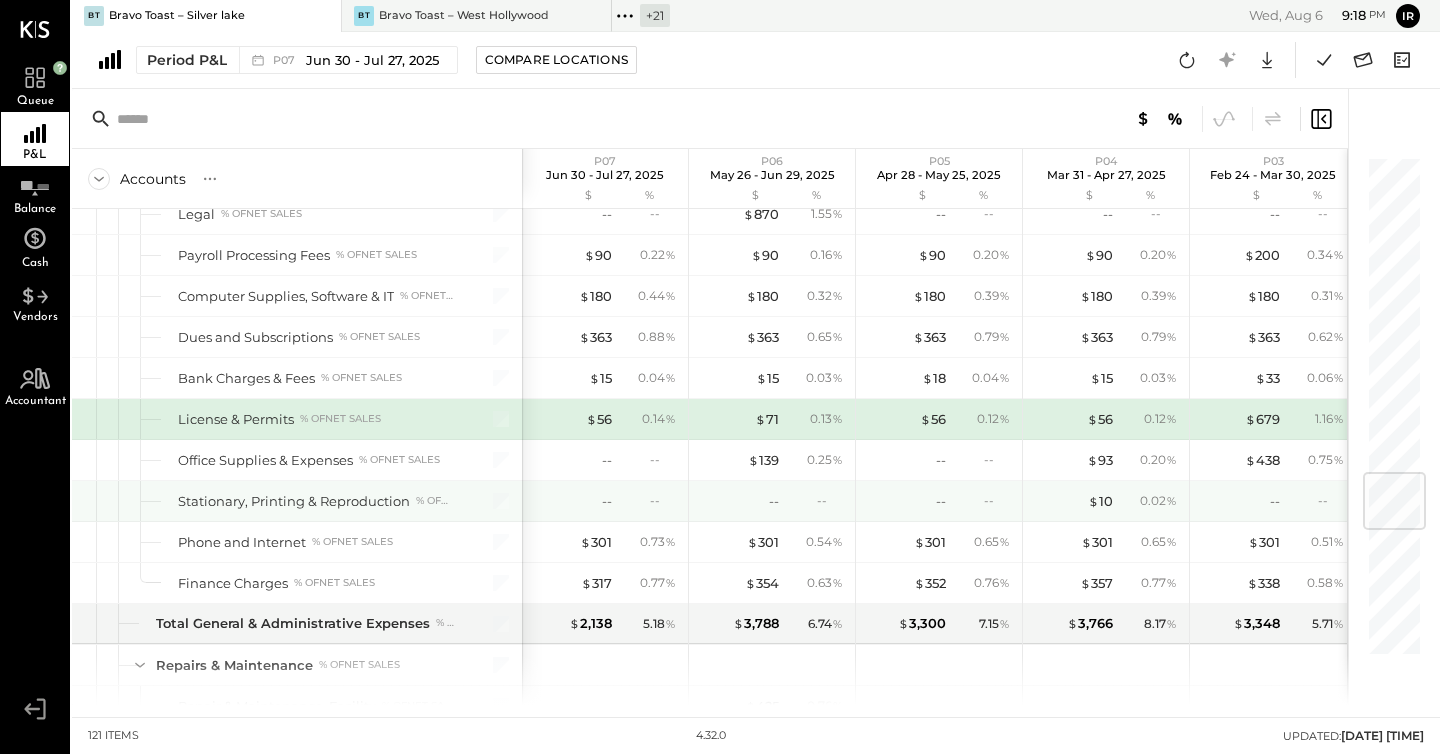 scroll, scrollTop: 2680, scrollLeft: 0, axis: vertical 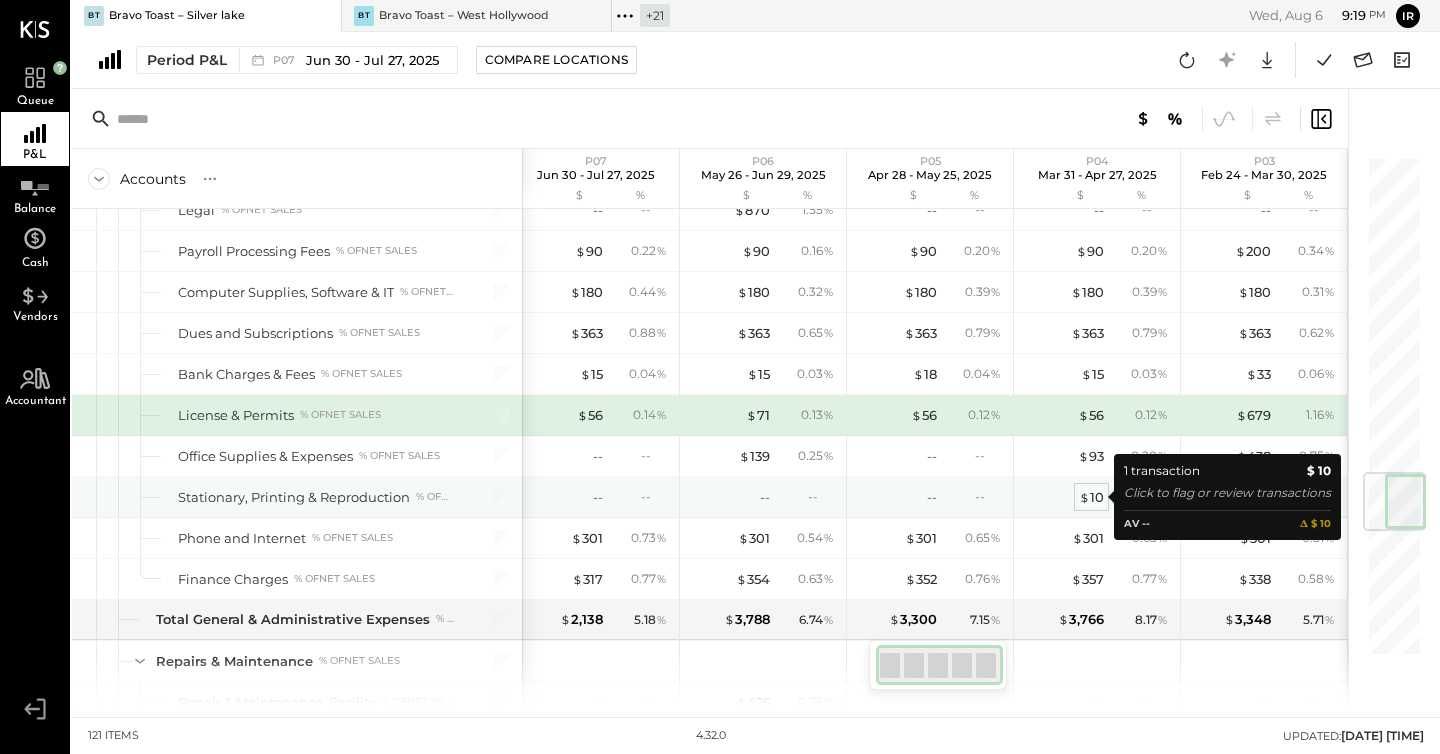 click on "$ 10" at bounding box center [1091, 497] 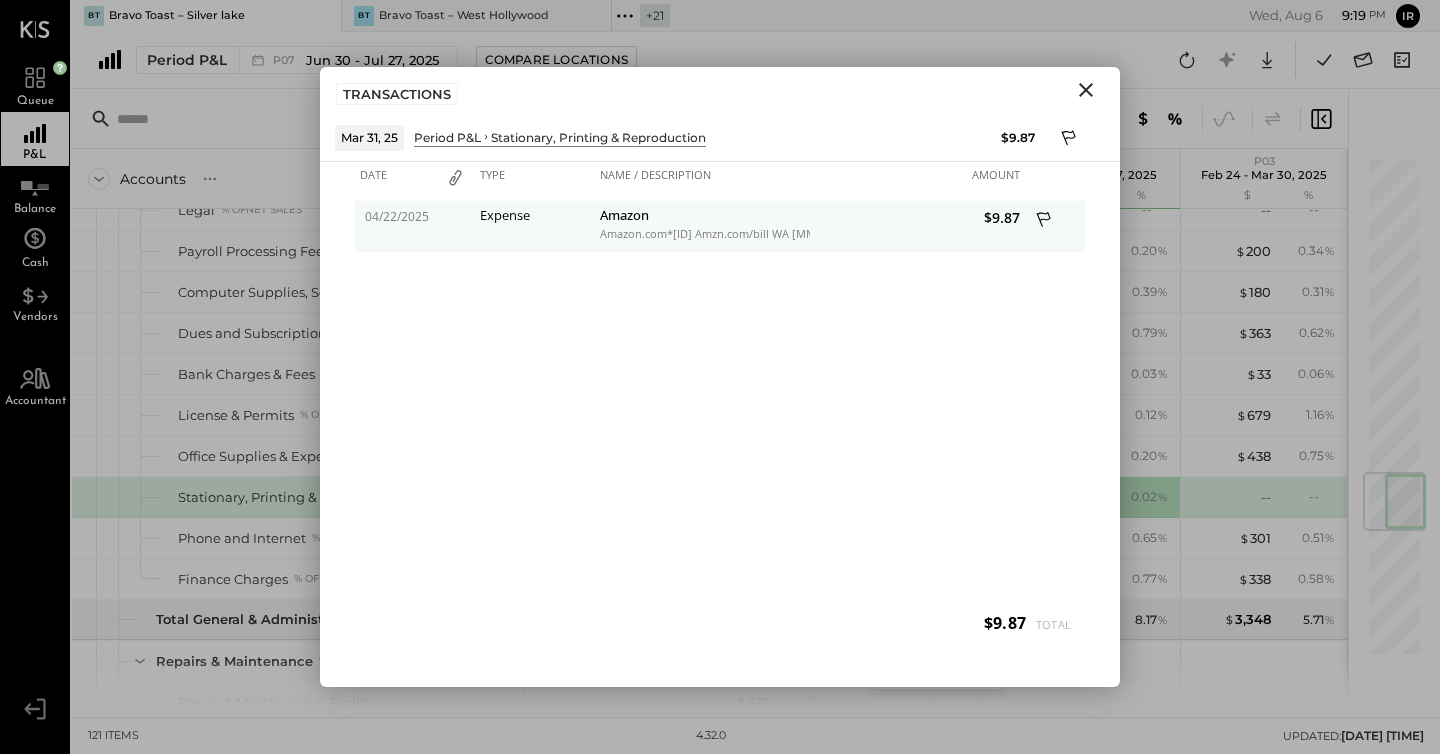 click on "Amazon" at bounding box center [702, 217] 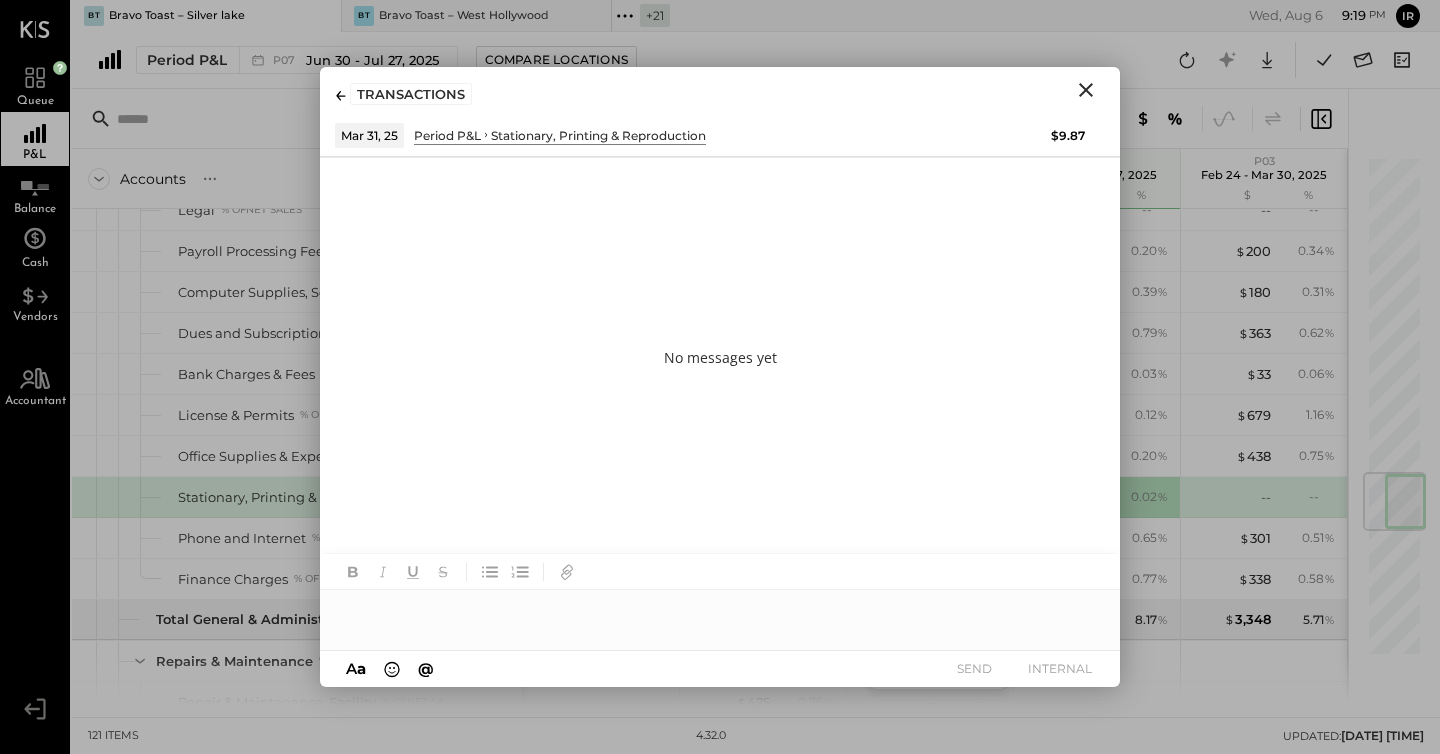 click 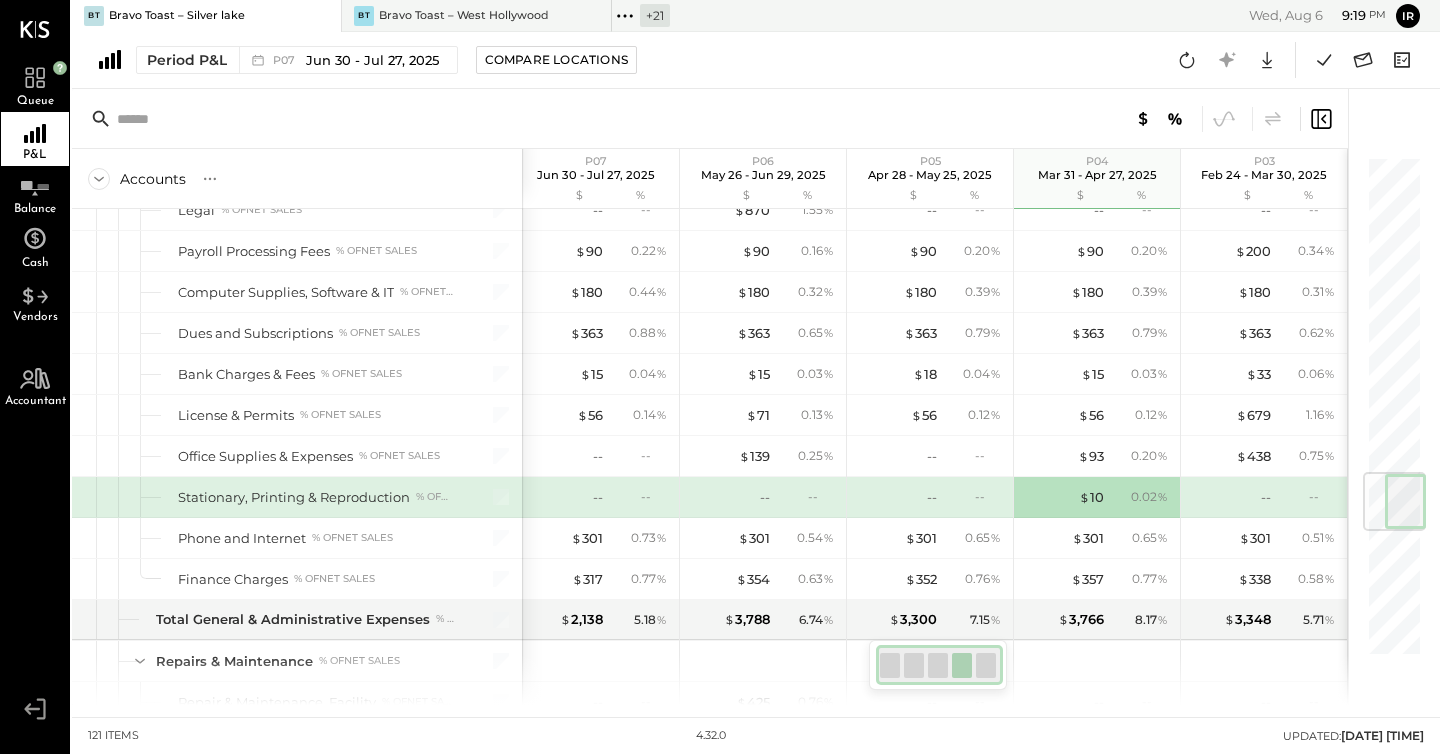 click on "$ 10 0.02 %" at bounding box center [1099, 497] 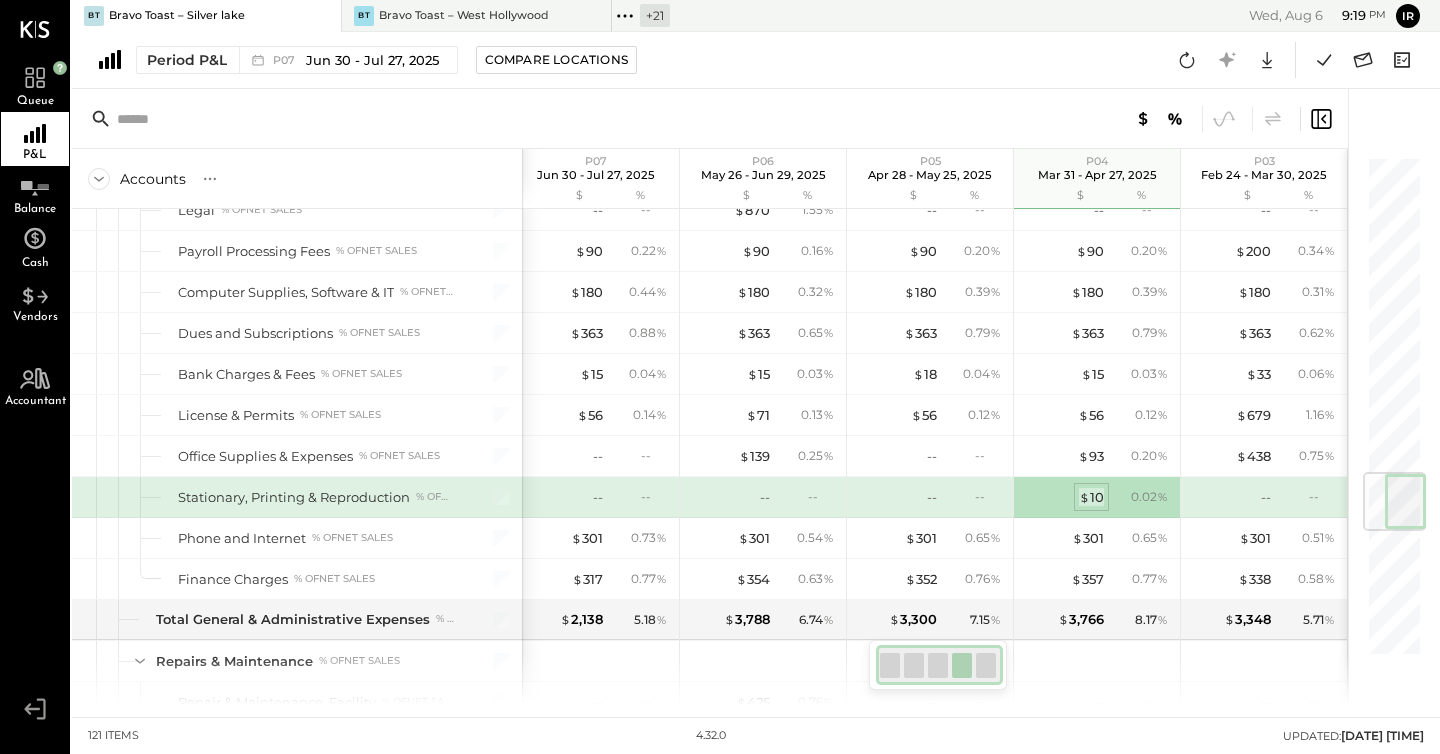 click on "$ 10" at bounding box center (1091, 497) 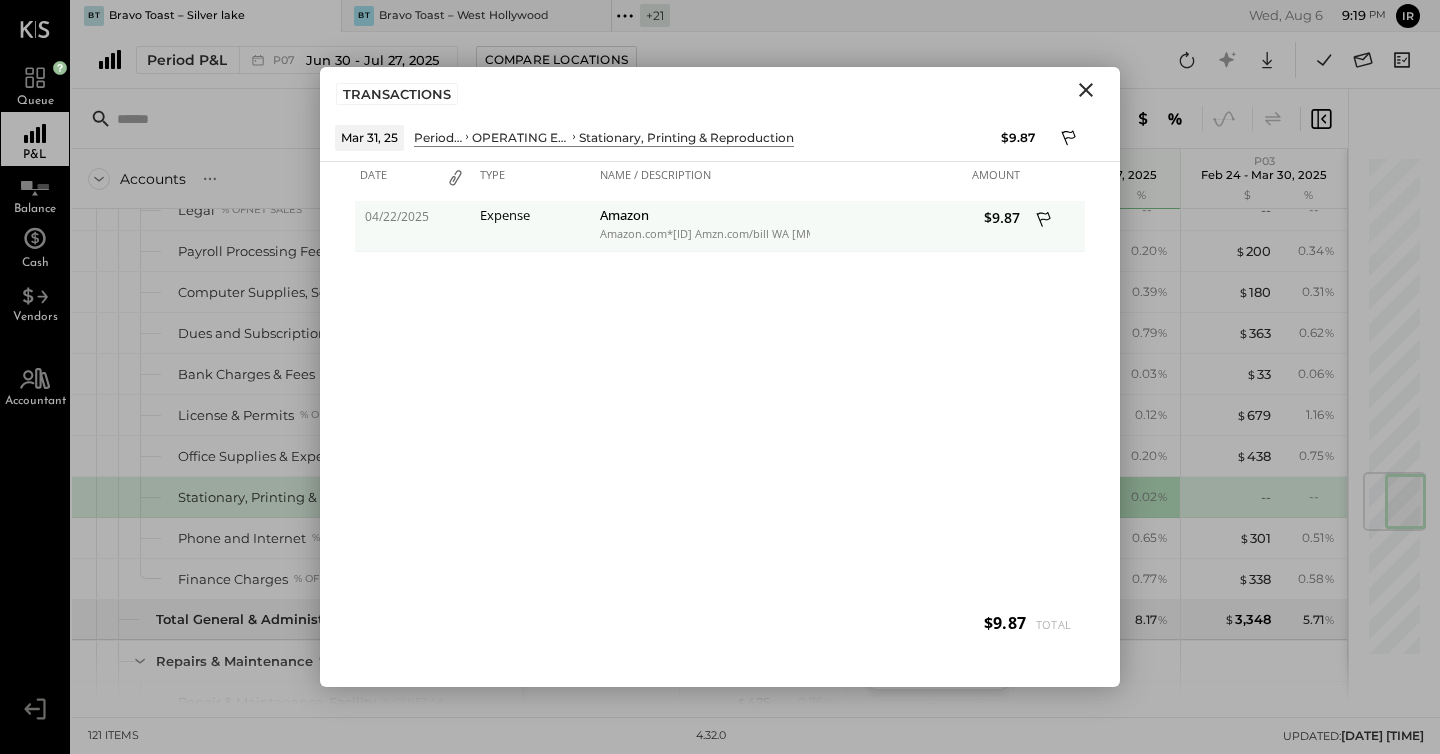 click 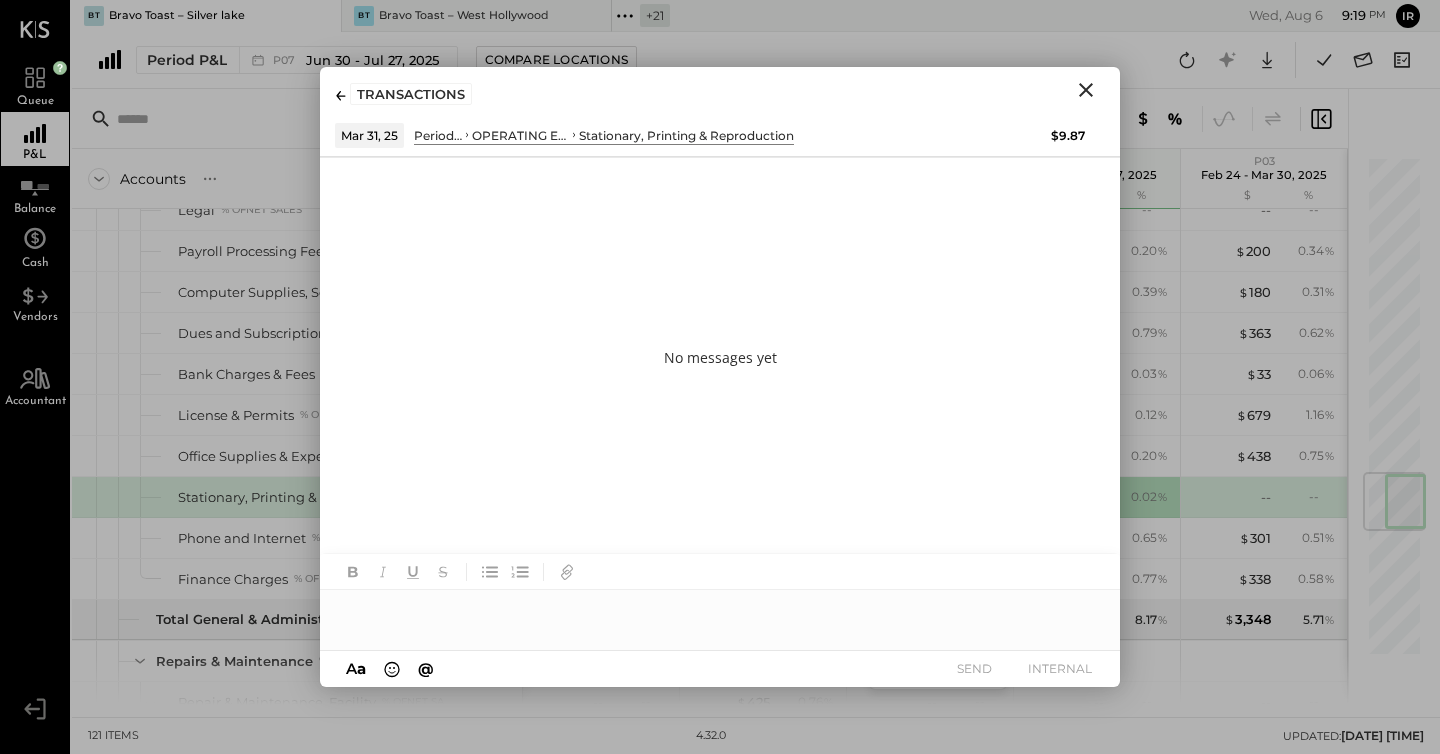 click at bounding box center (720, 610) 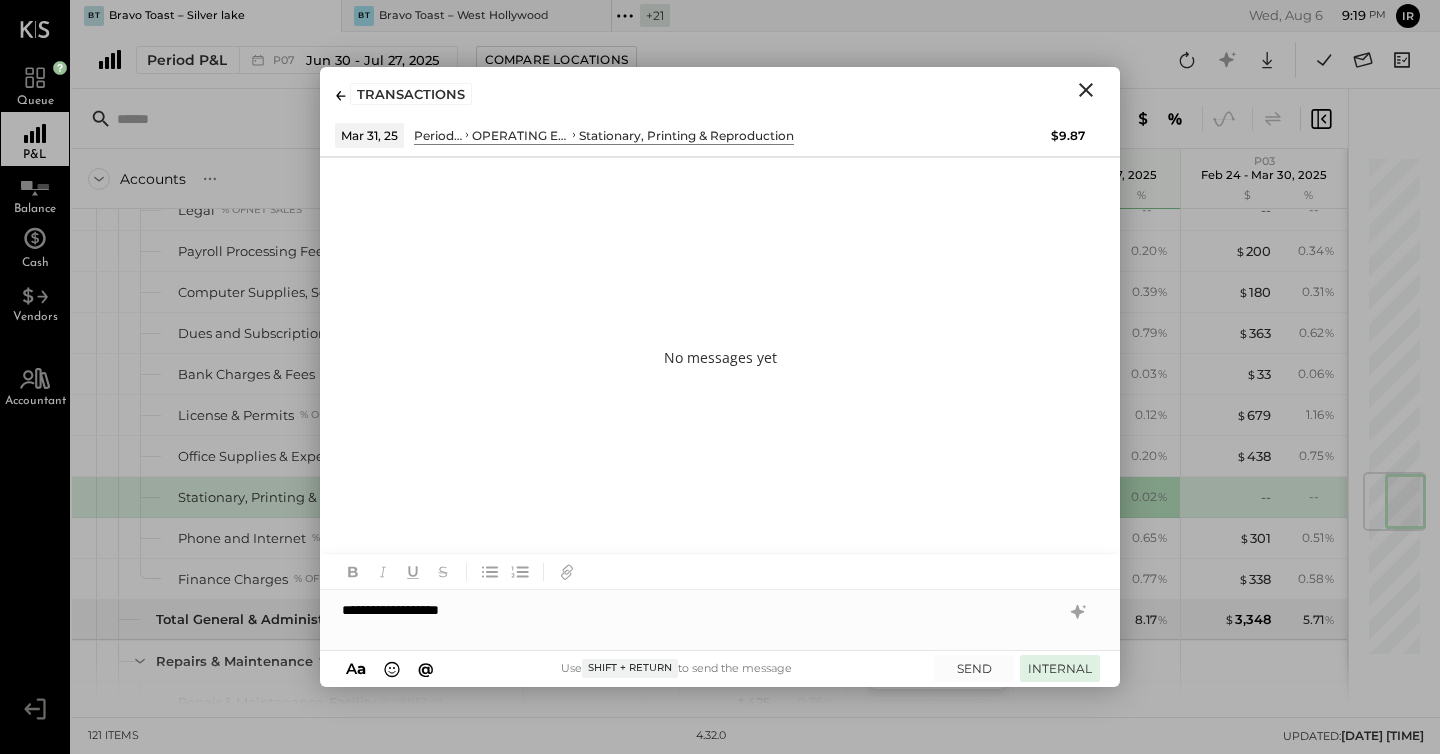 click on "INTERNAL" at bounding box center [1060, 668] 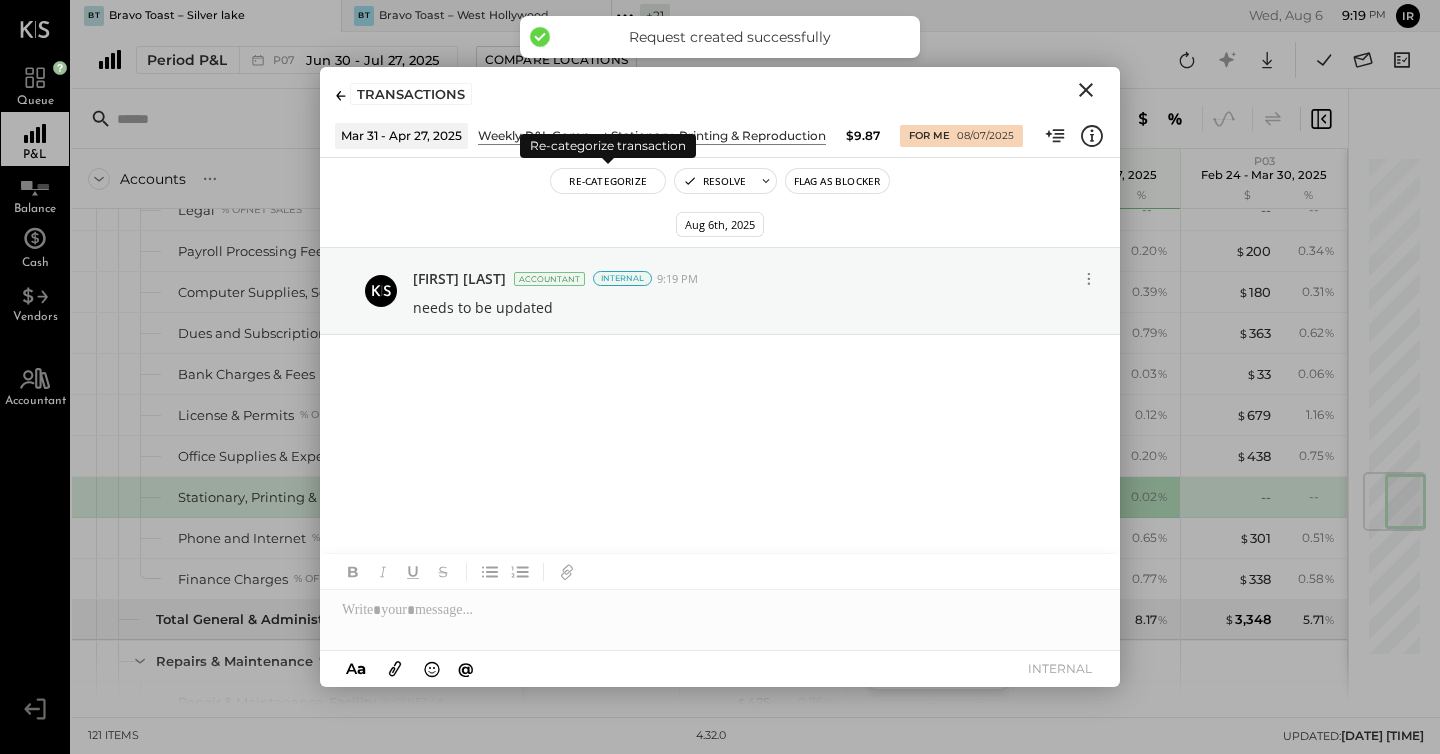 click on "Re-Categorize" at bounding box center (608, 181) 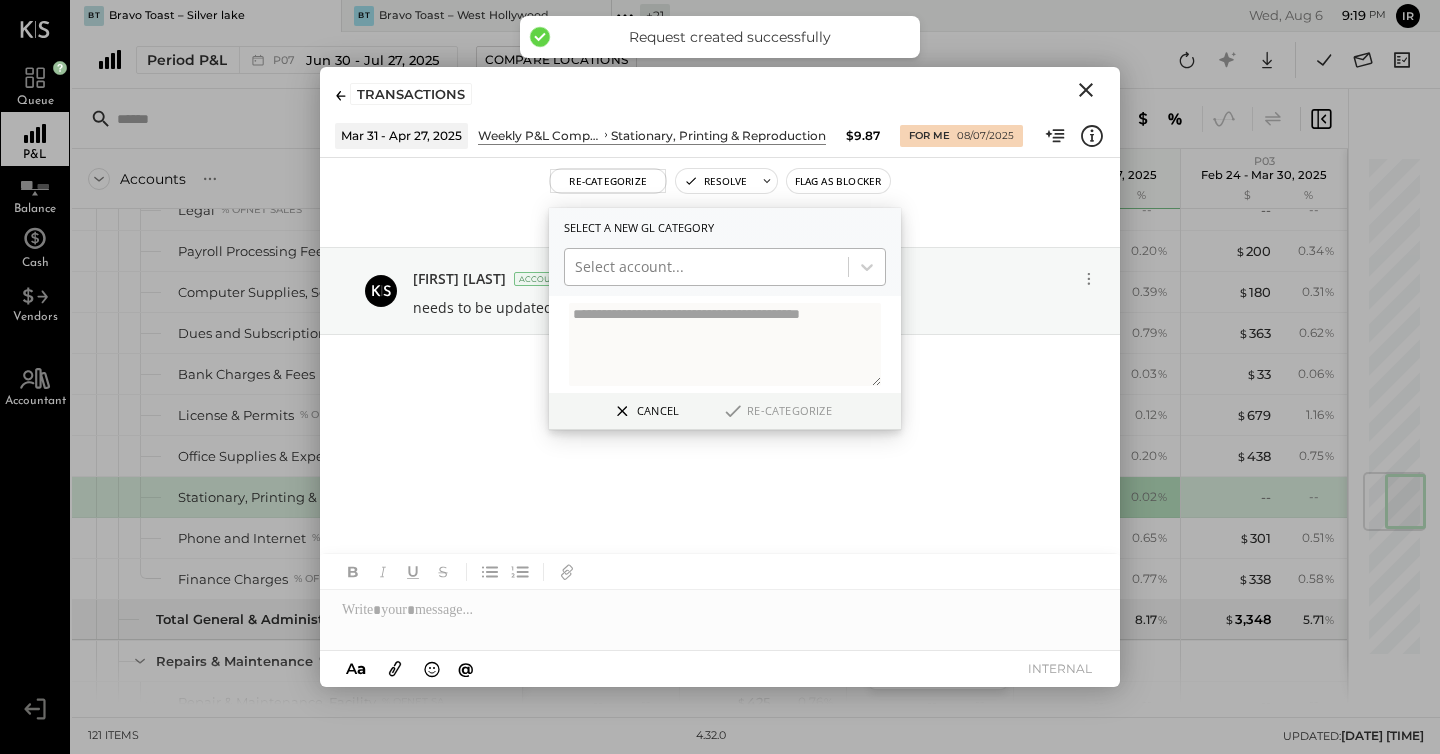 click at bounding box center [706, 267] 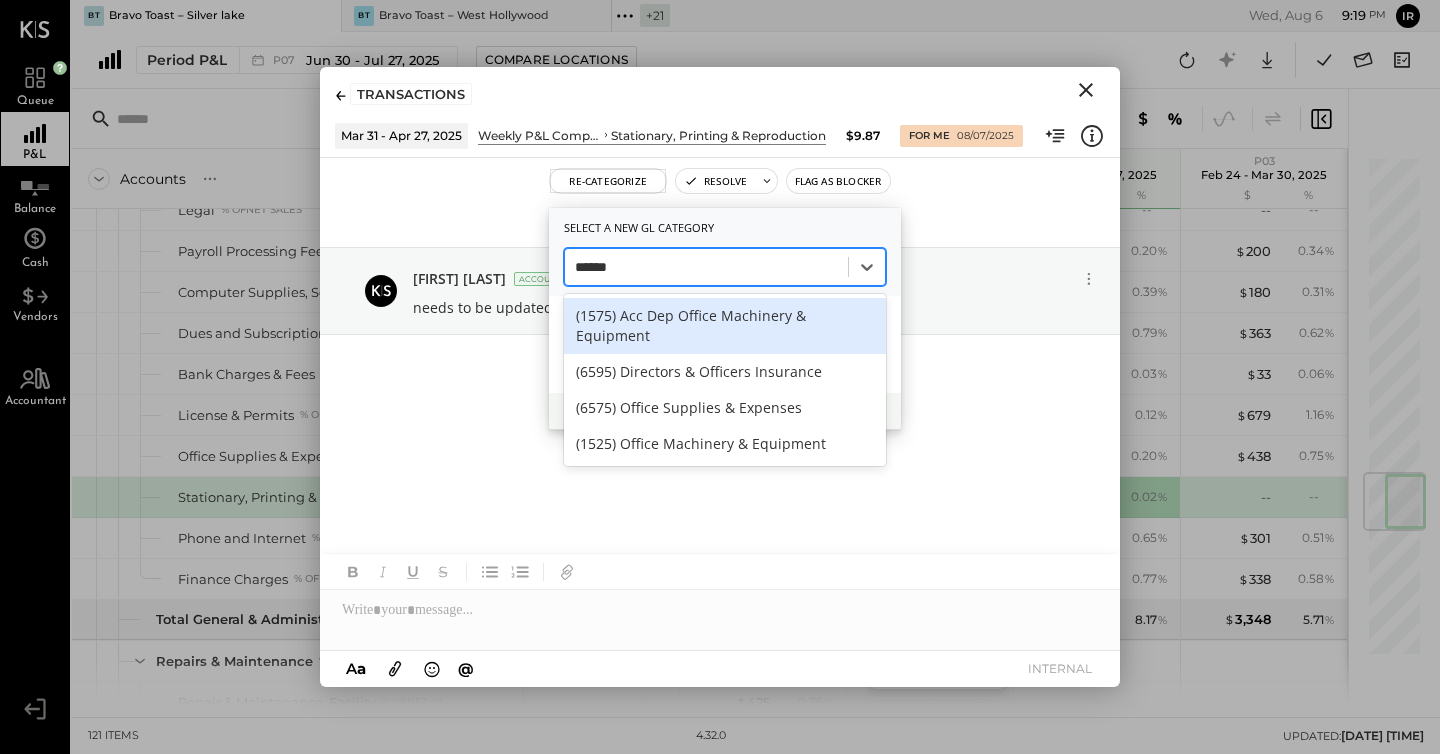 type on "******" 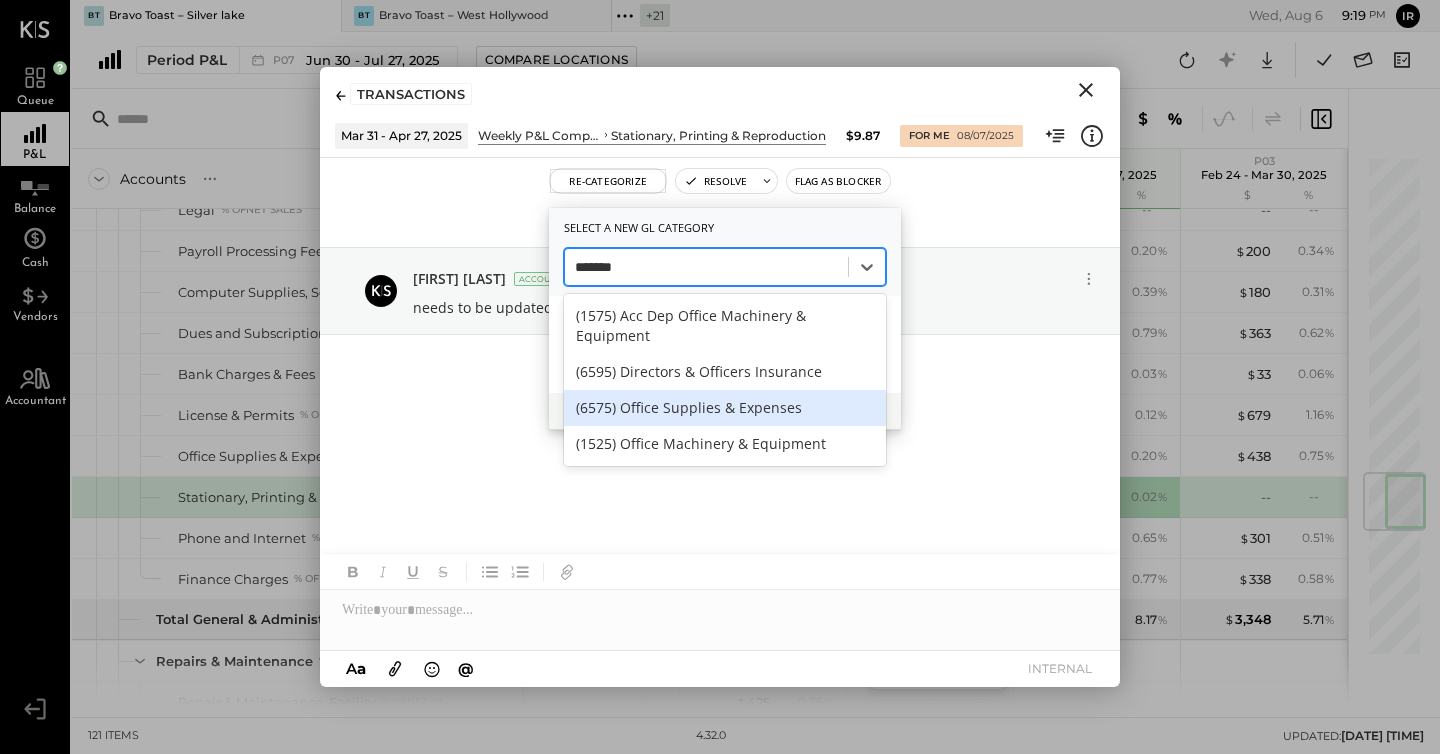 click on "(6575) Office Supplies & Expenses" at bounding box center [725, 408] 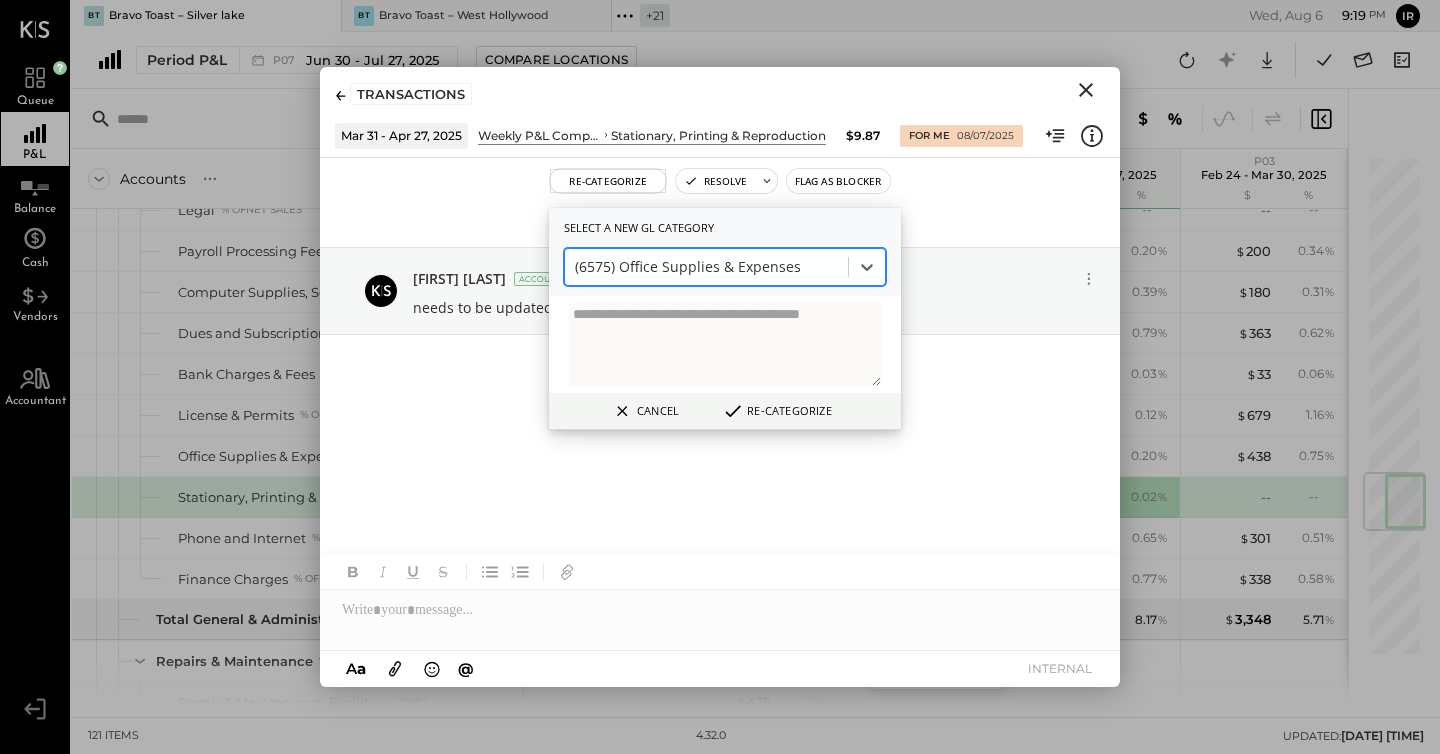 click on "Re-Categorize" at bounding box center (776, 411) 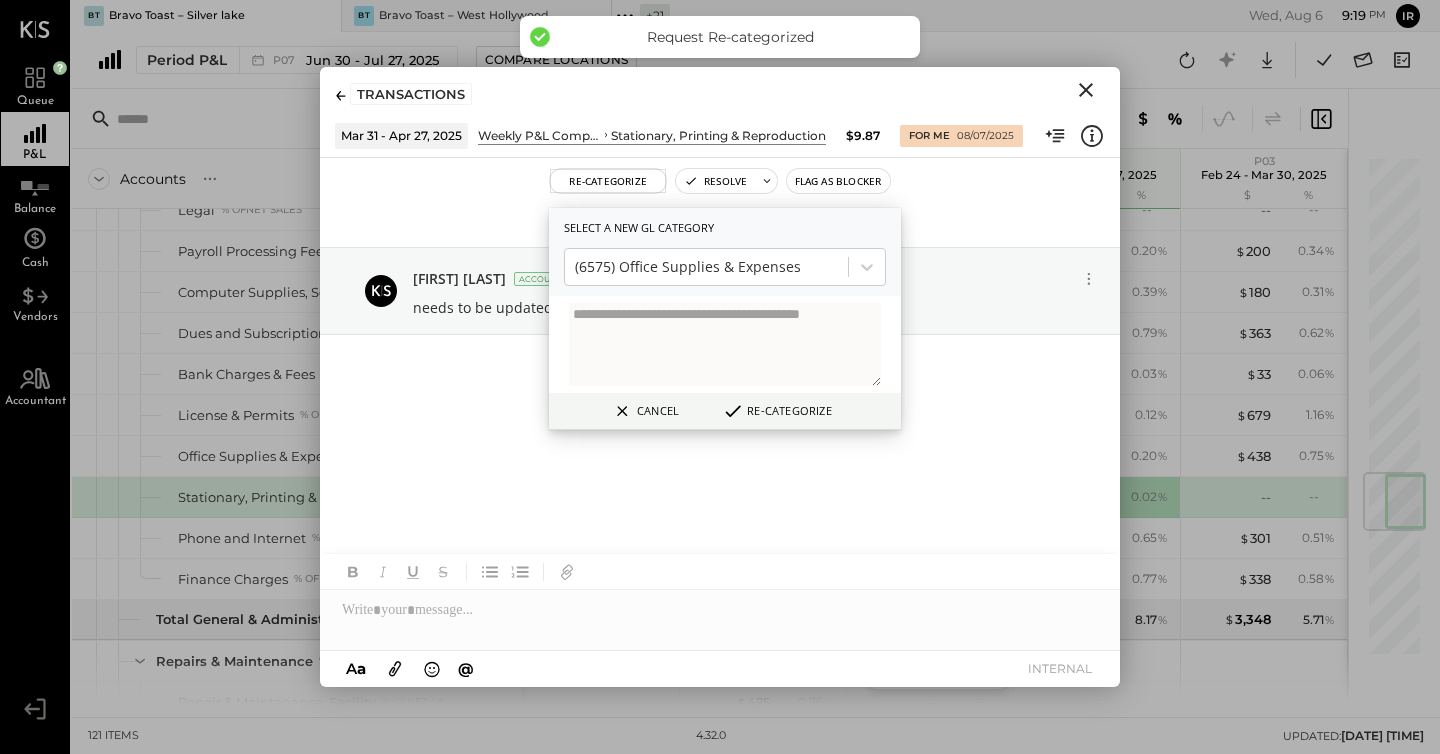 click 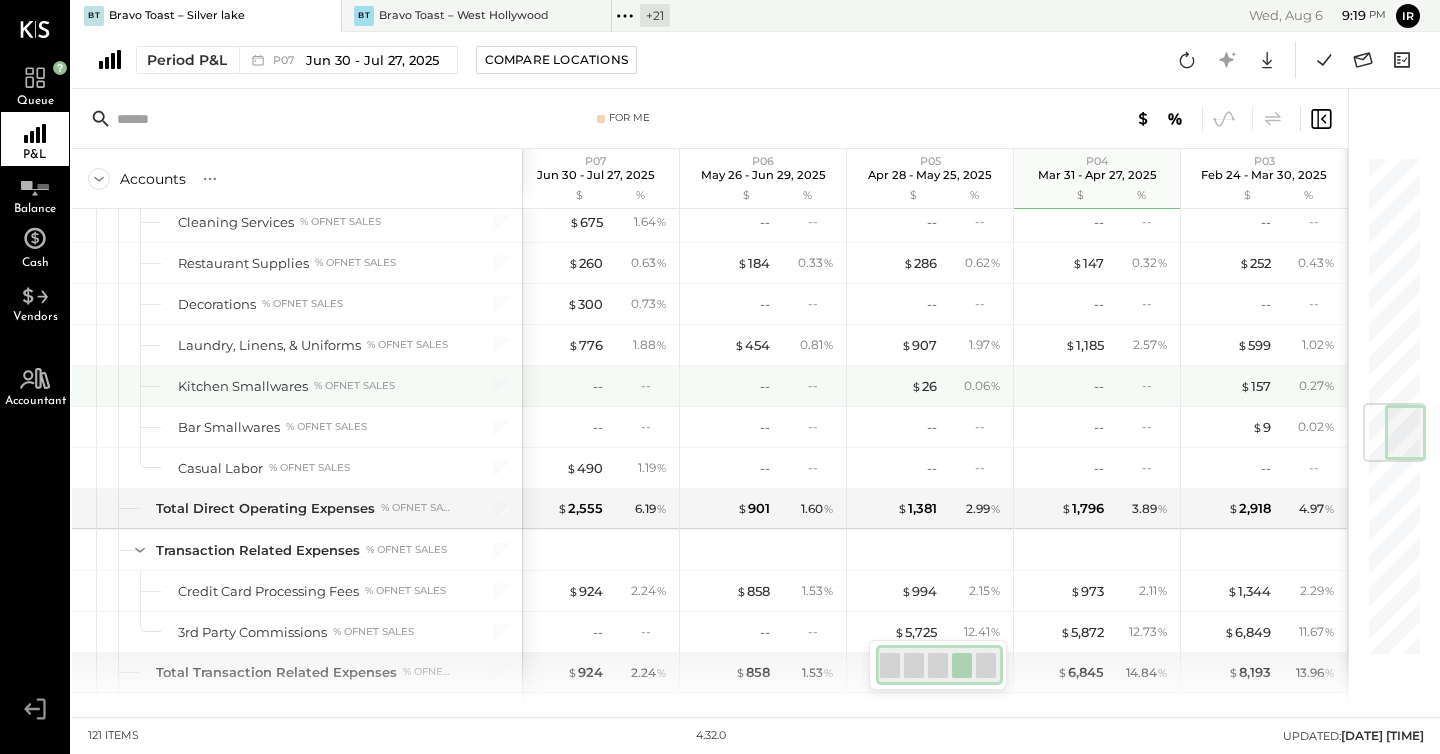 scroll, scrollTop: 2101, scrollLeft: 0, axis: vertical 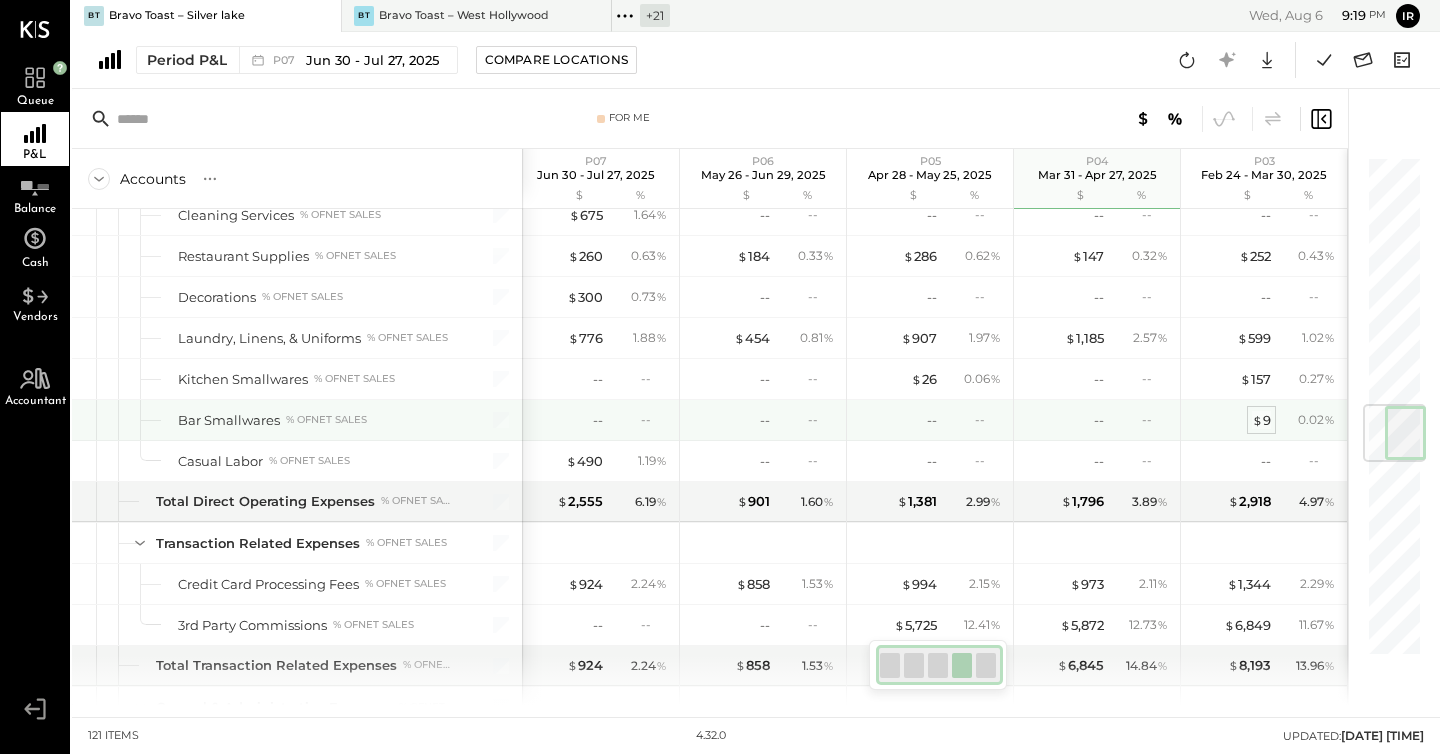 click on "$ 9" at bounding box center (1261, 420) 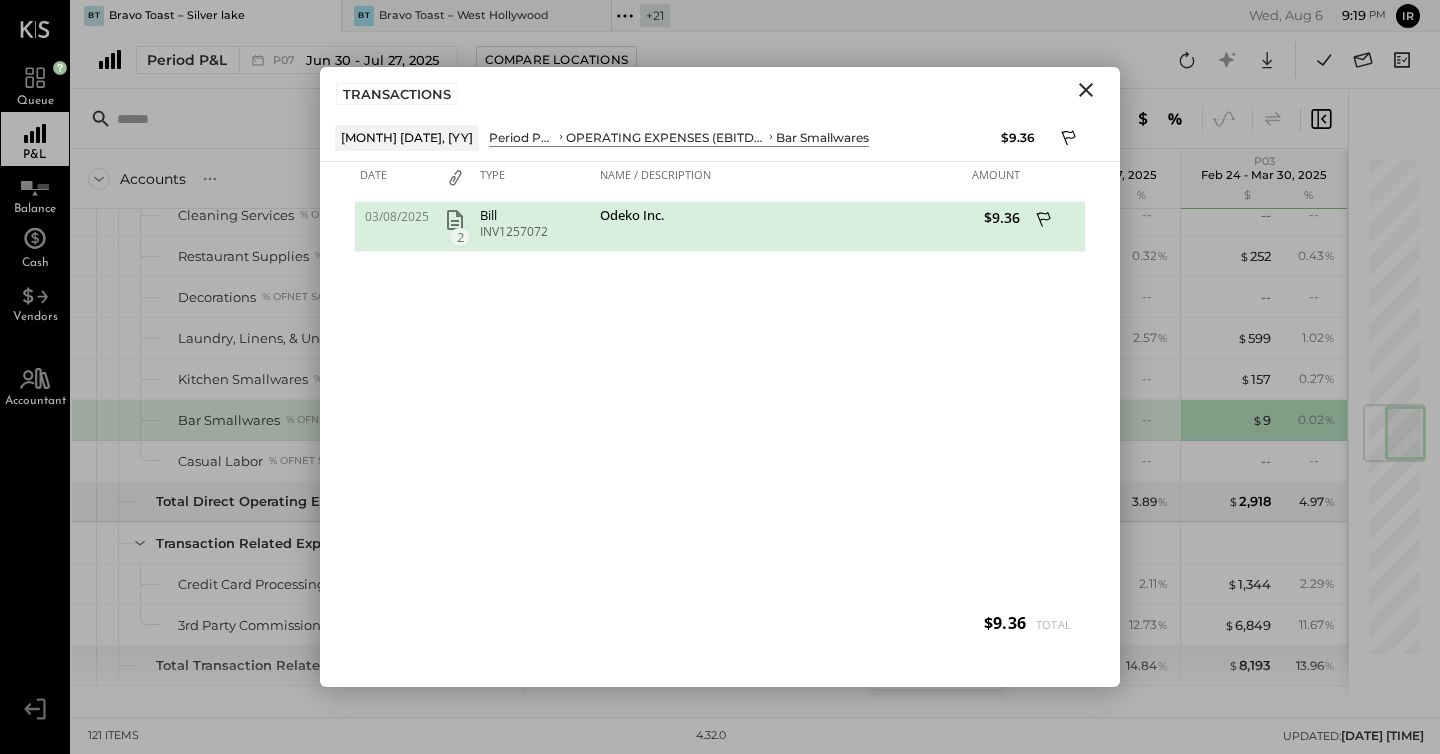 click 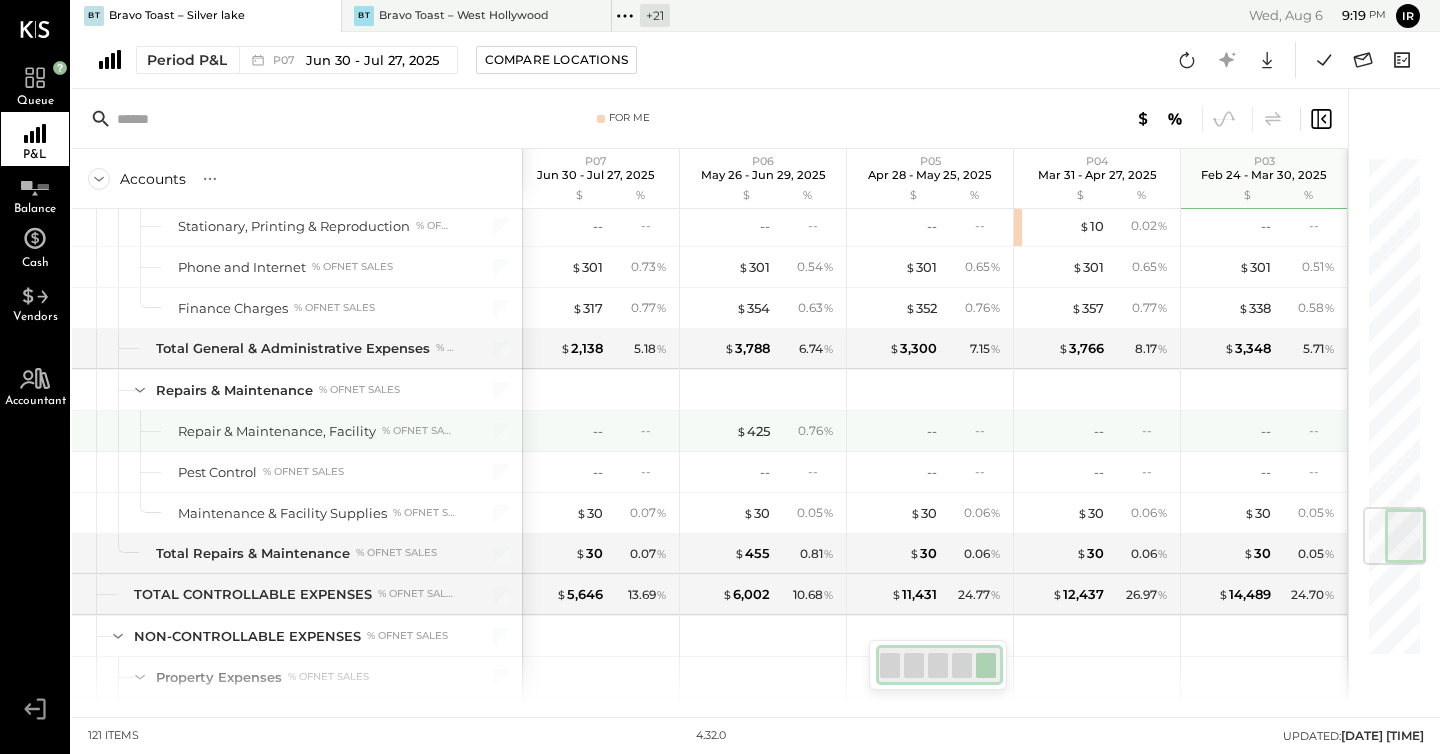 scroll, scrollTop: 2982, scrollLeft: 0, axis: vertical 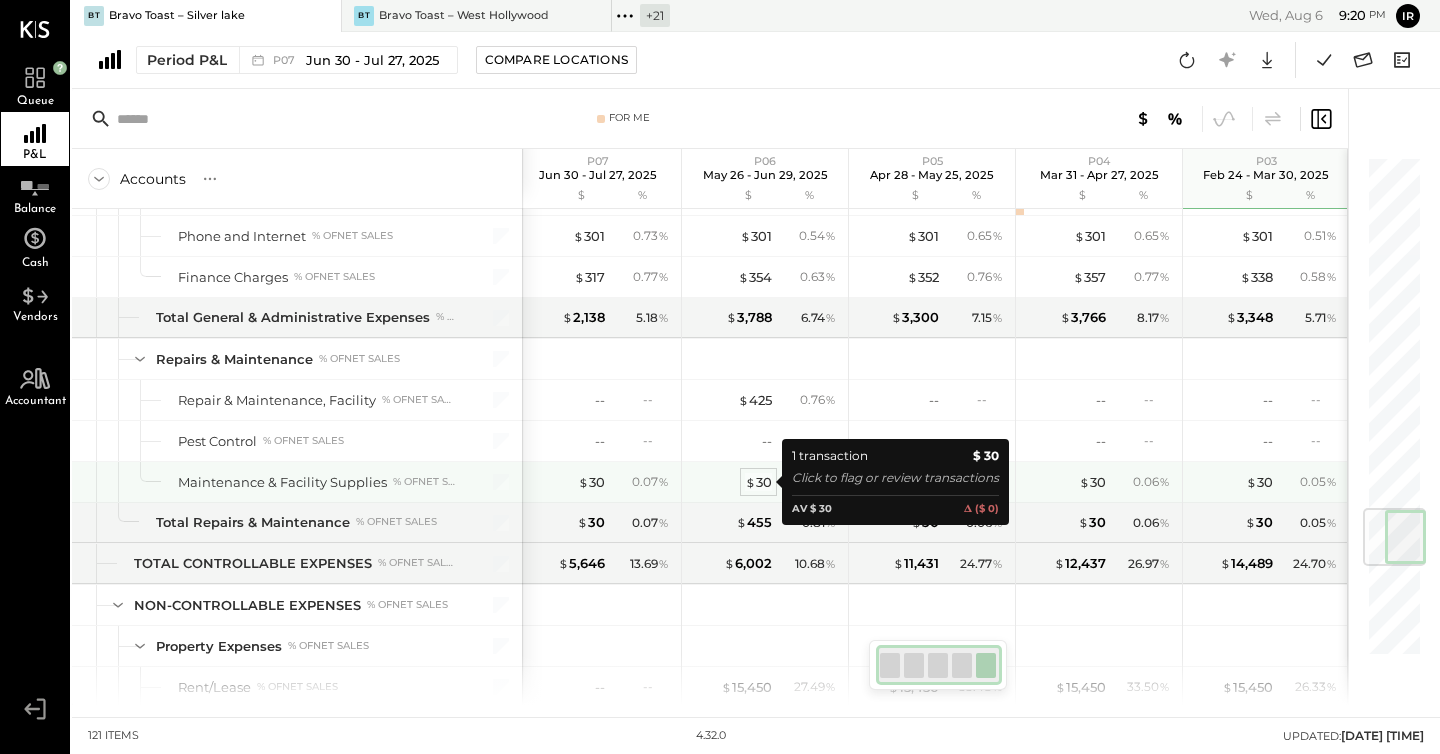 click on "$ 30" at bounding box center [758, 482] 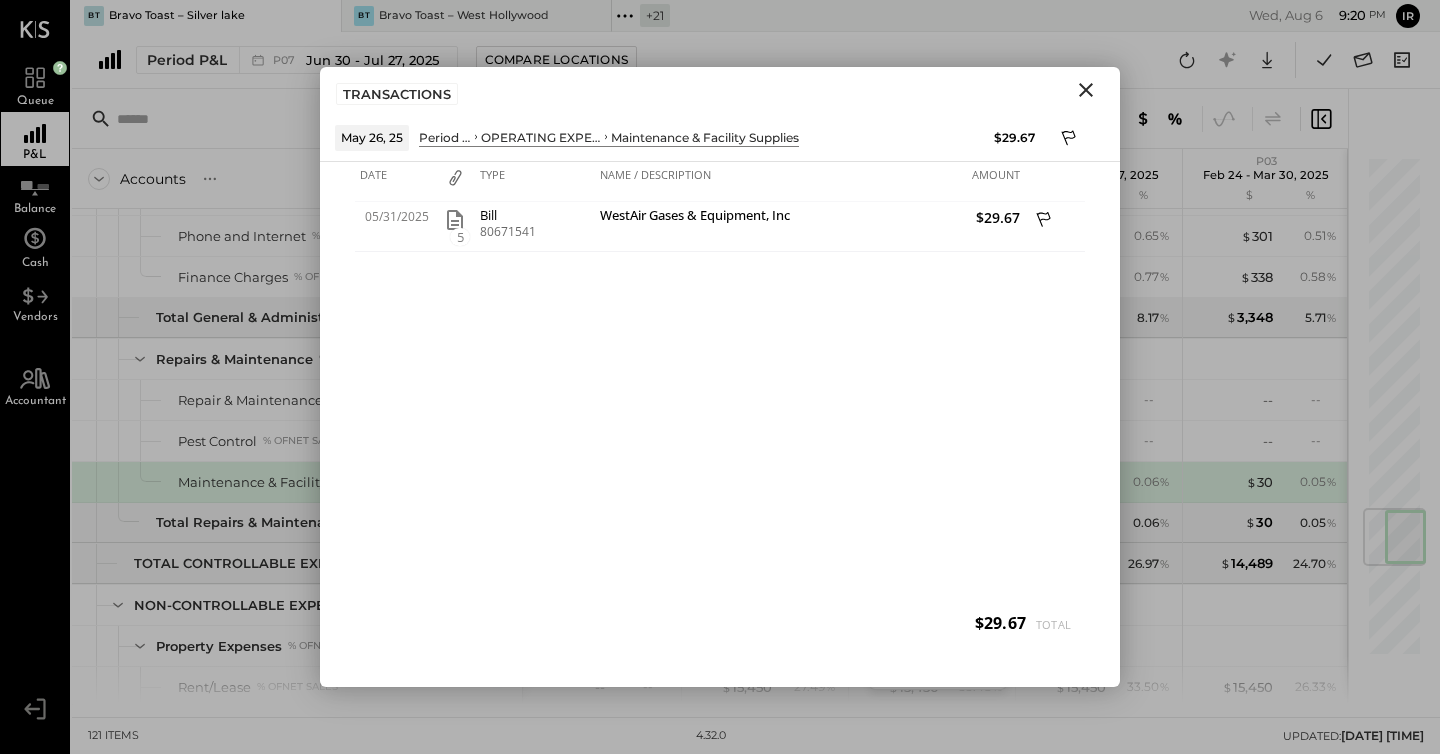 click 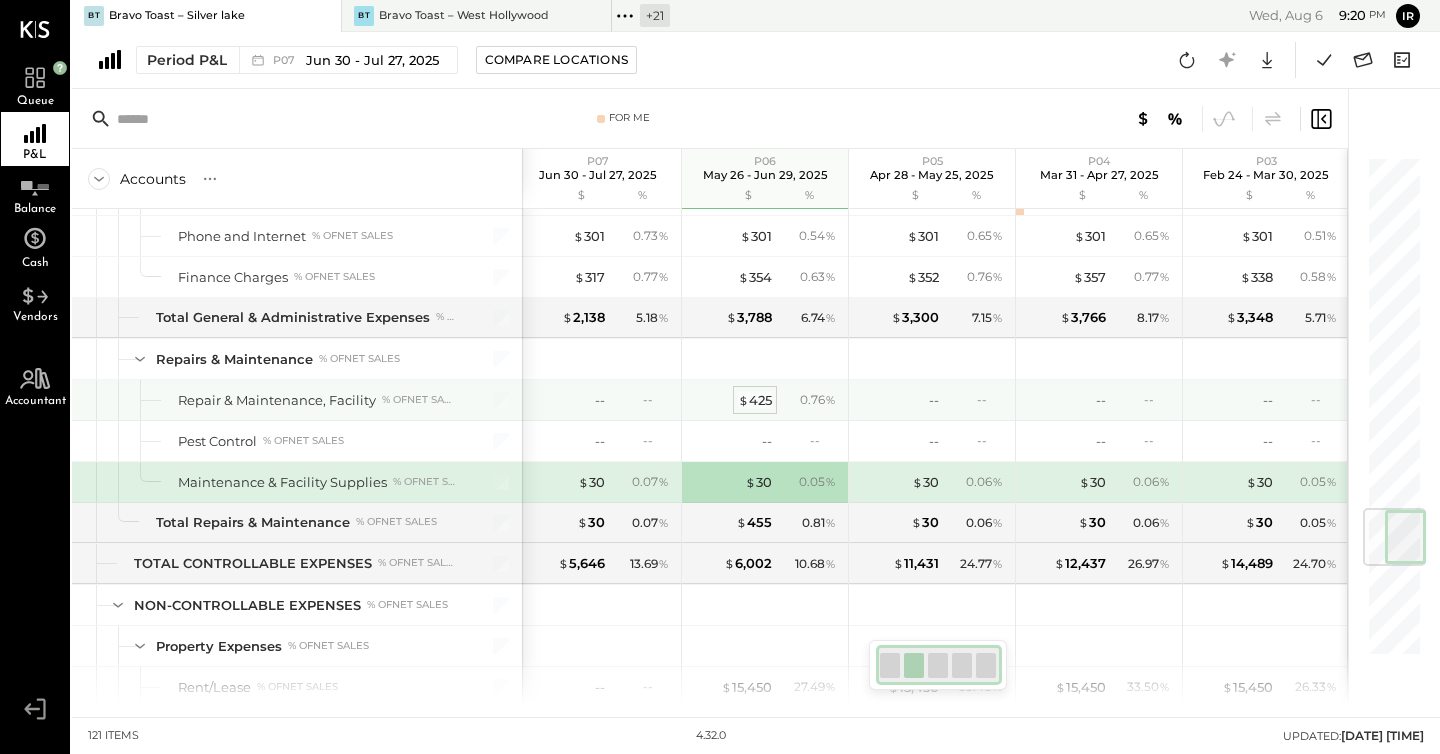 click on "$ 425" at bounding box center (755, 400) 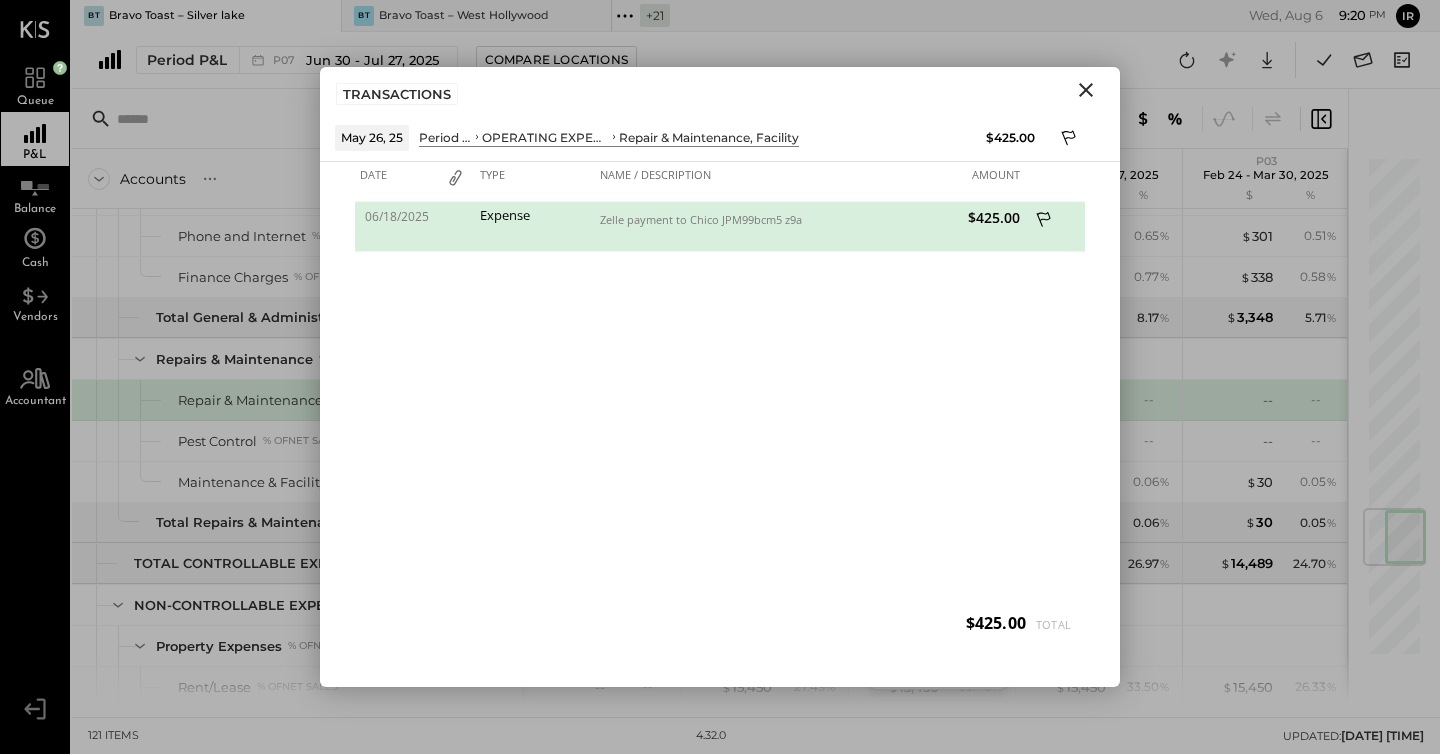 click 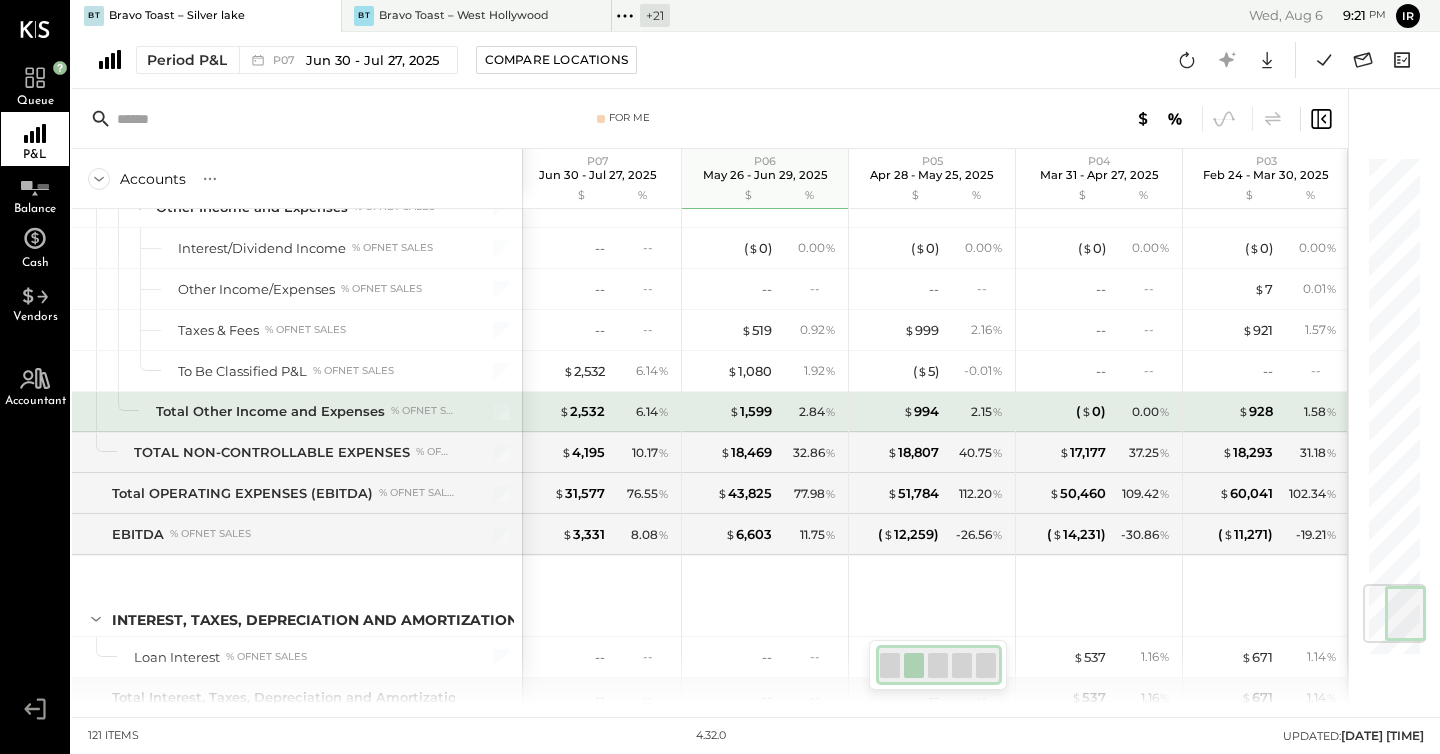 scroll, scrollTop: 3632, scrollLeft: 0, axis: vertical 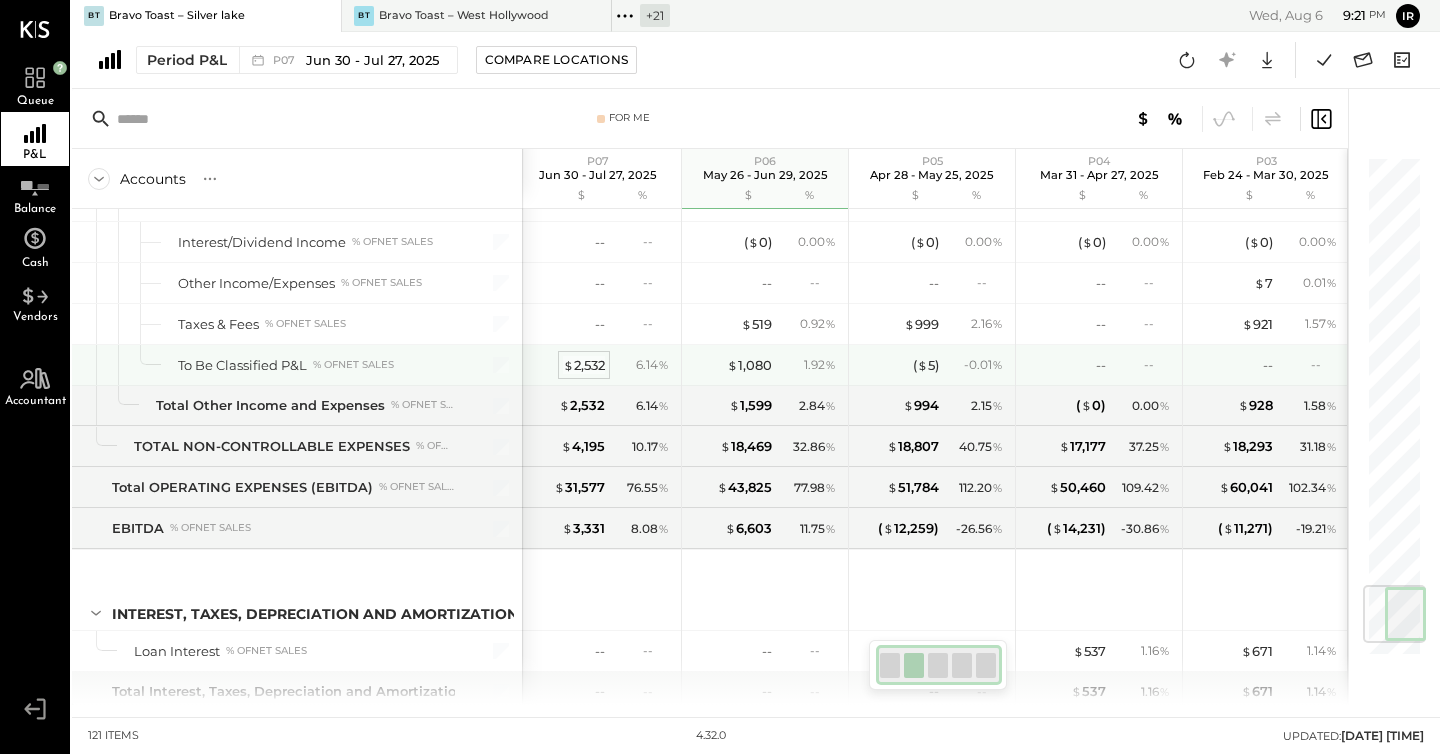 click on "$ 2,532" at bounding box center (584, 365) 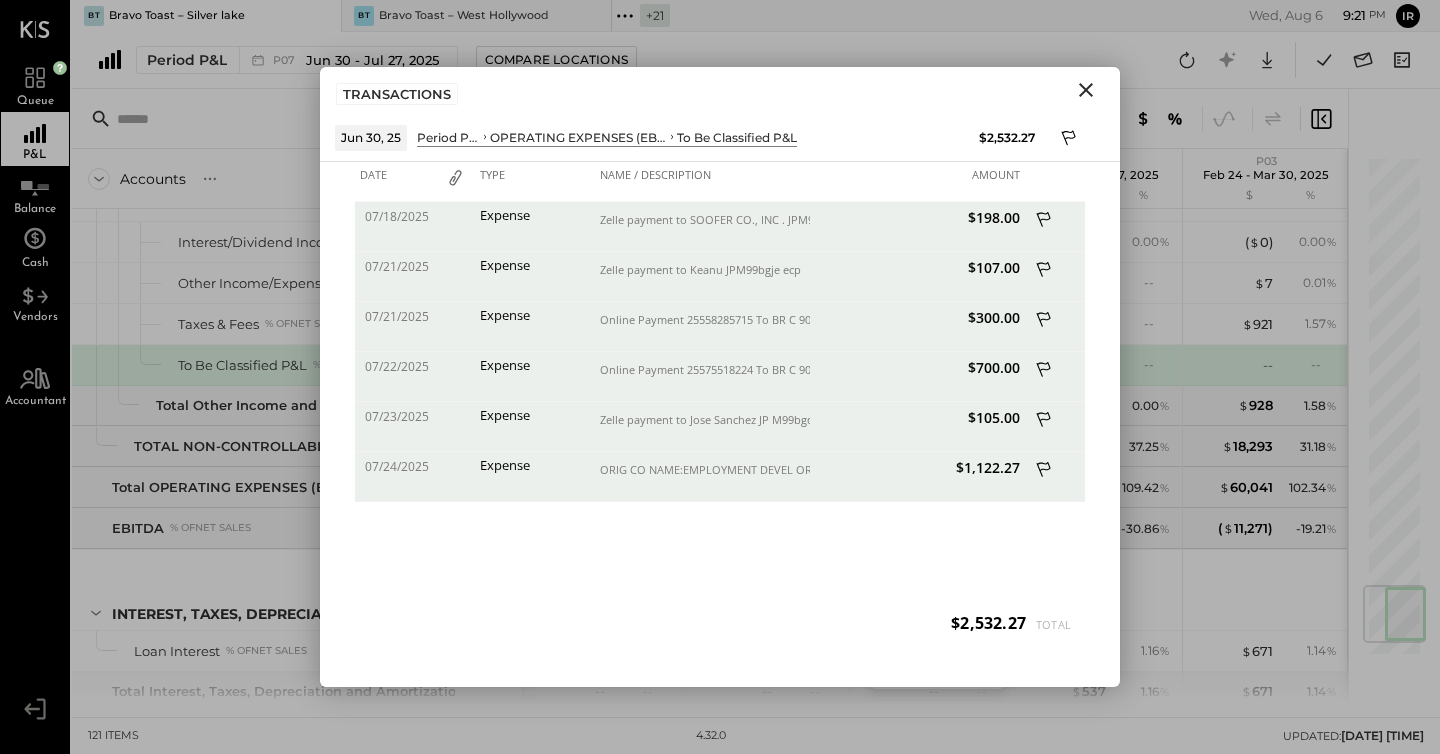 click 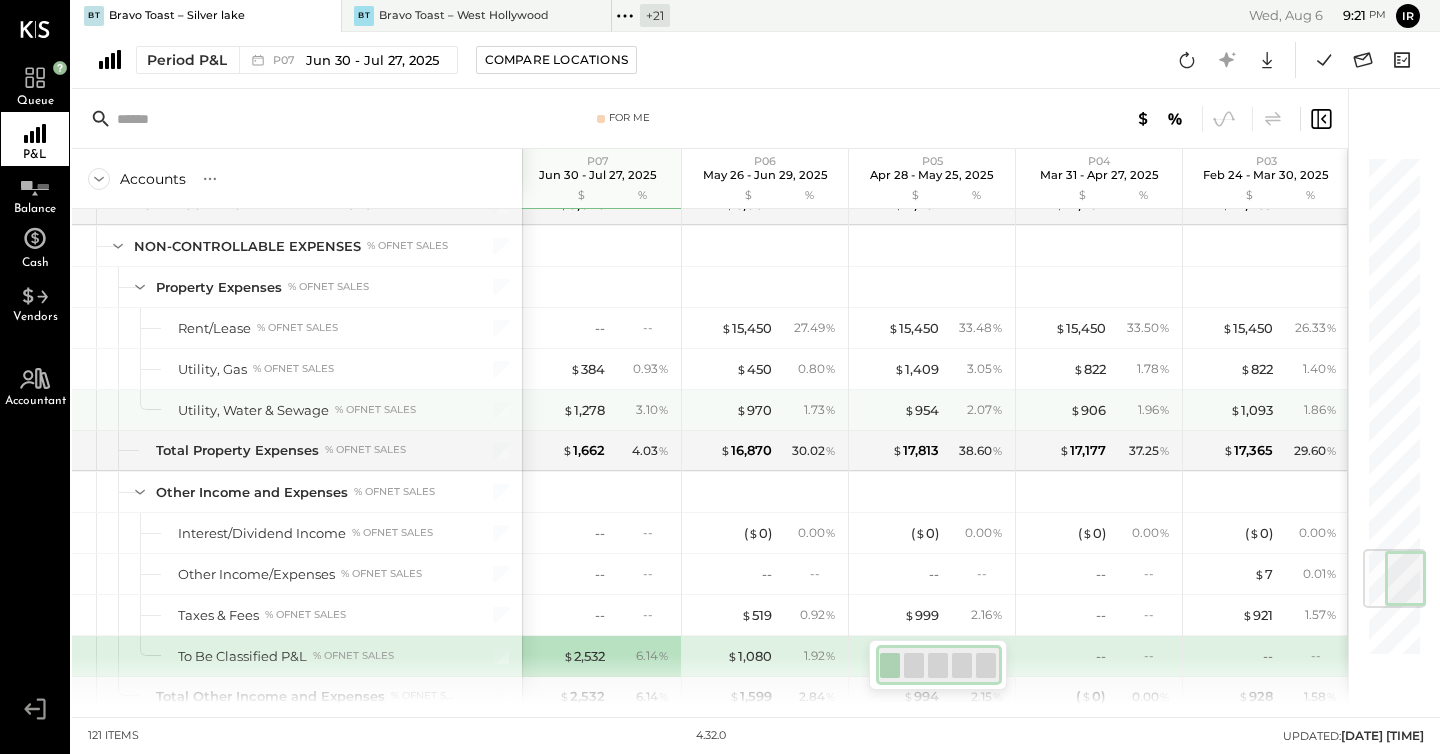 scroll, scrollTop: 3333, scrollLeft: 0, axis: vertical 